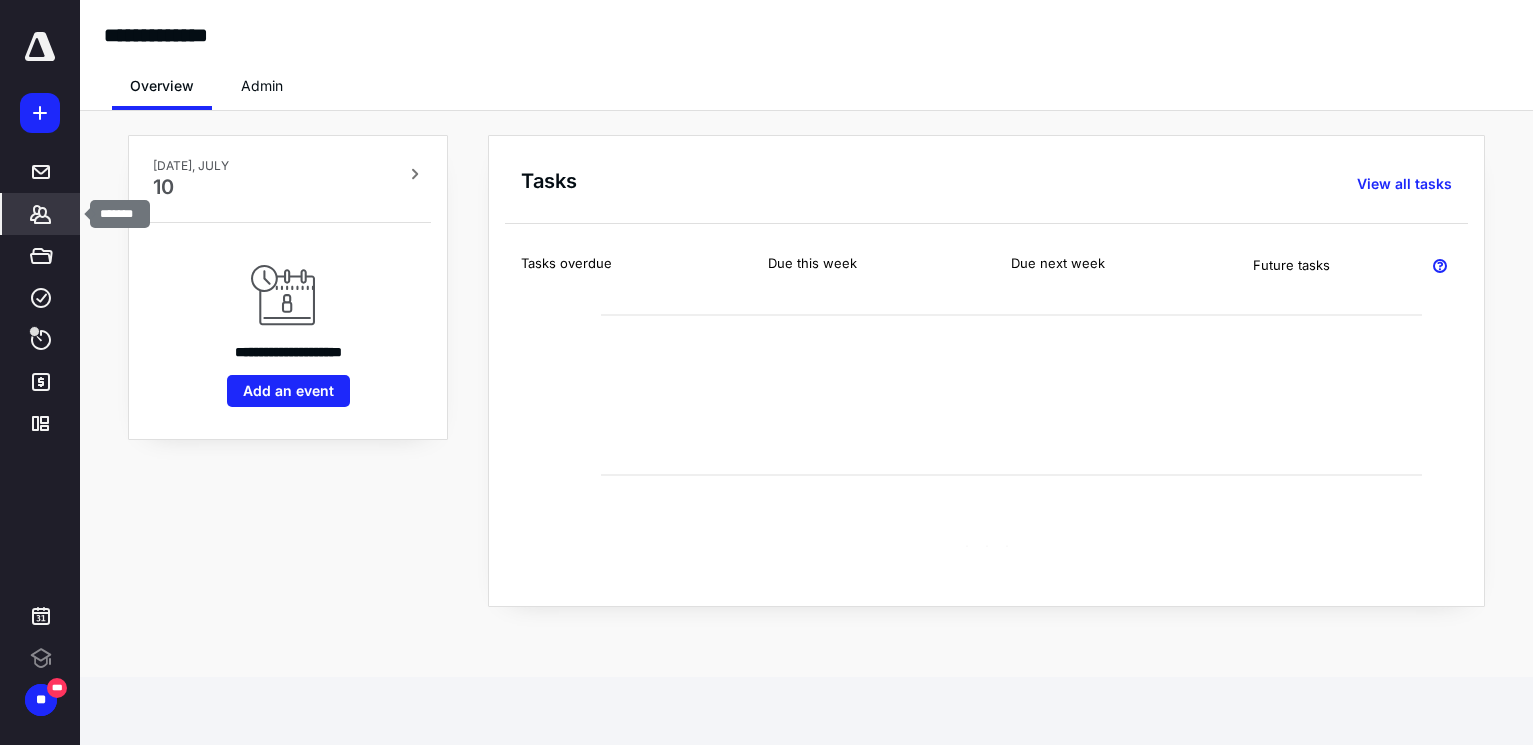 scroll, scrollTop: 0, scrollLeft: 0, axis: both 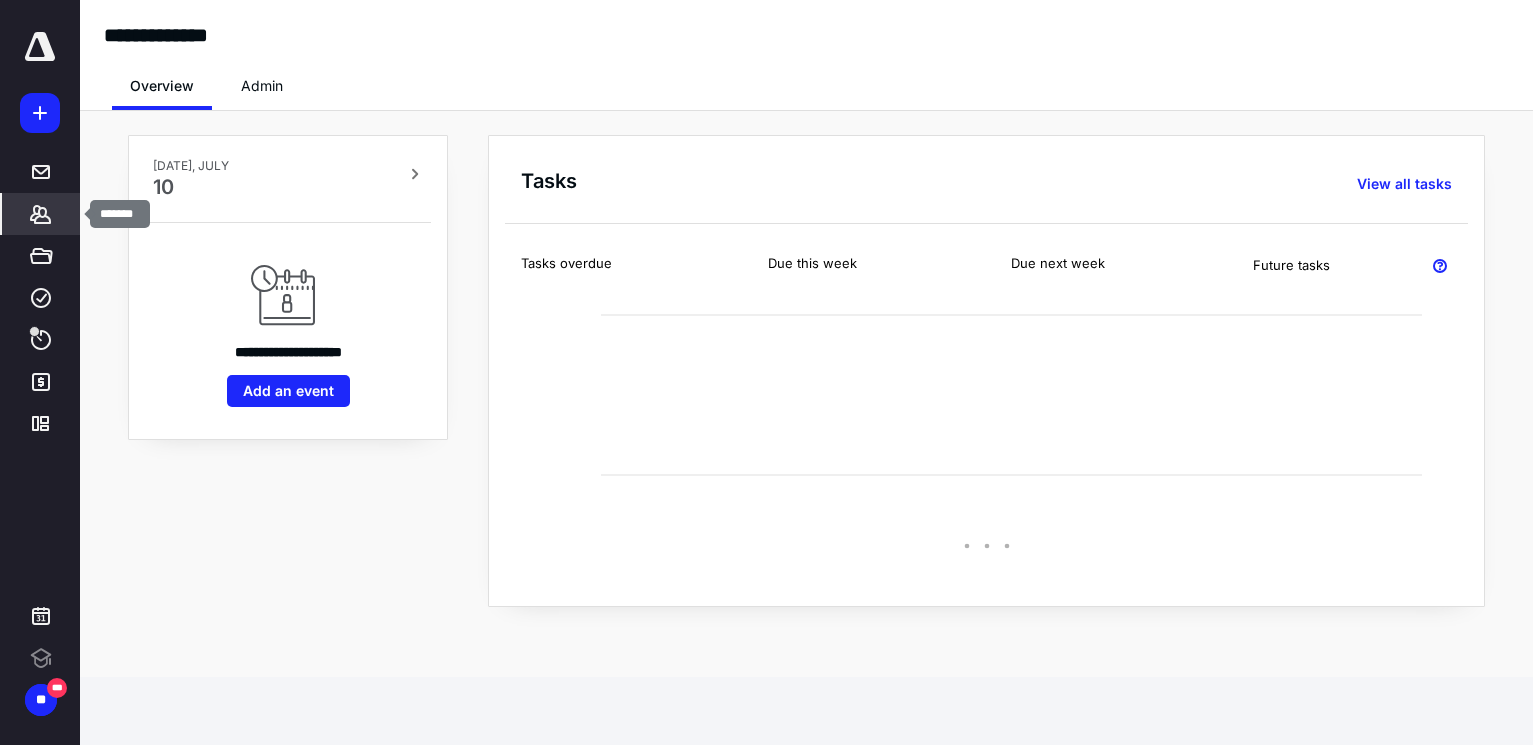 click on "*******" at bounding box center [41, 214] 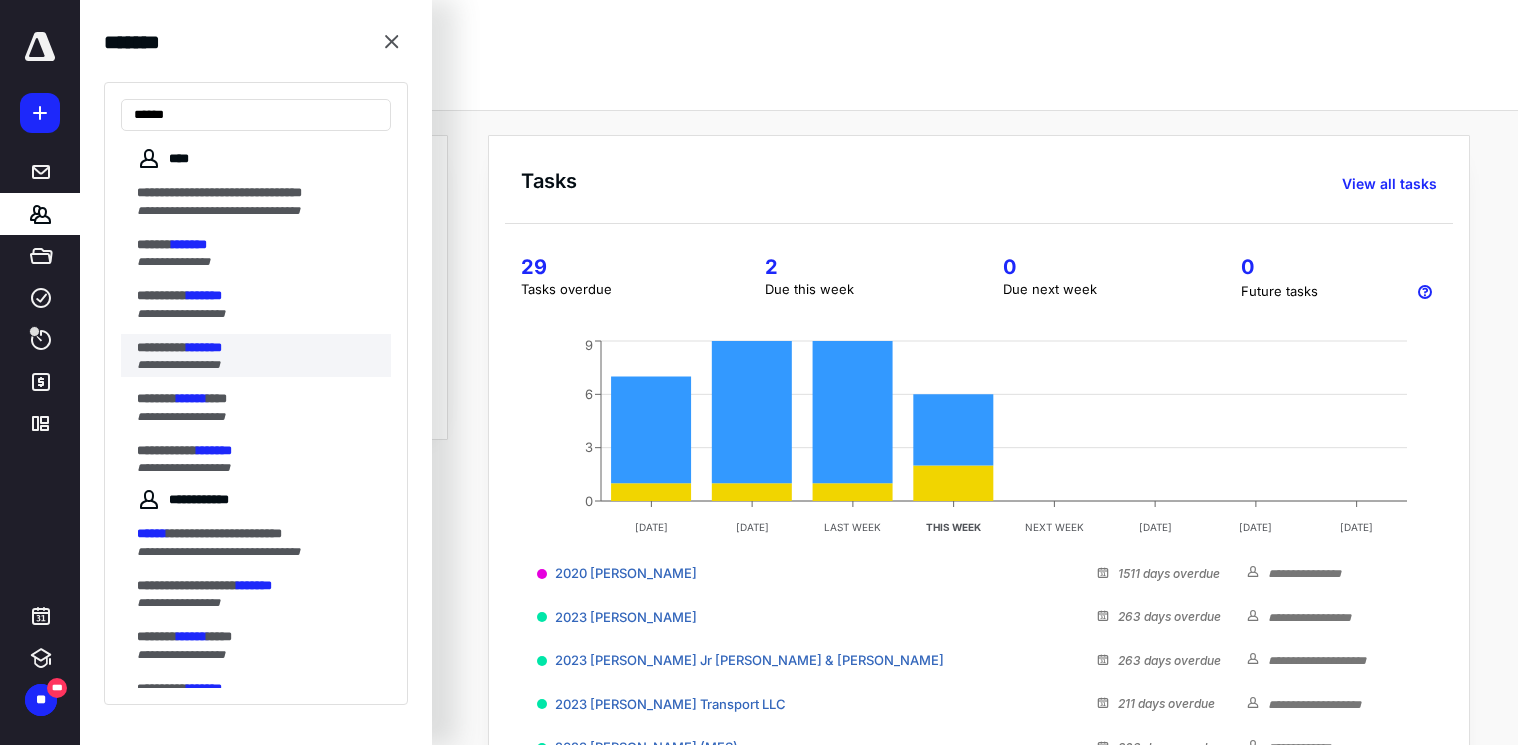 type on "******" 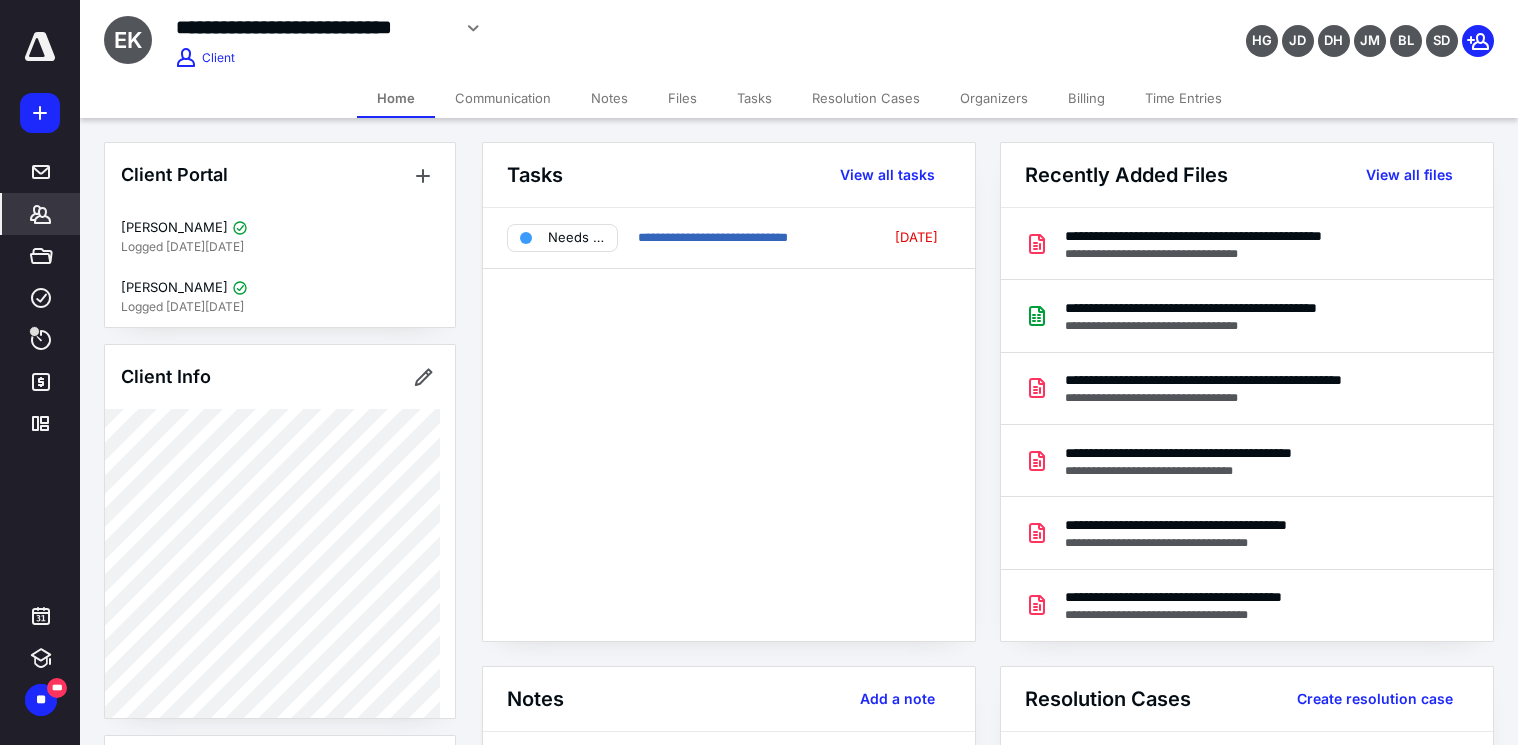 click on "Files" at bounding box center (682, 98) 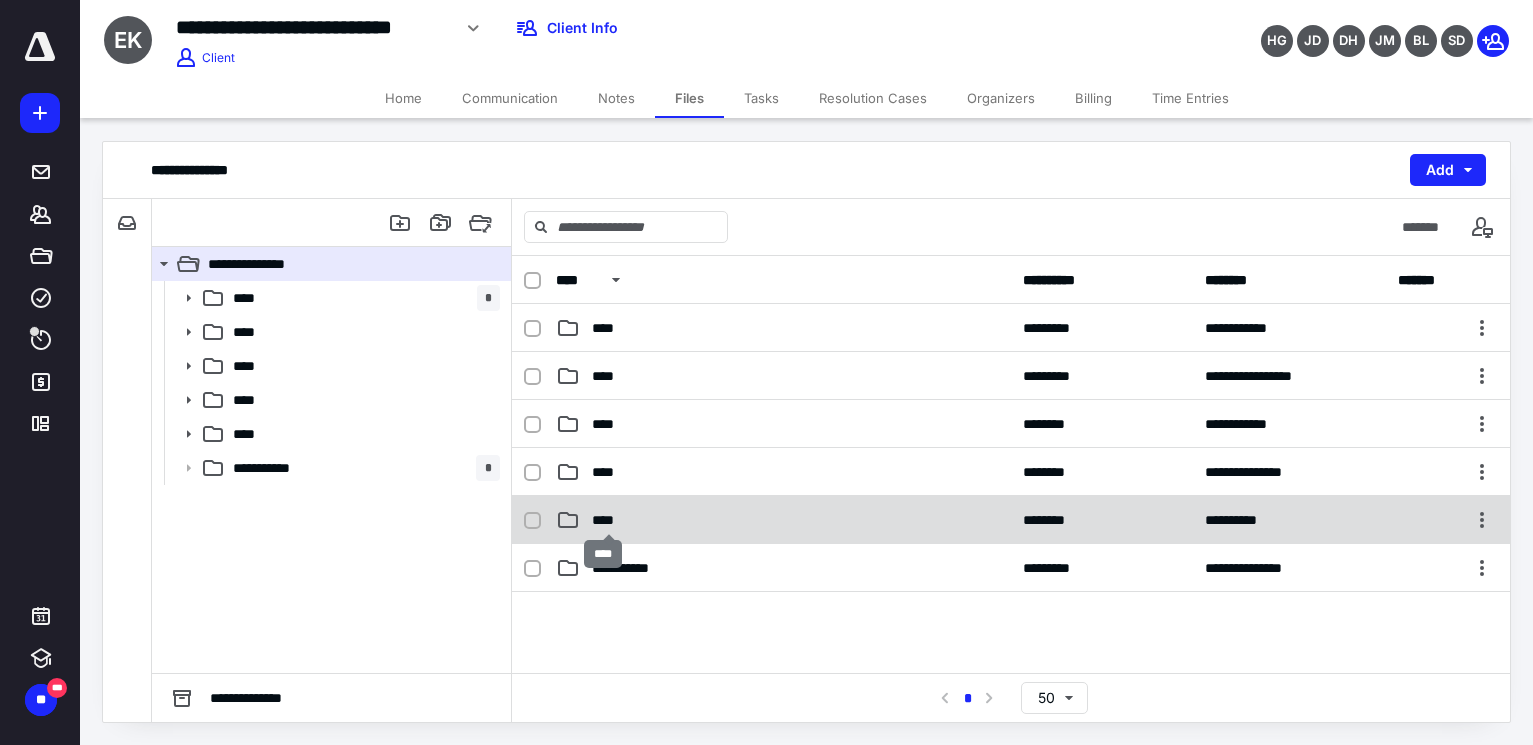 click on "****" at bounding box center (609, 520) 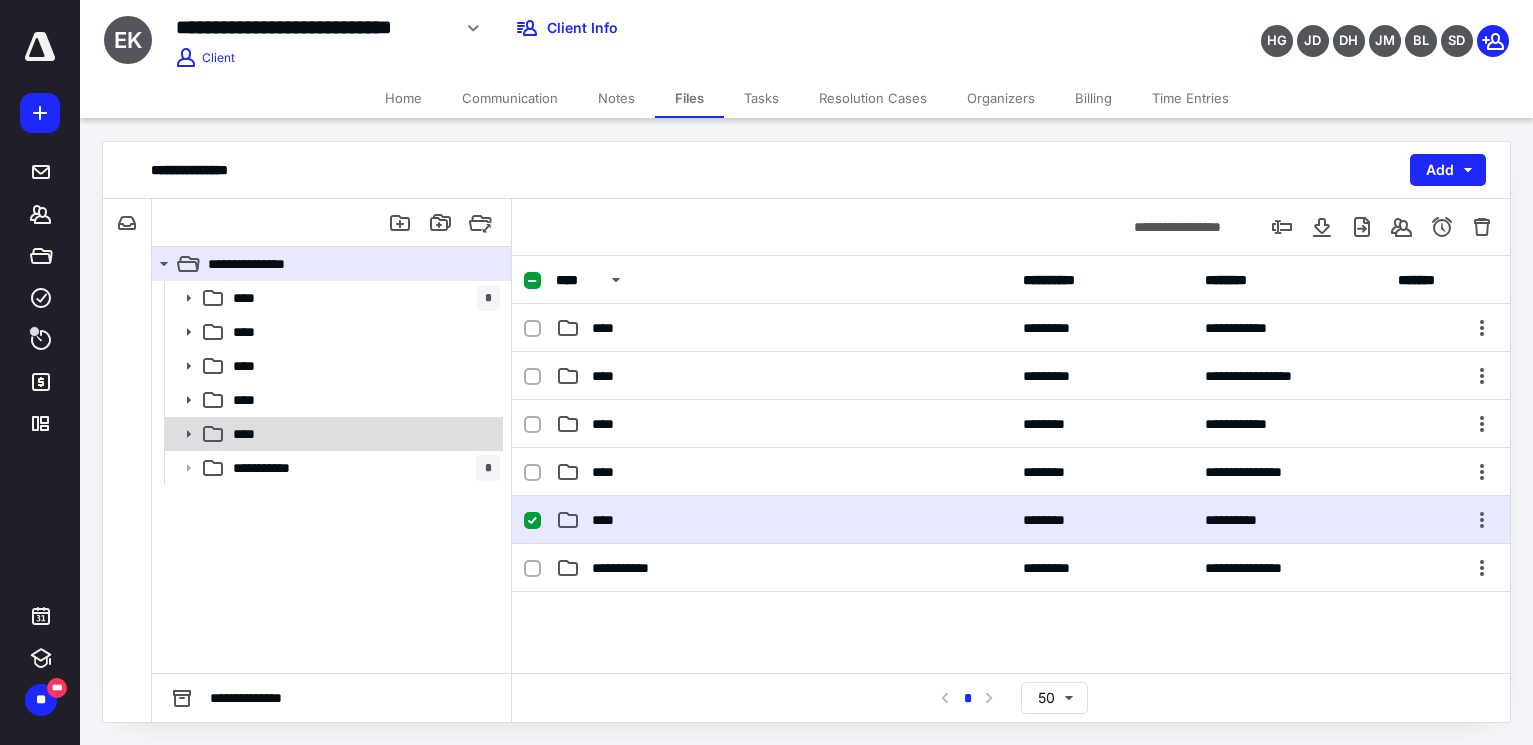 click 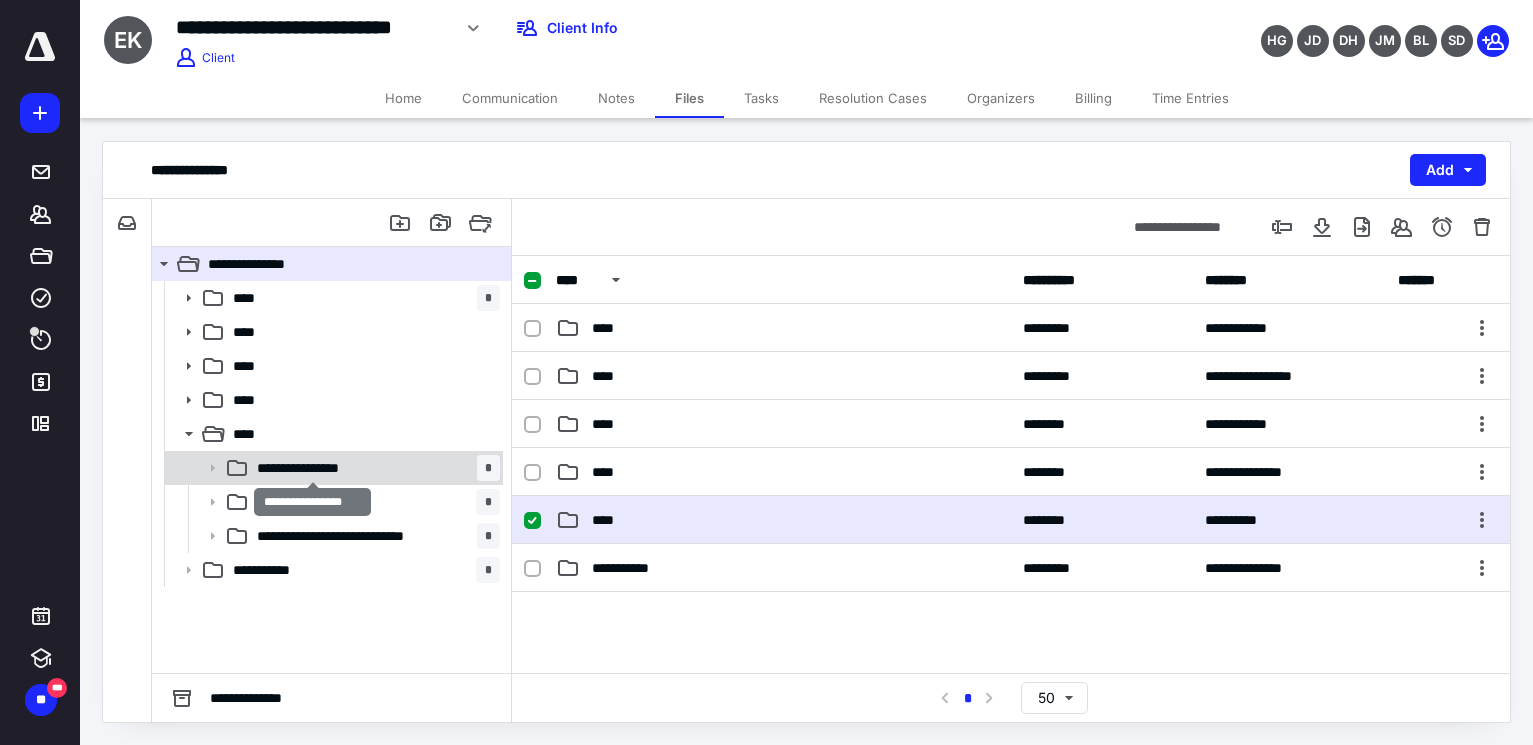 click on "**********" at bounding box center (313, 468) 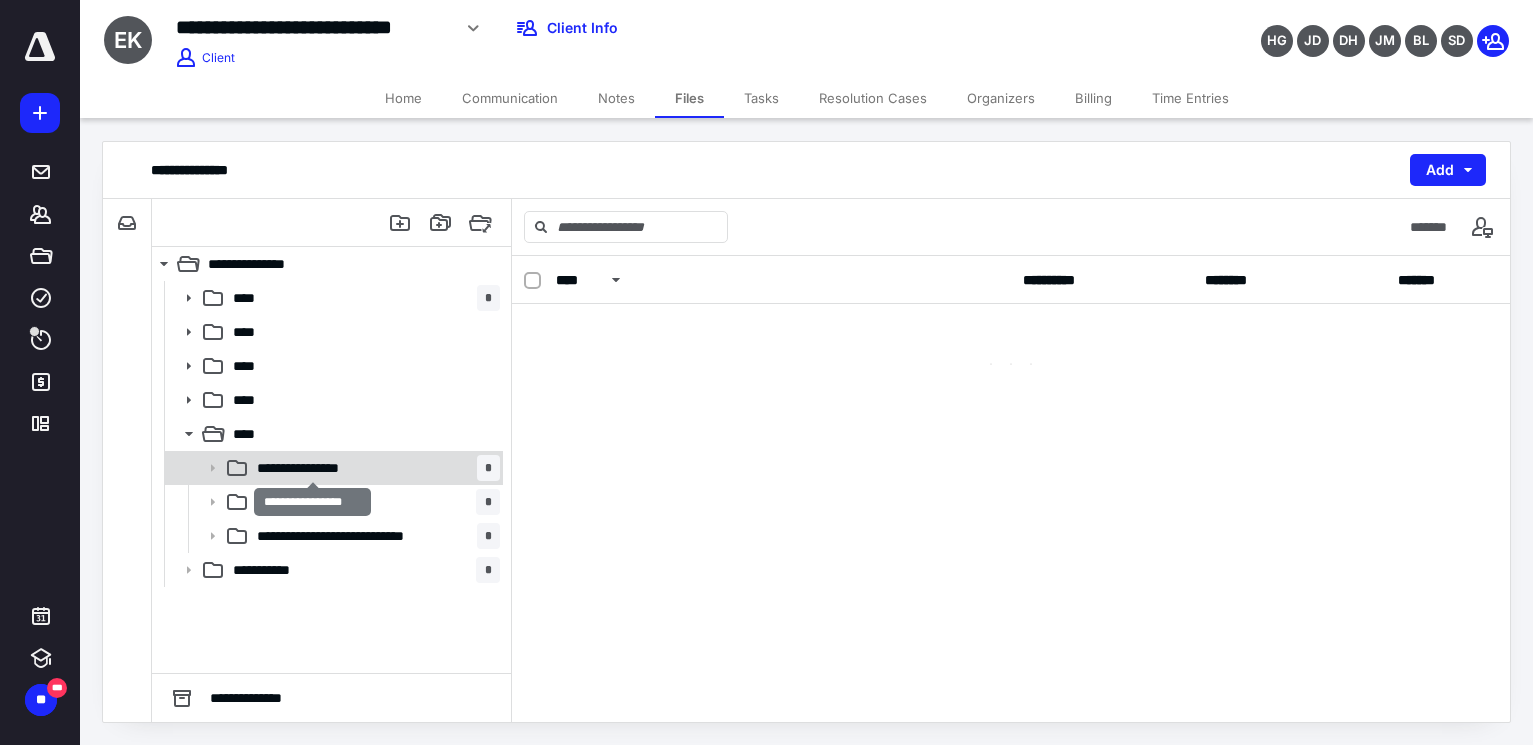 click on "**********" at bounding box center [313, 468] 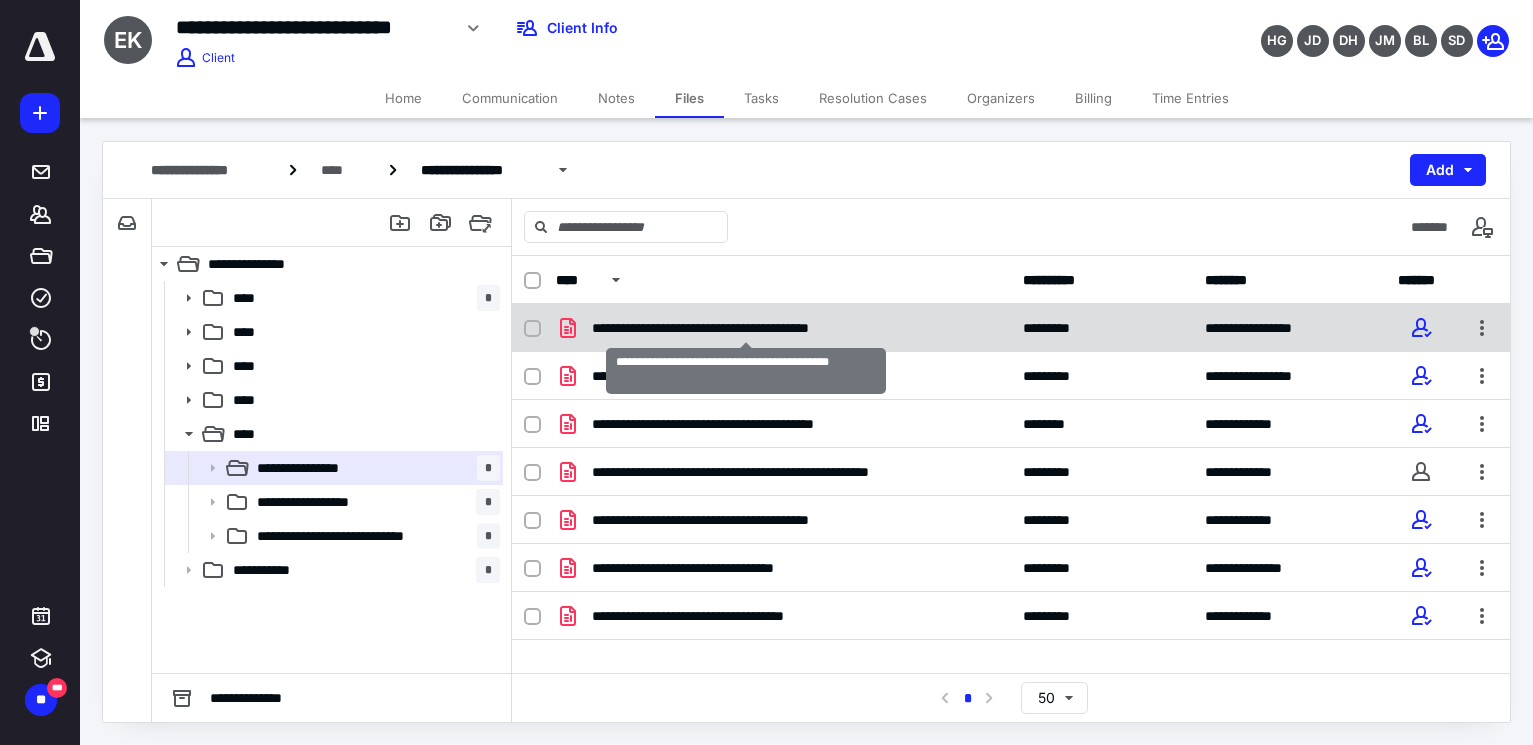 click on "**********" at bounding box center [746, 328] 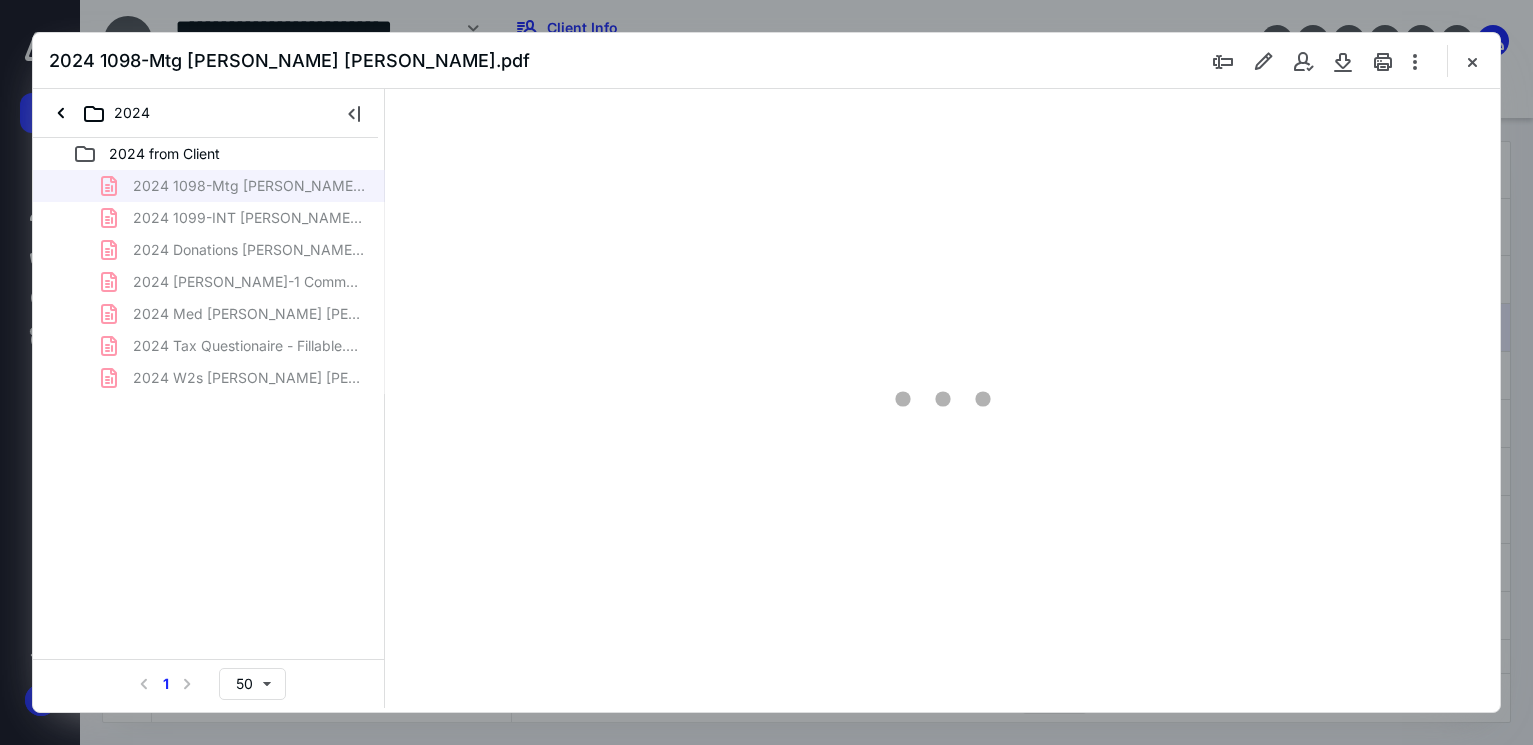 scroll, scrollTop: 0, scrollLeft: 0, axis: both 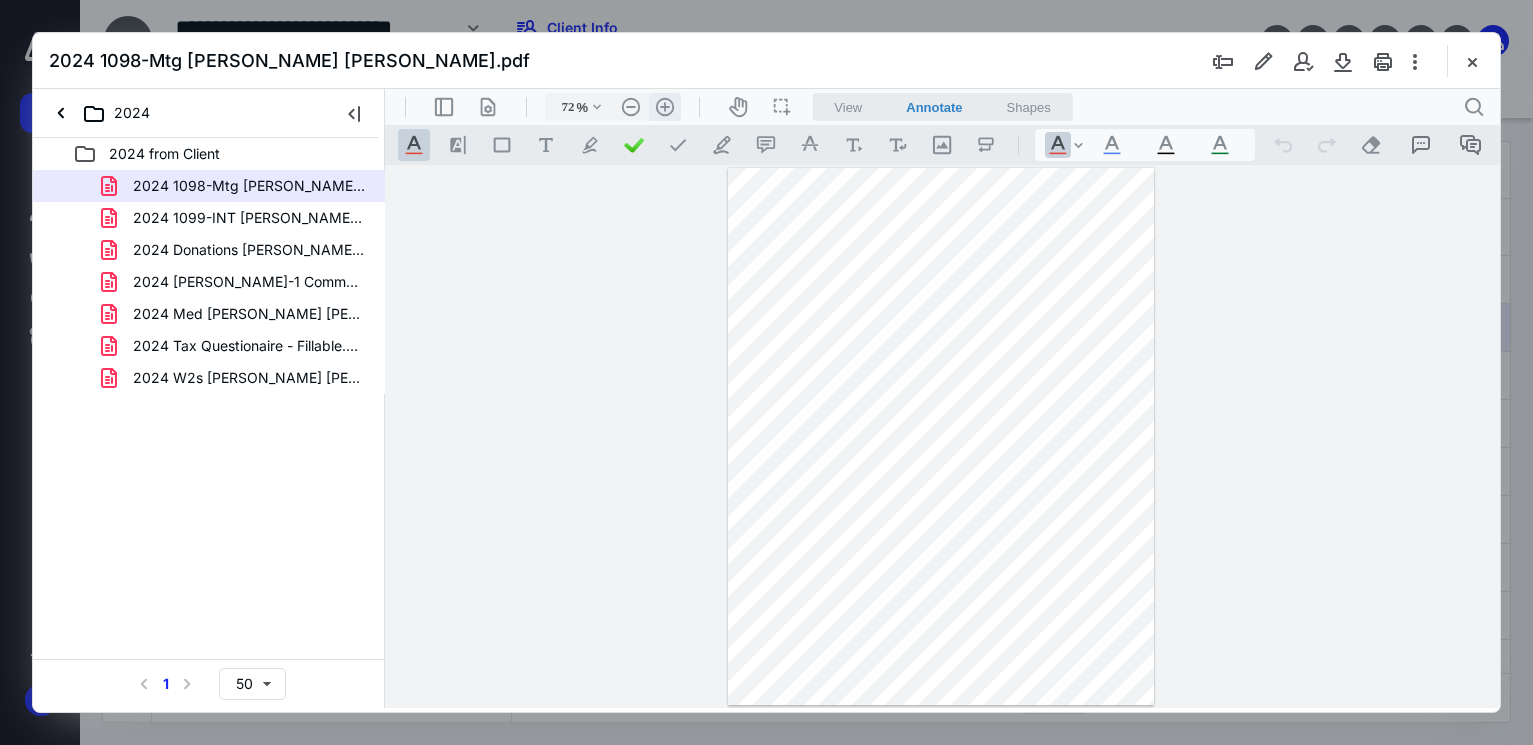 click on ".cls-1{fill:#abb0c4;} icon - header - zoom - in - line" at bounding box center (665, 107) 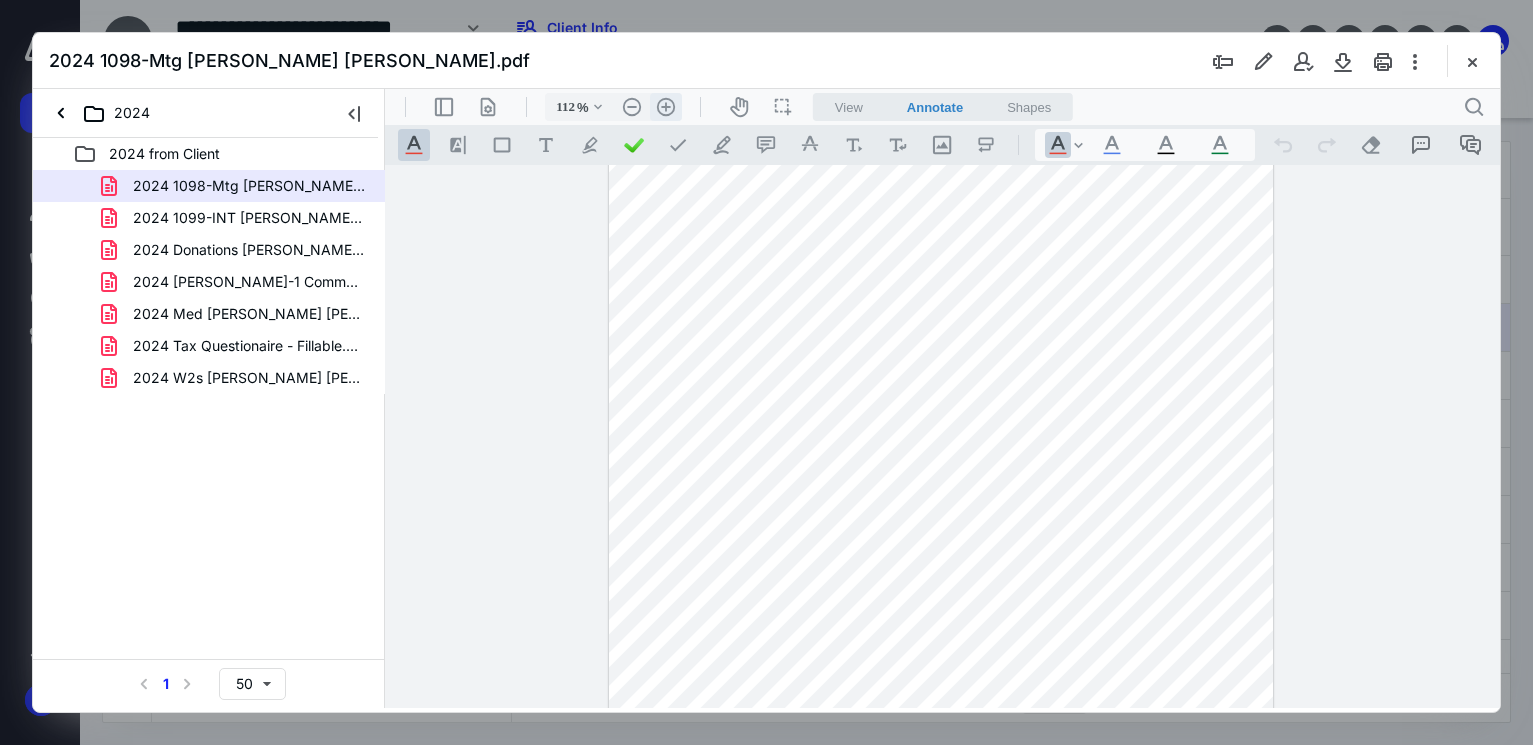 click on ".cls-1{fill:#abb0c4;} icon - header - zoom - in - line" at bounding box center (666, 107) 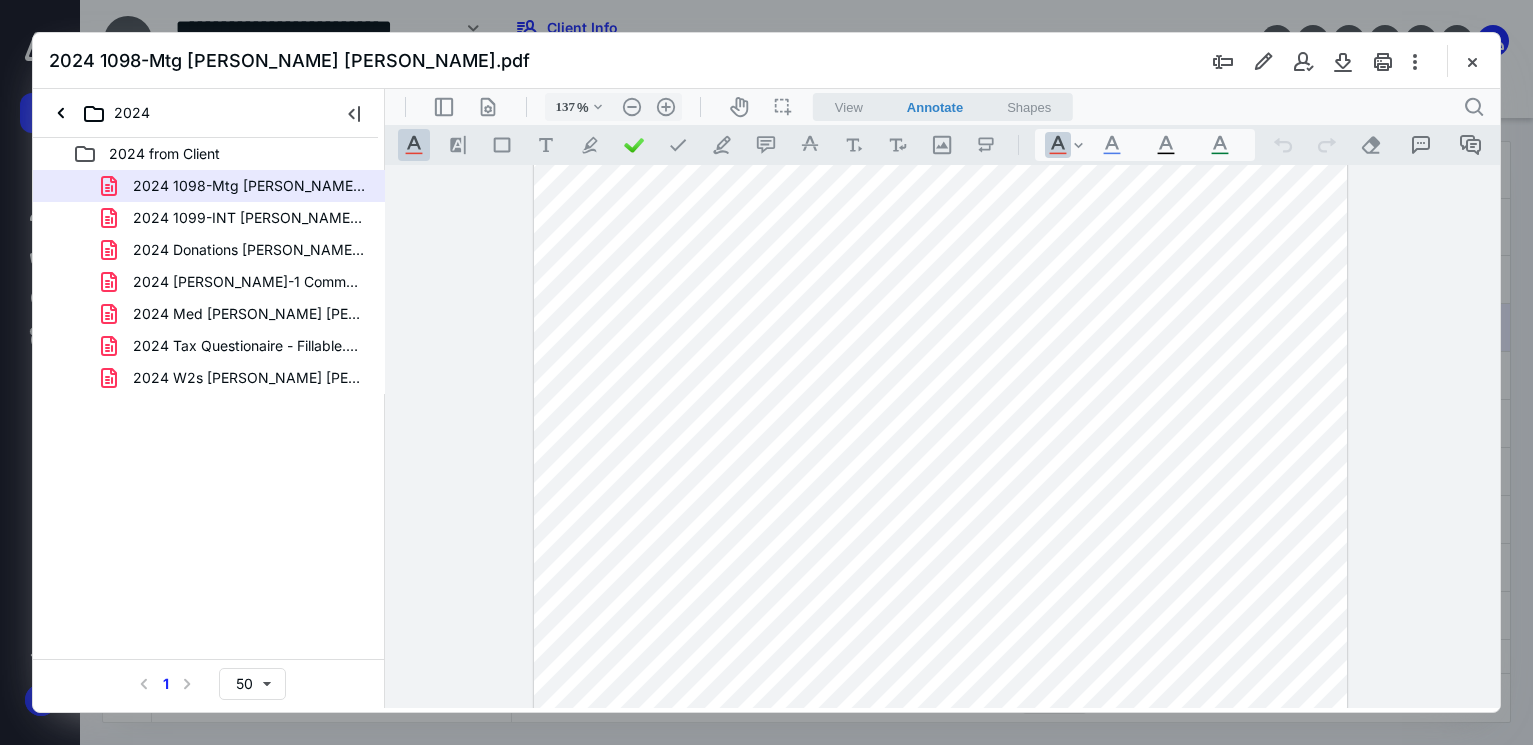 scroll, scrollTop: 491, scrollLeft: 0, axis: vertical 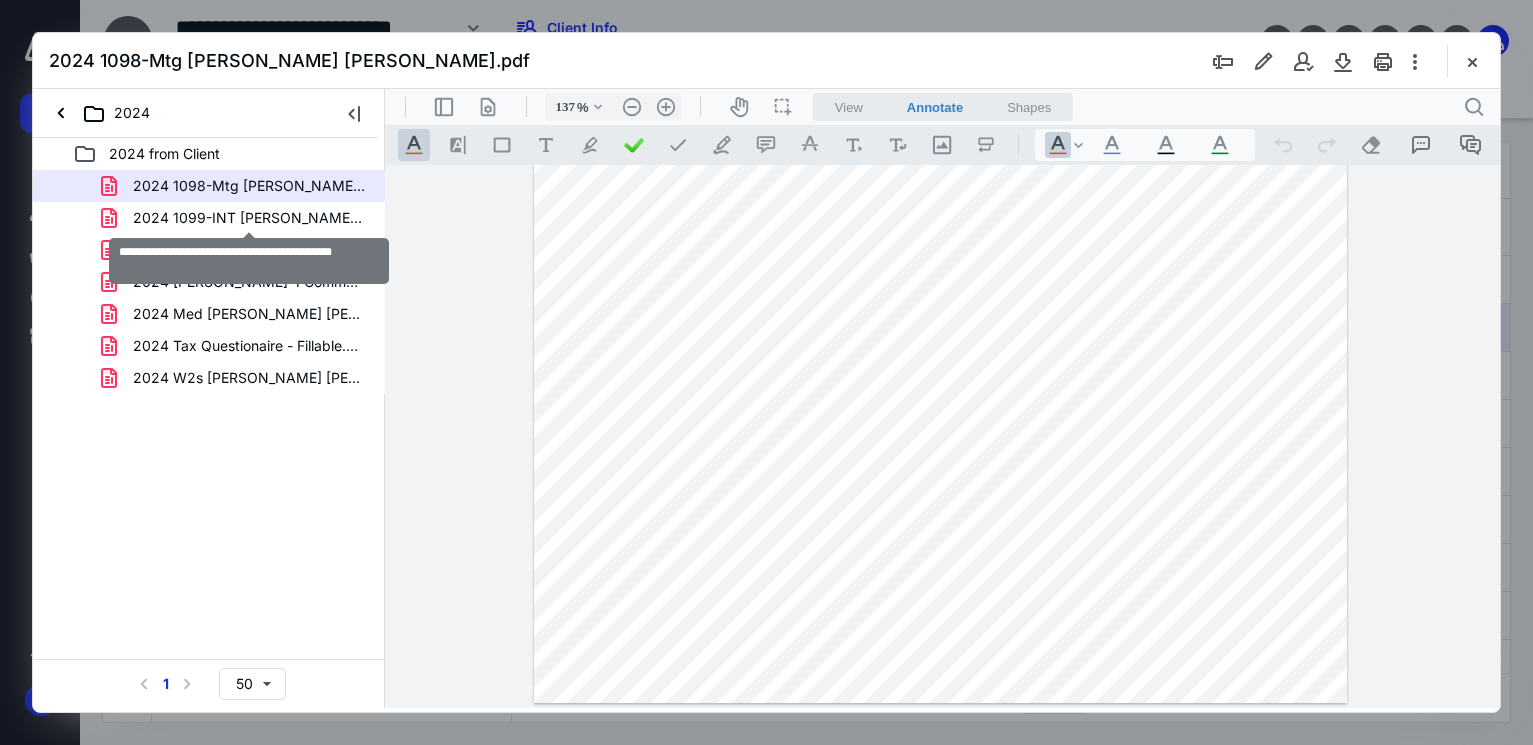 click on "2024 1099-INT [PERSON_NAME] [PERSON_NAME].pdf" at bounding box center [249, 218] 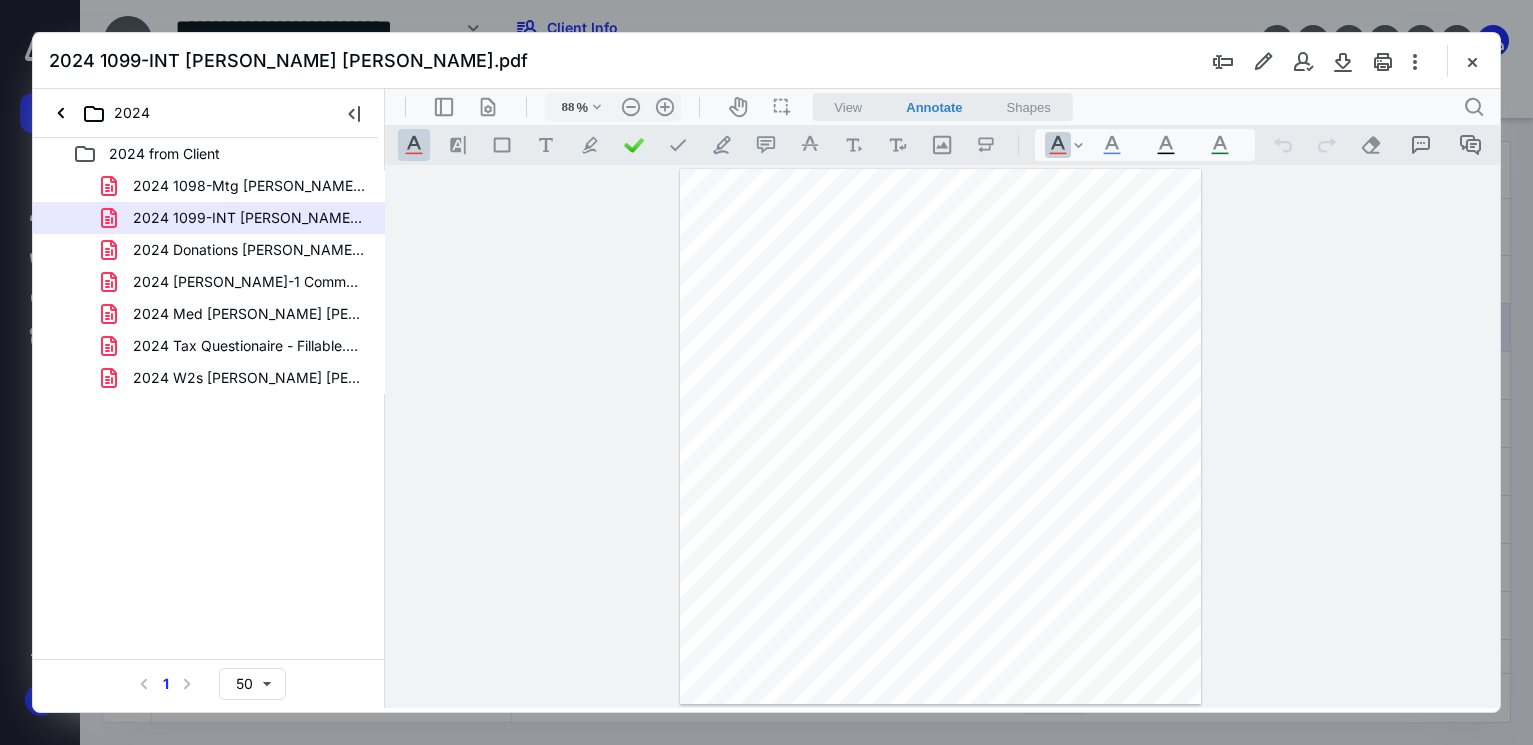 scroll, scrollTop: 0, scrollLeft: 0, axis: both 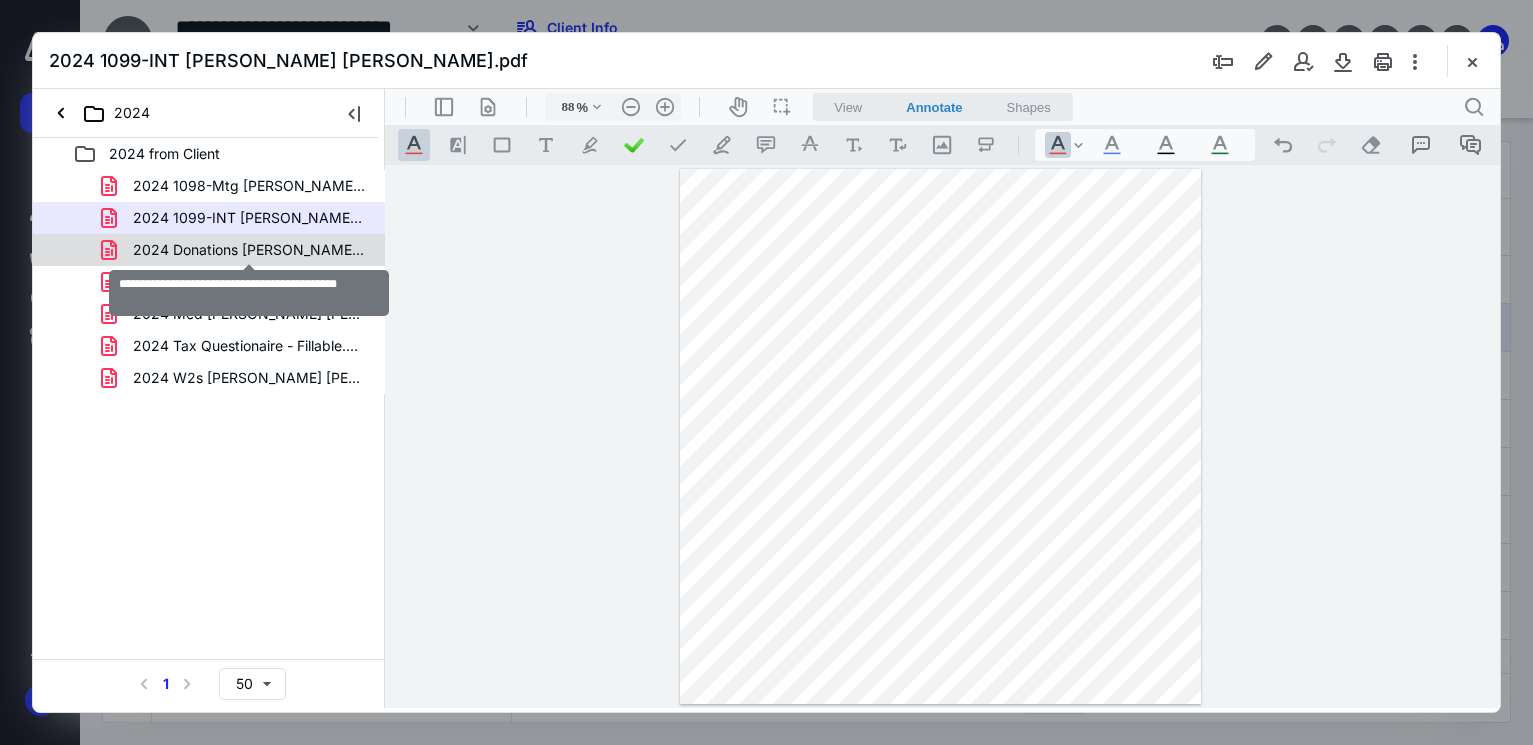 click on "2024 Donations [PERSON_NAME] [PERSON_NAME].pdf" at bounding box center [249, 250] 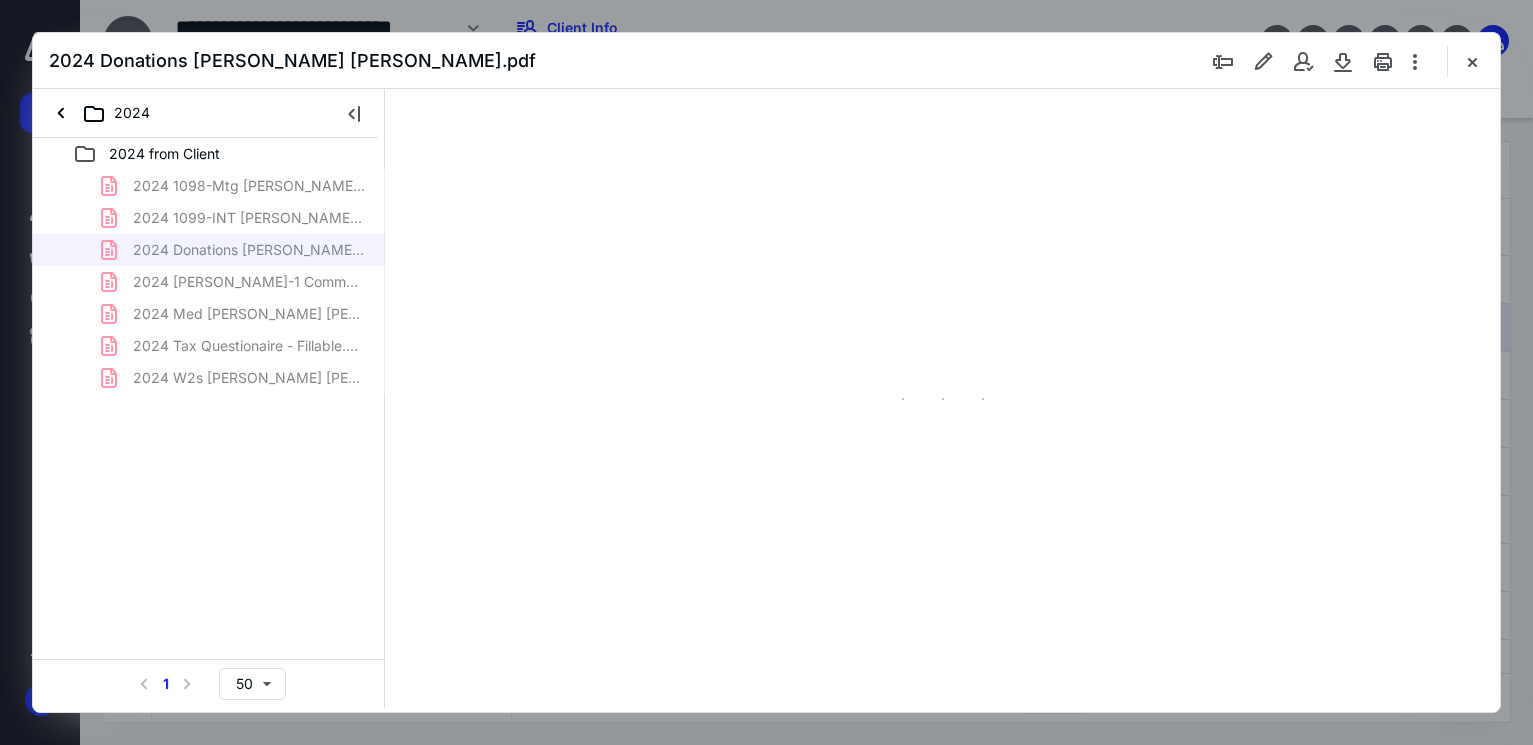 type on "91" 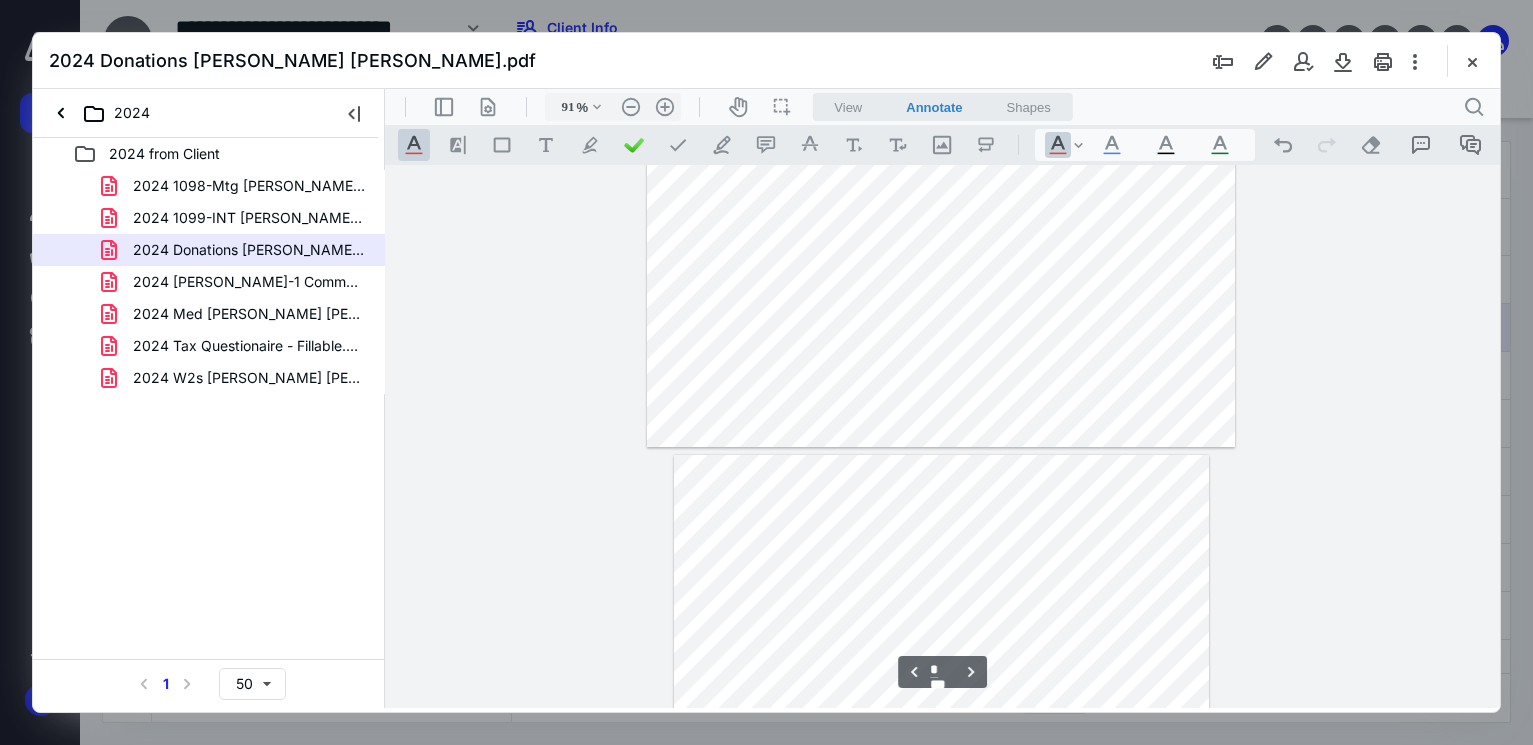 scroll, scrollTop: 1100, scrollLeft: 0, axis: vertical 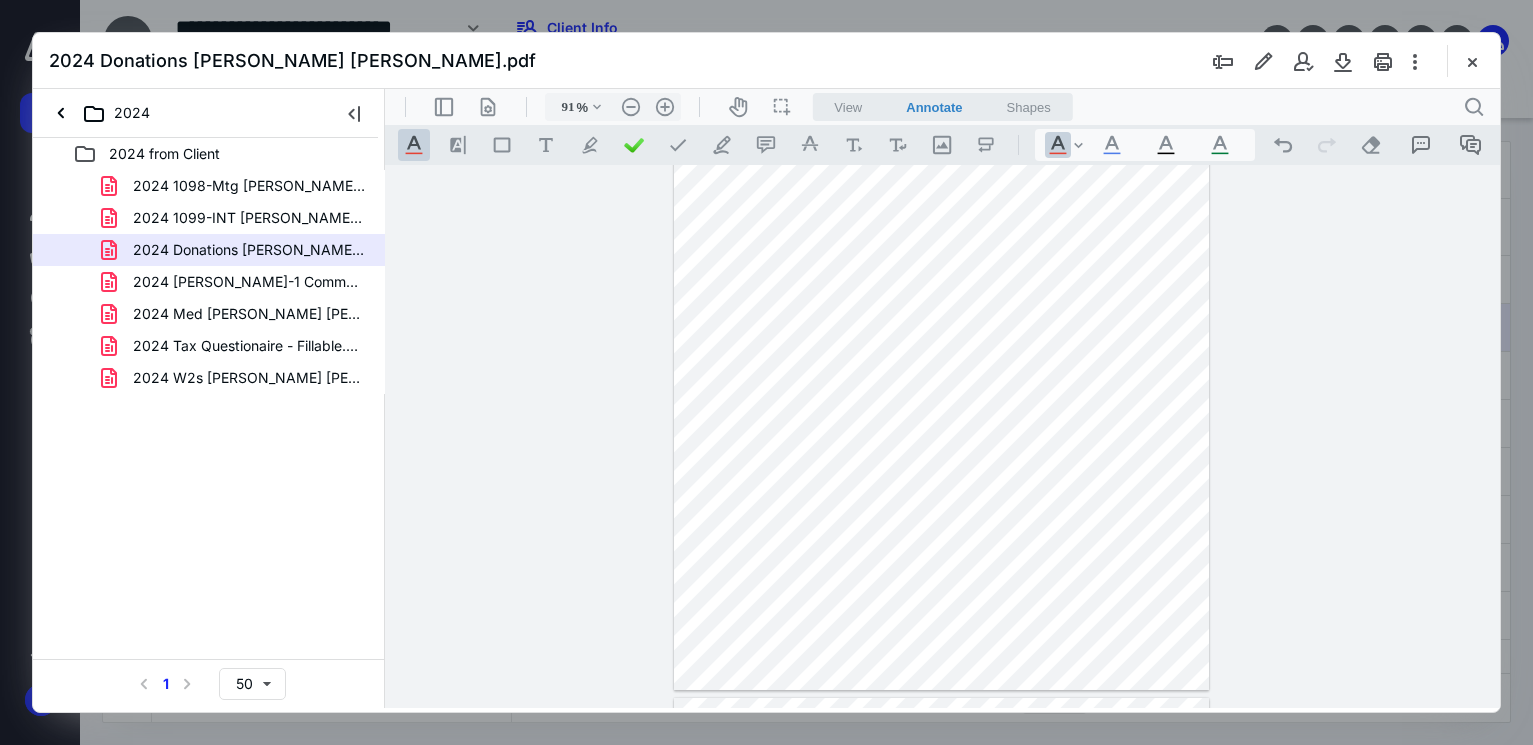 type on "*" 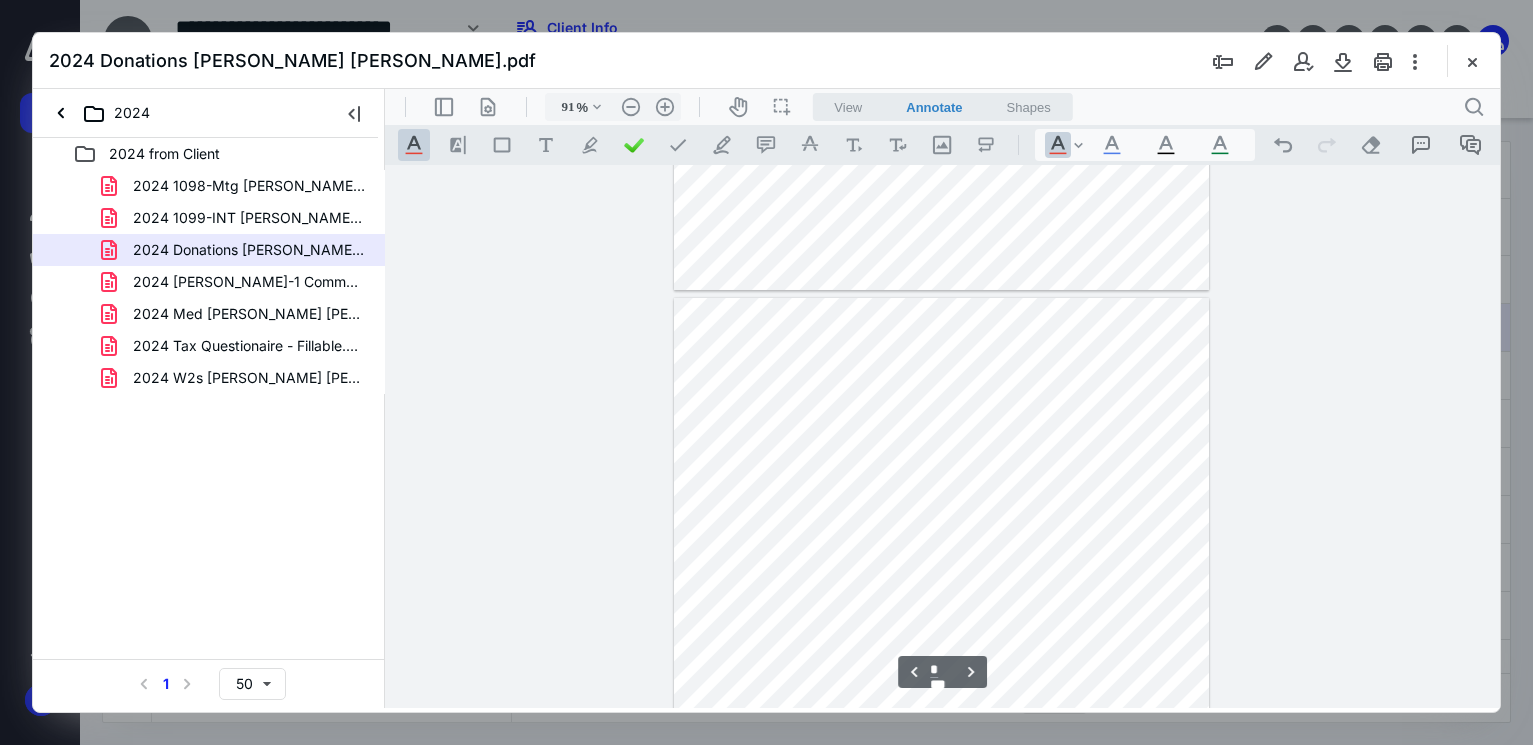 scroll, scrollTop: 1600, scrollLeft: 0, axis: vertical 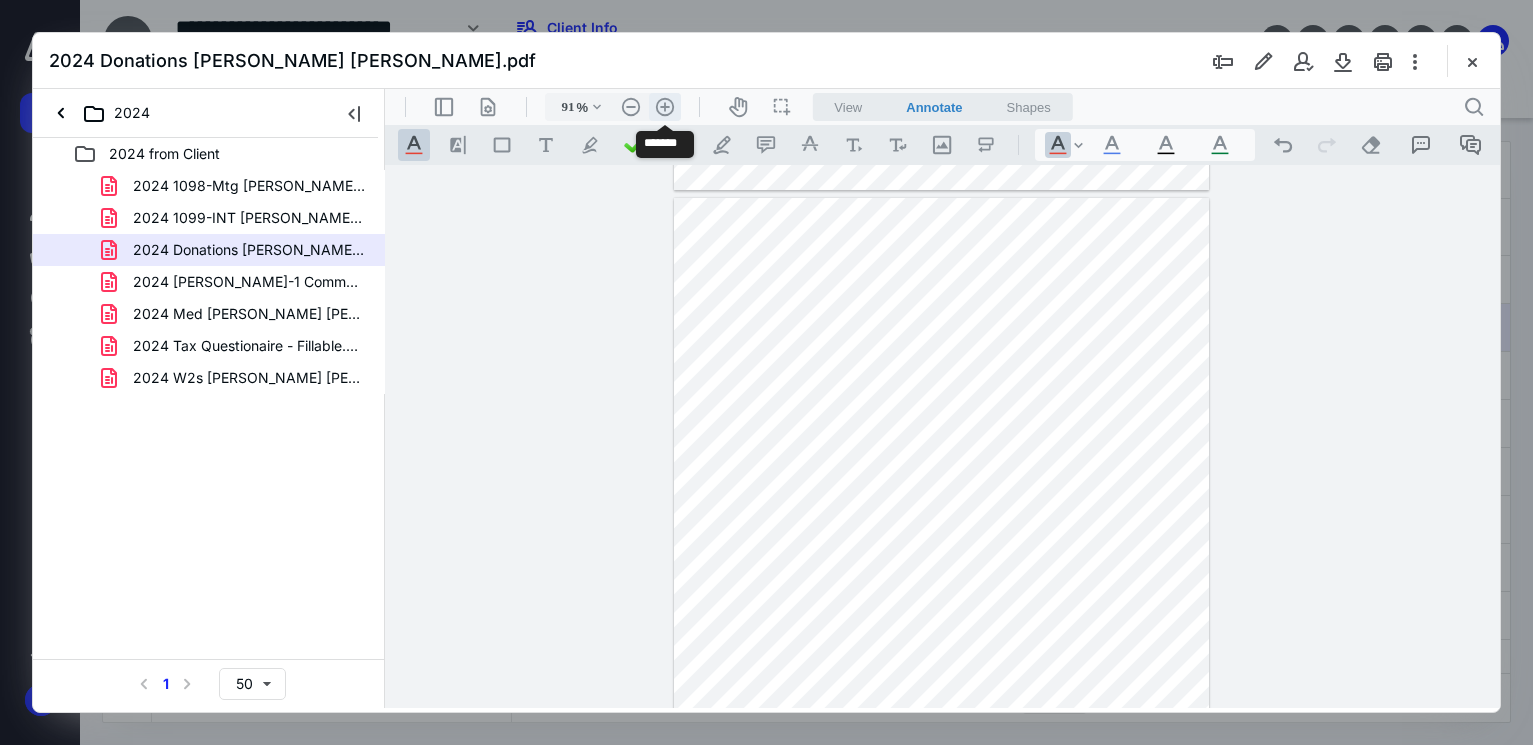 click on ".cls-1{fill:#abb0c4;} icon - header - zoom - in - line" at bounding box center [665, 107] 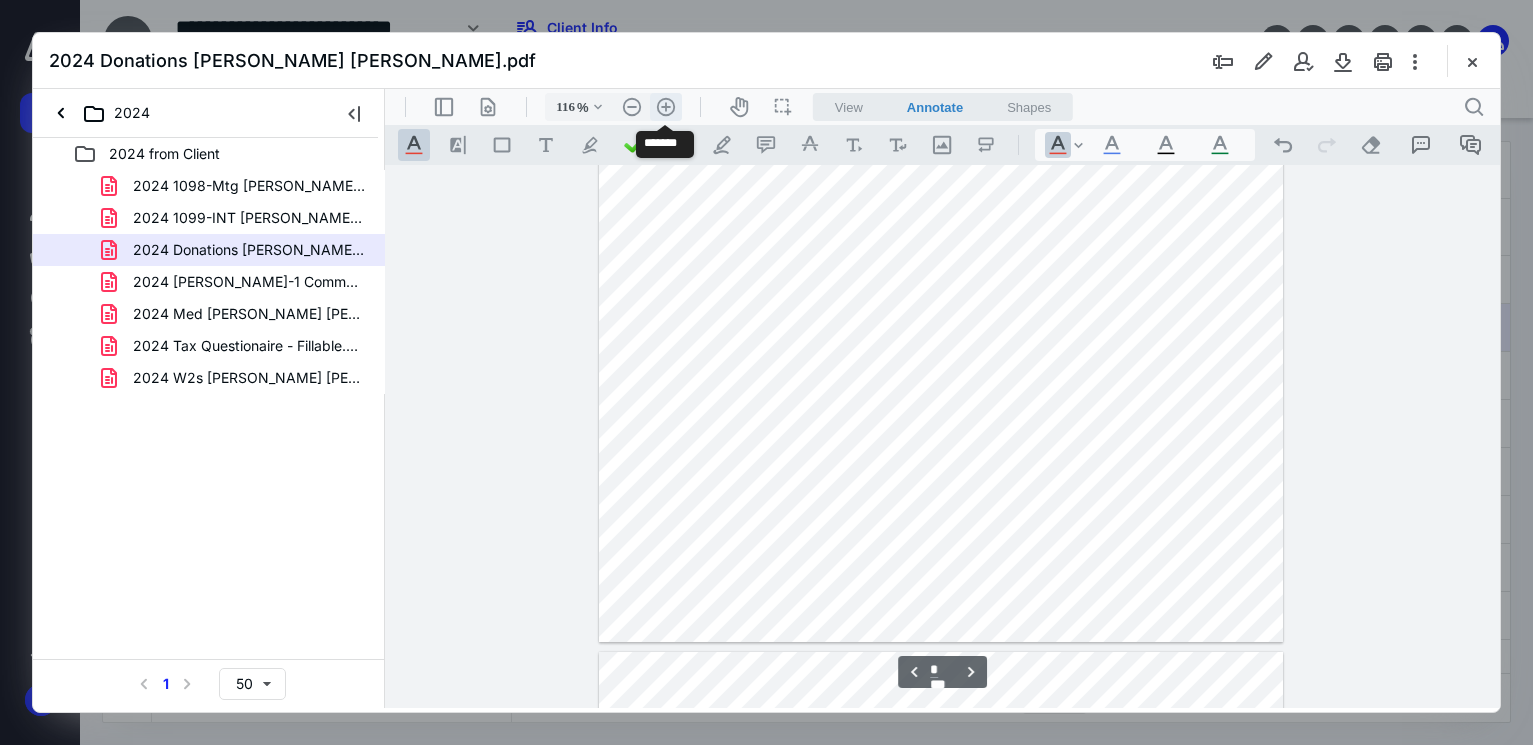 scroll, scrollTop: 2109, scrollLeft: 0, axis: vertical 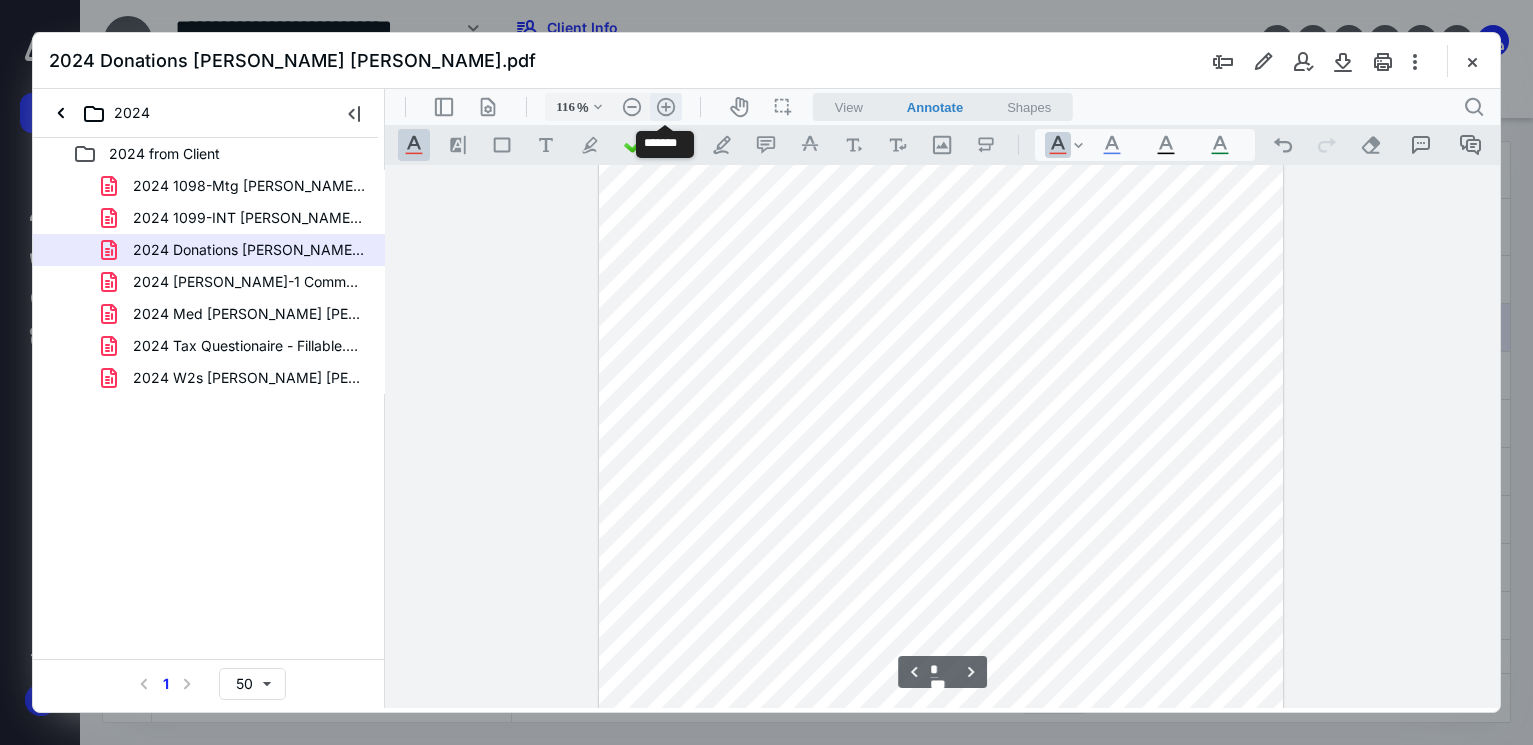 click on ".cls-1{fill:#abb0c4;} icon - header - zoom - in - line" at bounding box center [666, 107] 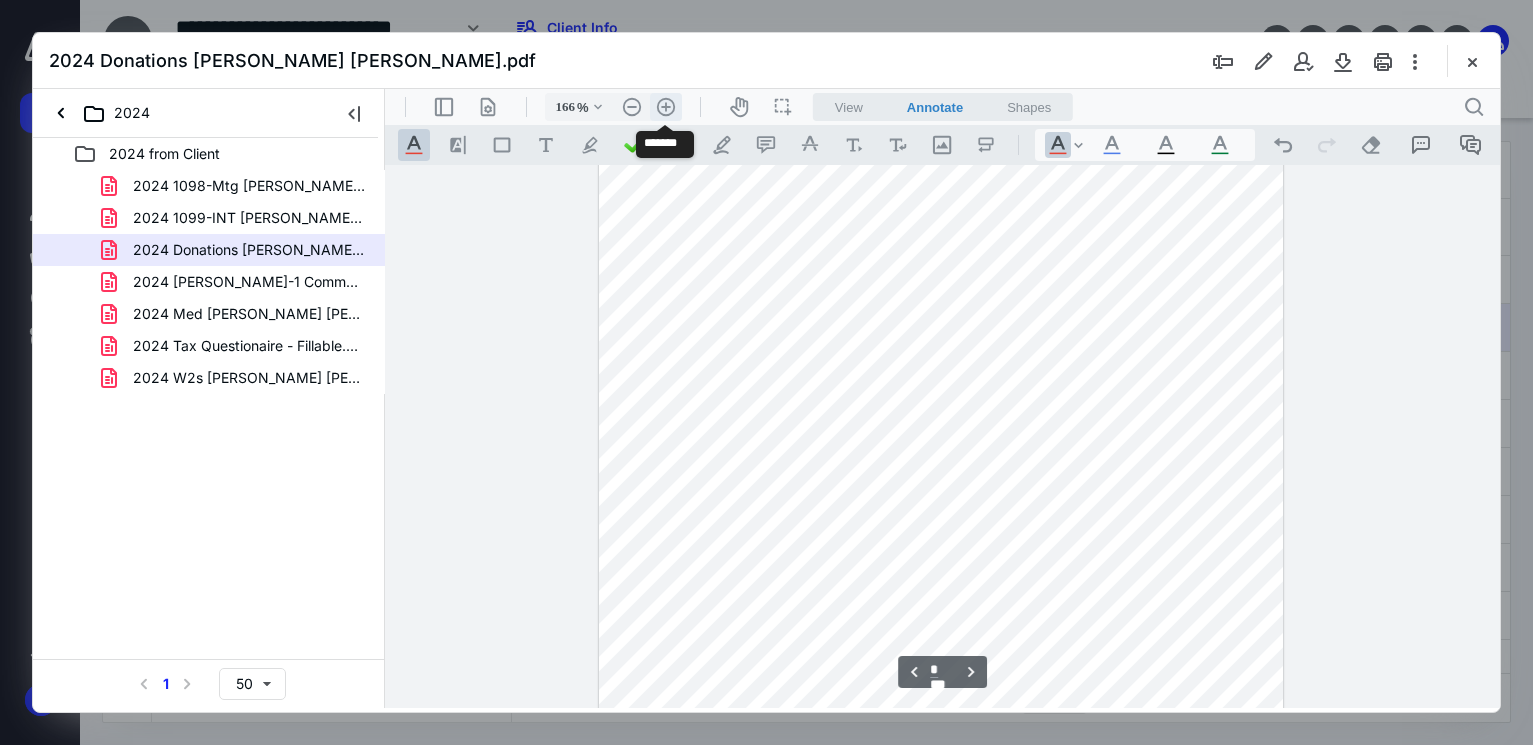click on ".cls-1{fill:#abb0c4;} icon - header - zoom - in - line" at bounding box center [666, 107] 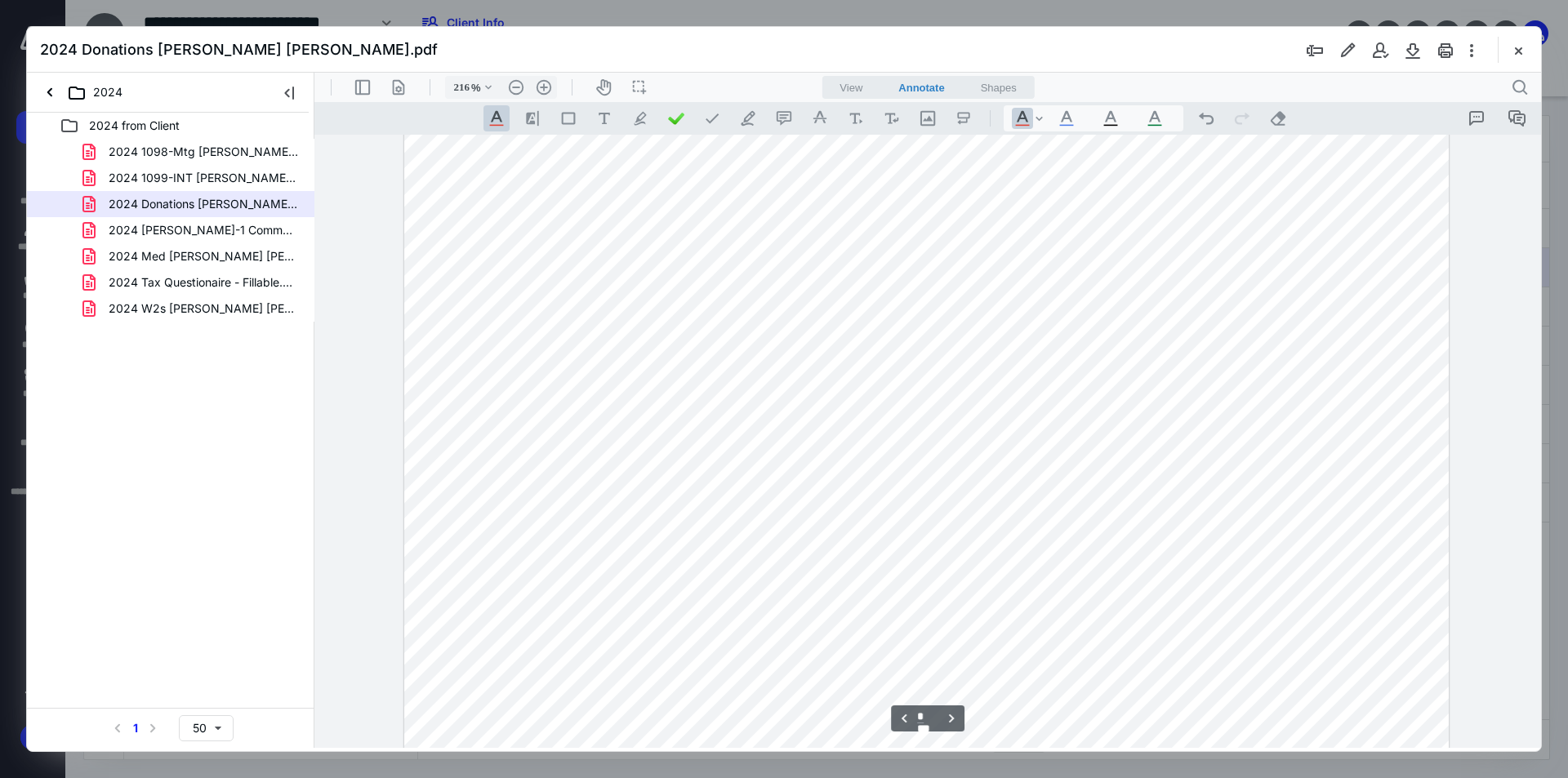 scroll, scrollTop: 4935, scrollLeft: 0, axis: vertical 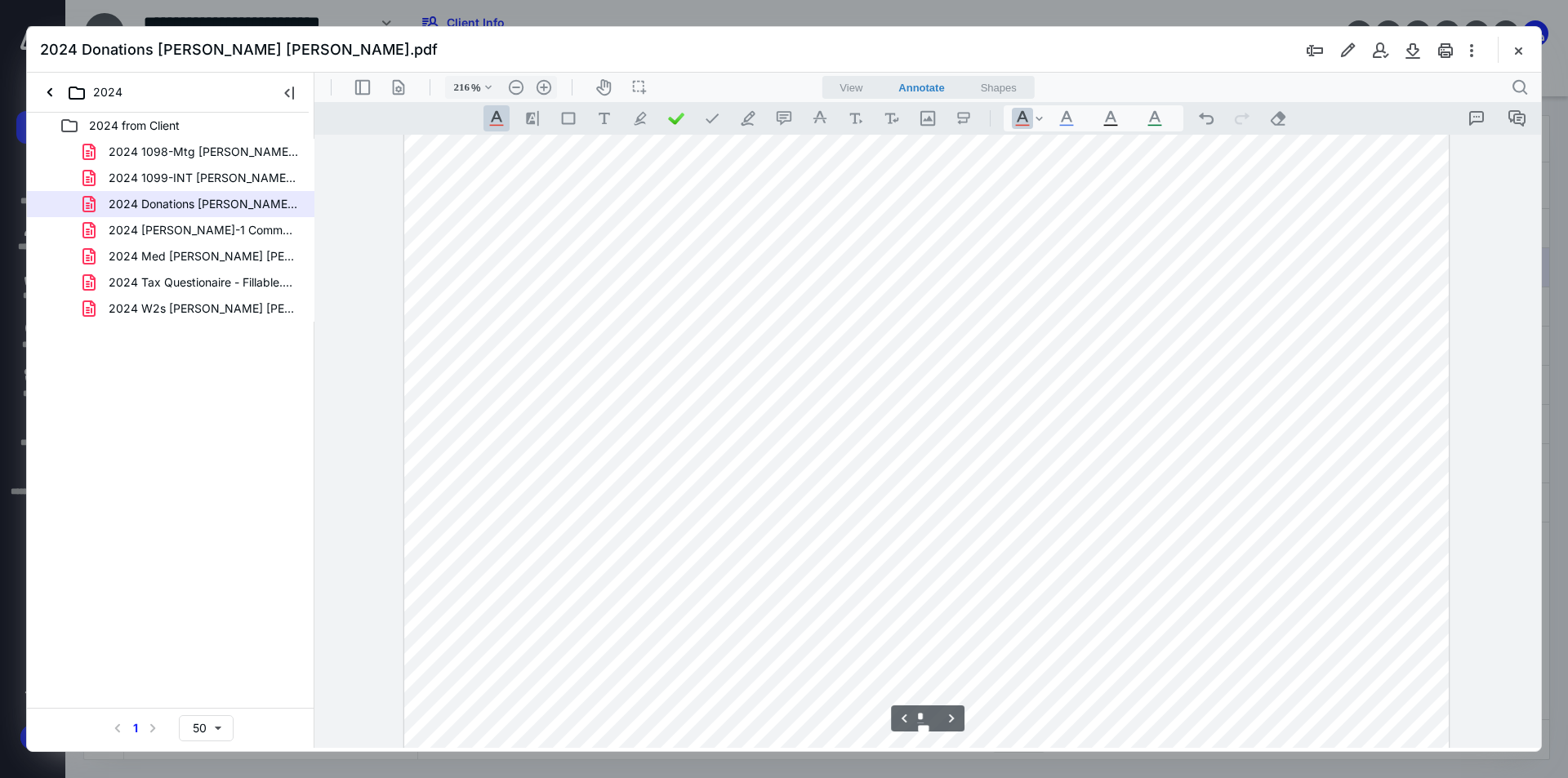 type on "*" 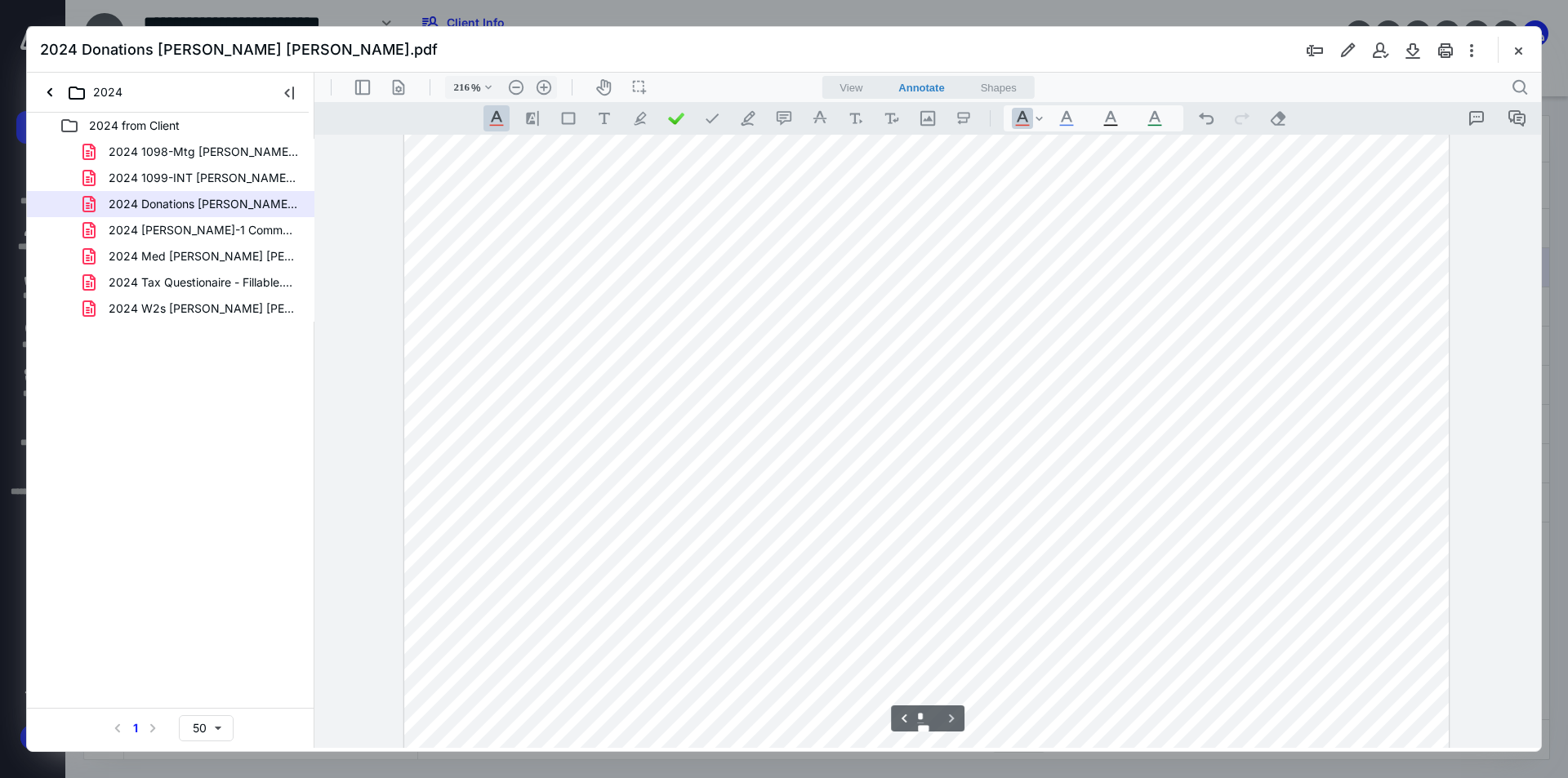 scroll, scrollTop: 10402, scrollLeft: 0, axis: vertical 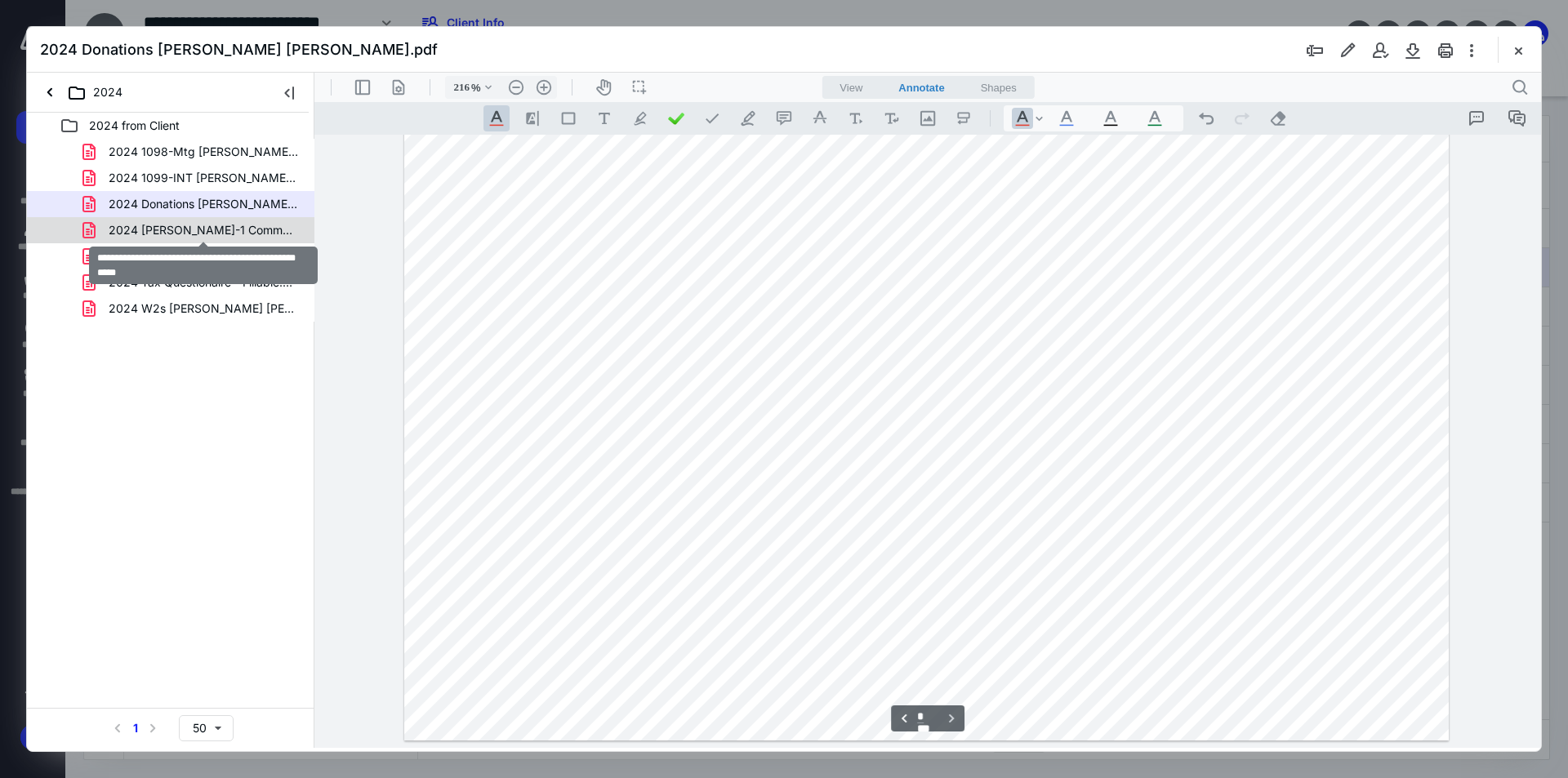click on "2024 [PERSON_NAME]-1 Community Comfort Living.pdf" at bounding box center (203, 230) 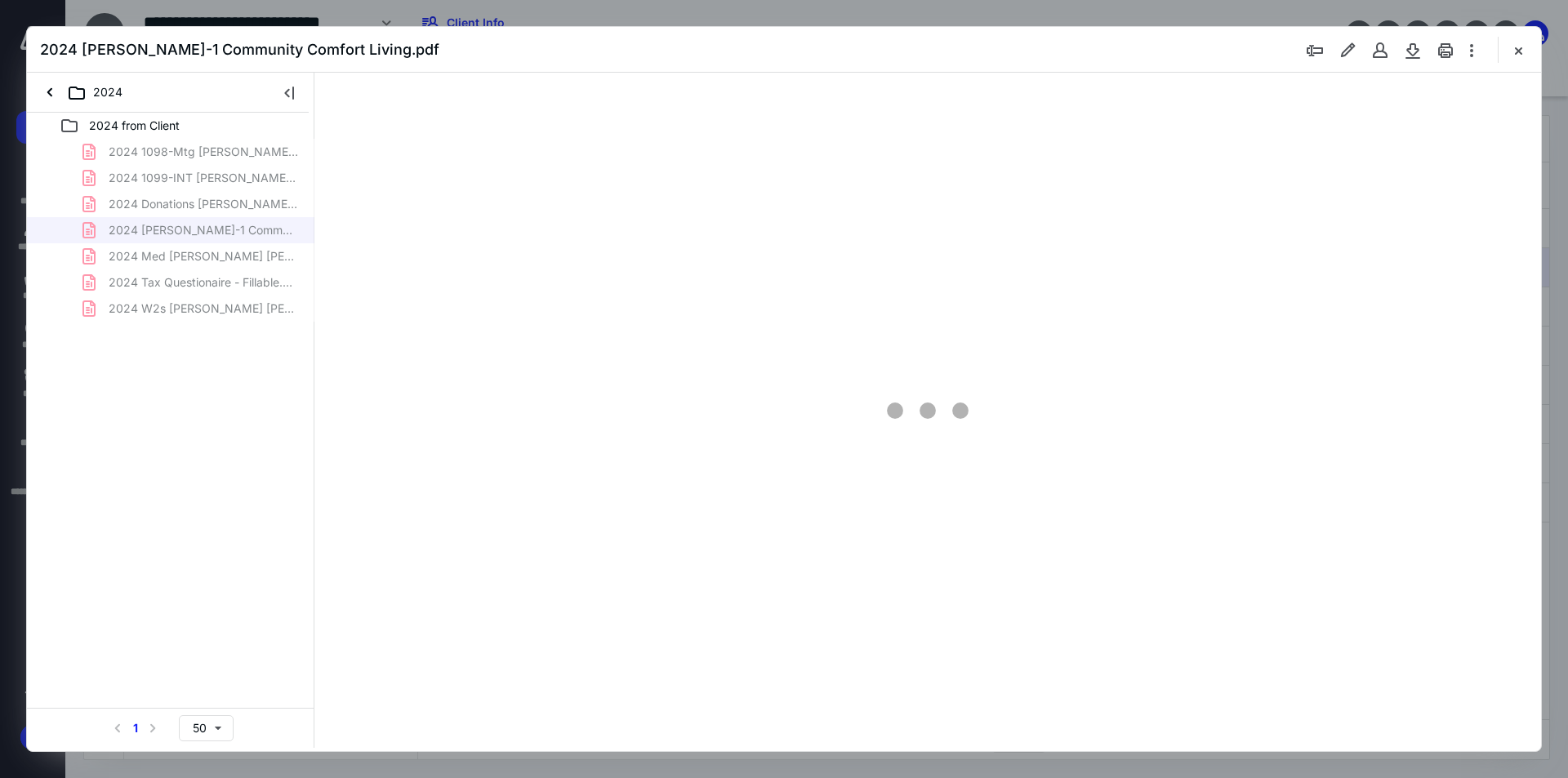 type on "94" 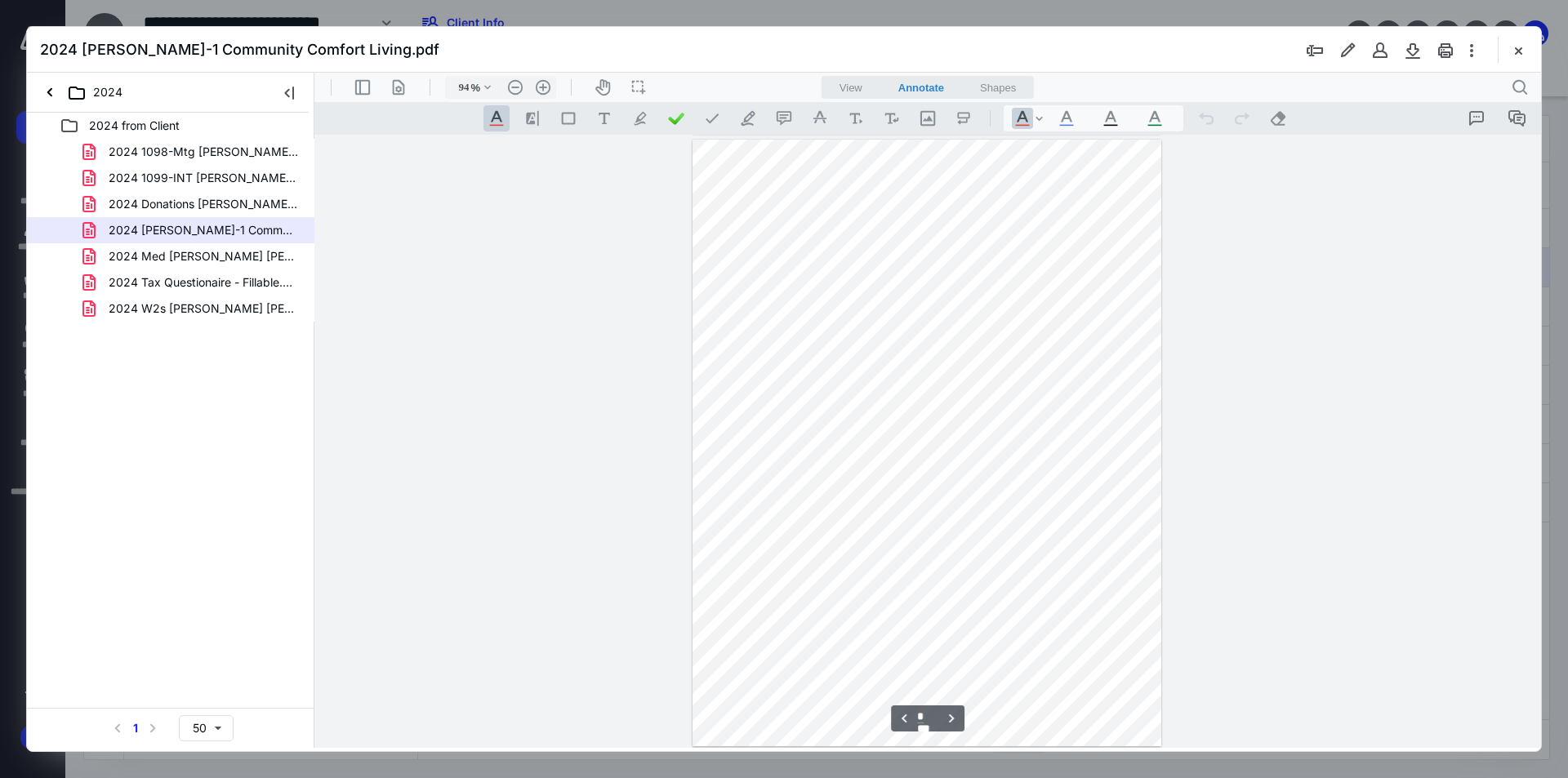 scroll, scrollTop: 1714, scrollLeft: 0, axis: vertical 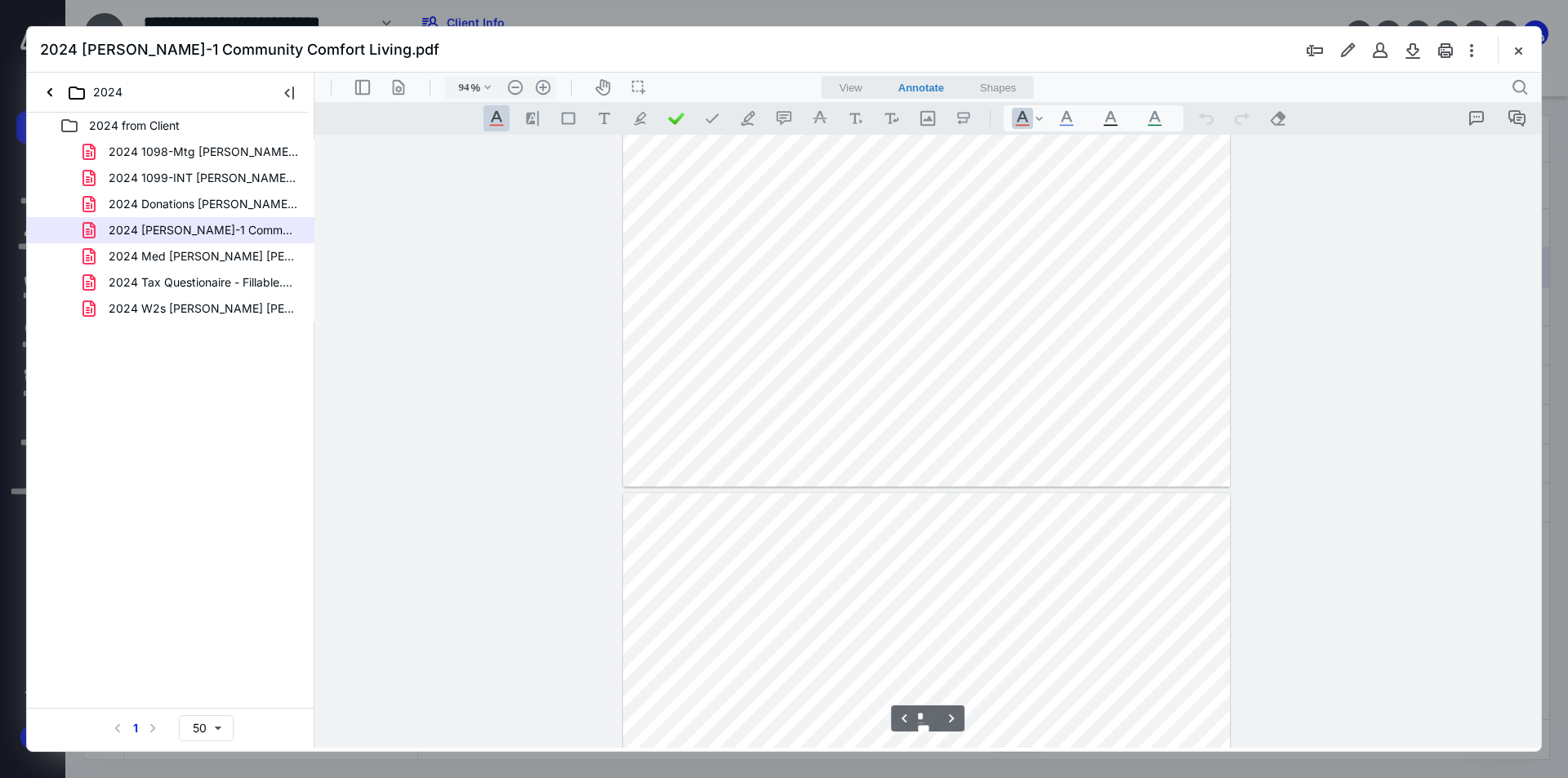 type on "*" 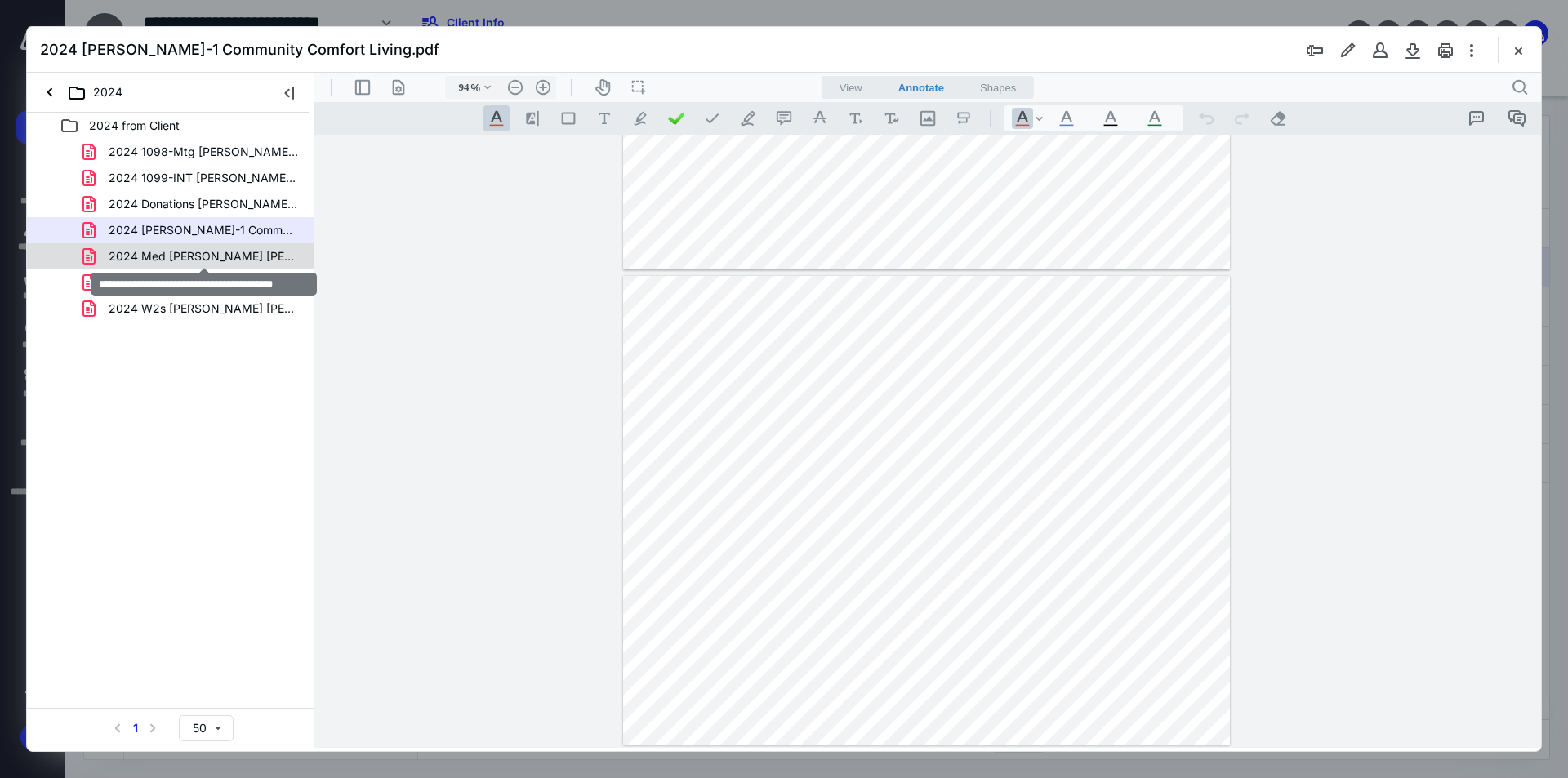 click on "2024 Med [PERSON_NAME] [PERSON_NAME] [PERSON_NAME].pdf" at bounding box center (203, 256) 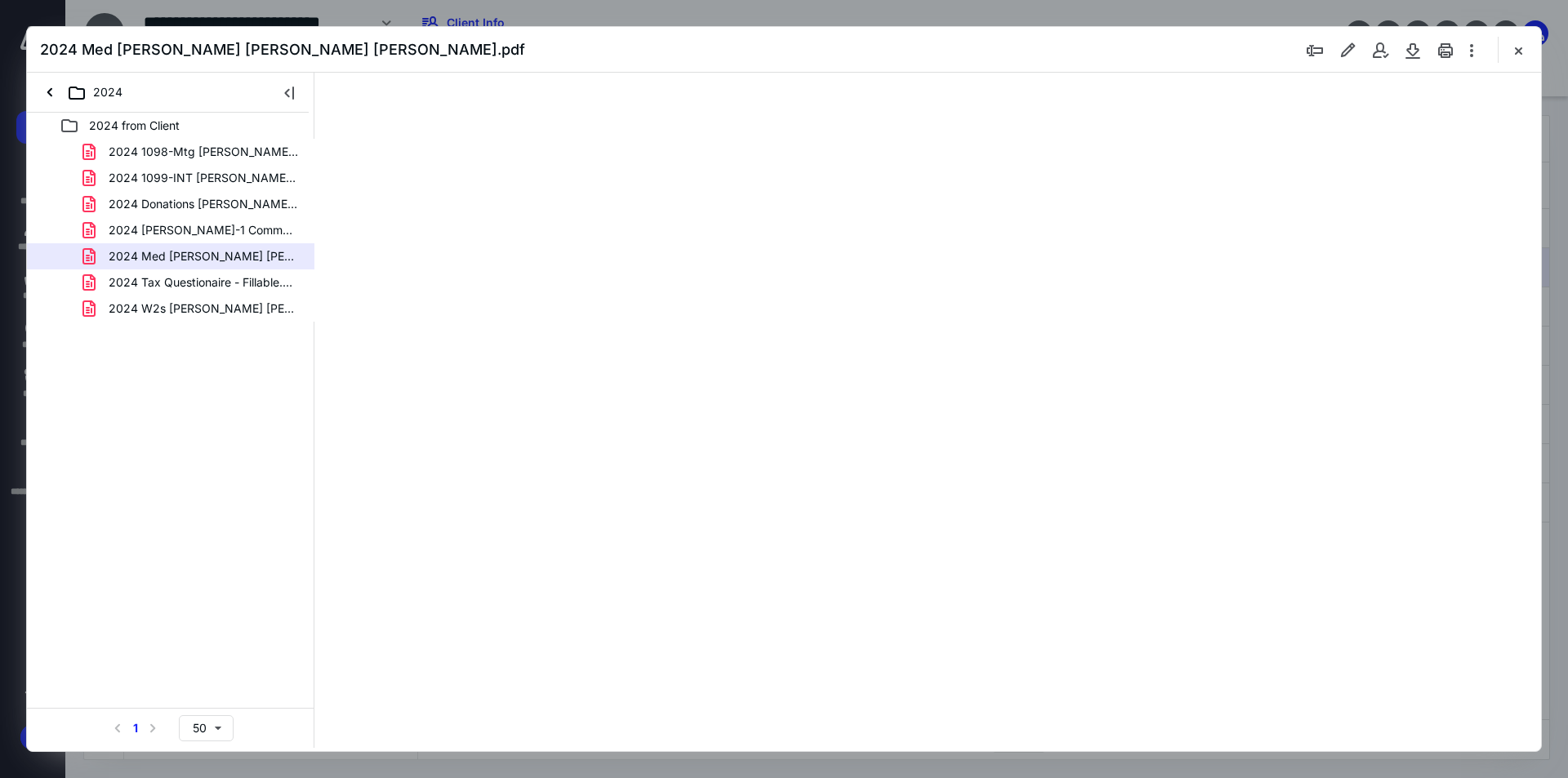 scroll, scrollTop: 0, scrollLeft: 0, axis: both 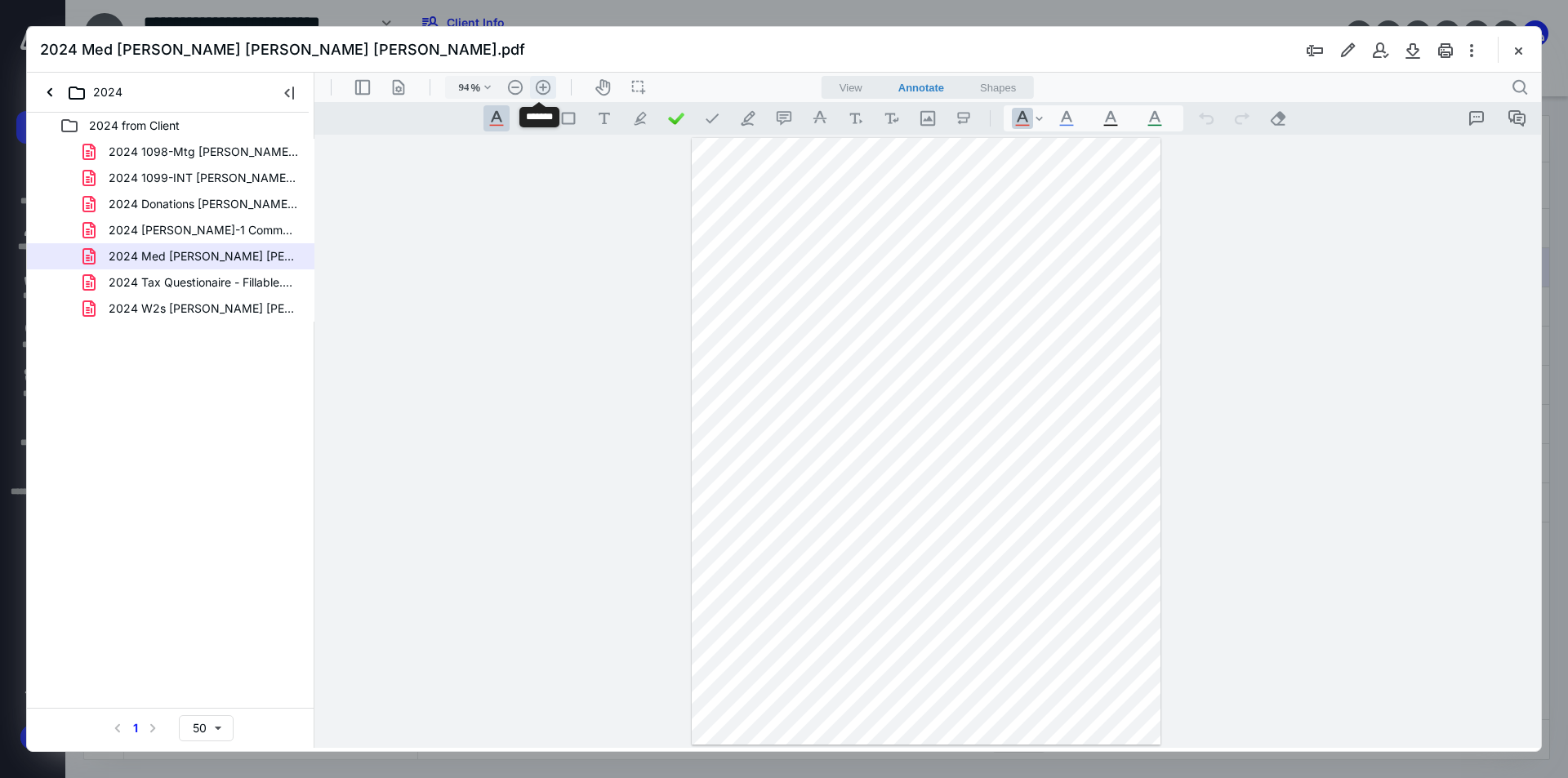 click on ".cls-1{fill:#abb0c4;} icon - header - zoom - in - line" at bounding box center [543, 87] 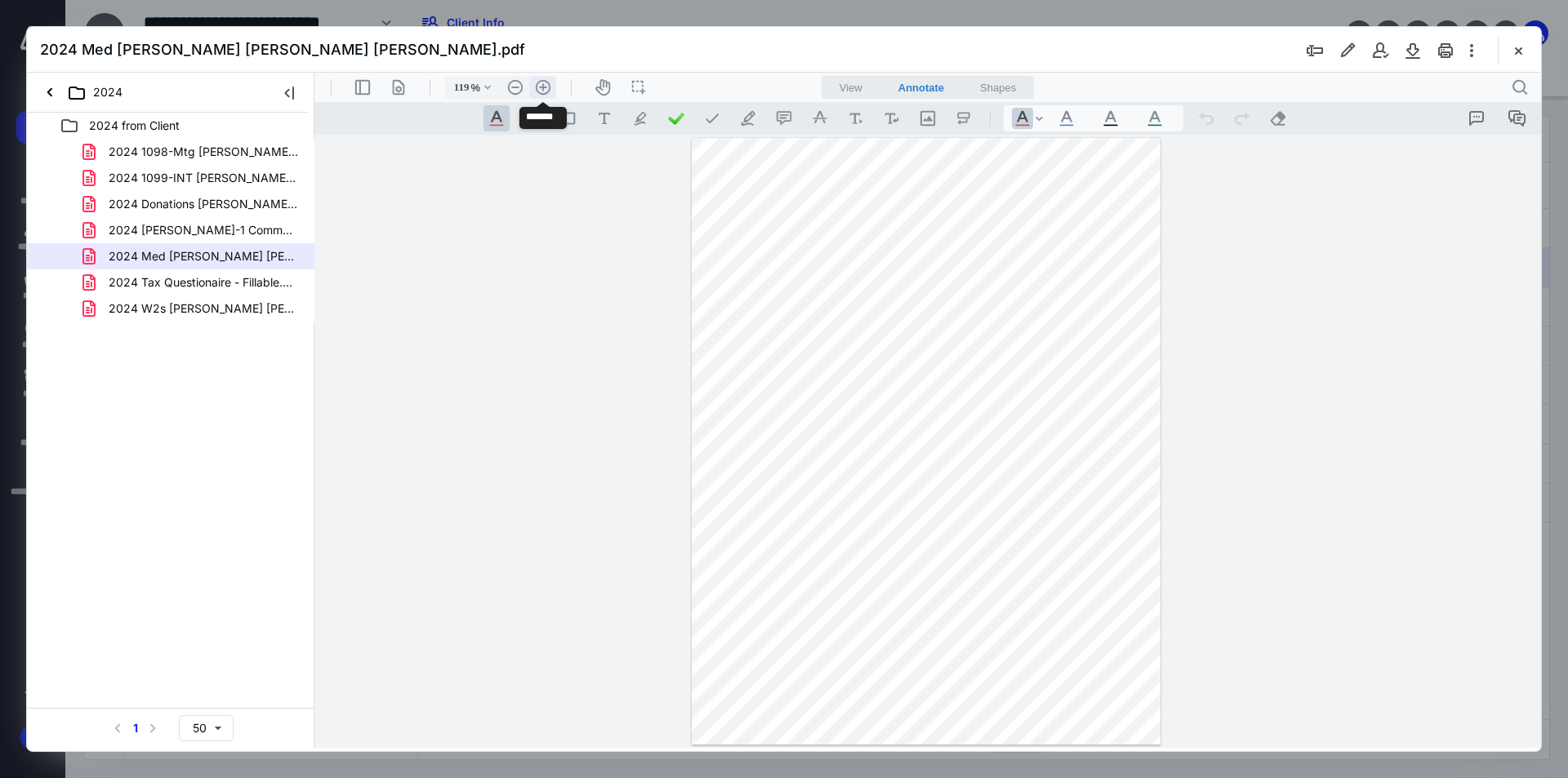 click on ".cls-1{fill:#abb0c4;} icon - header - zoom - in - line" at bounding box center (543, 87) 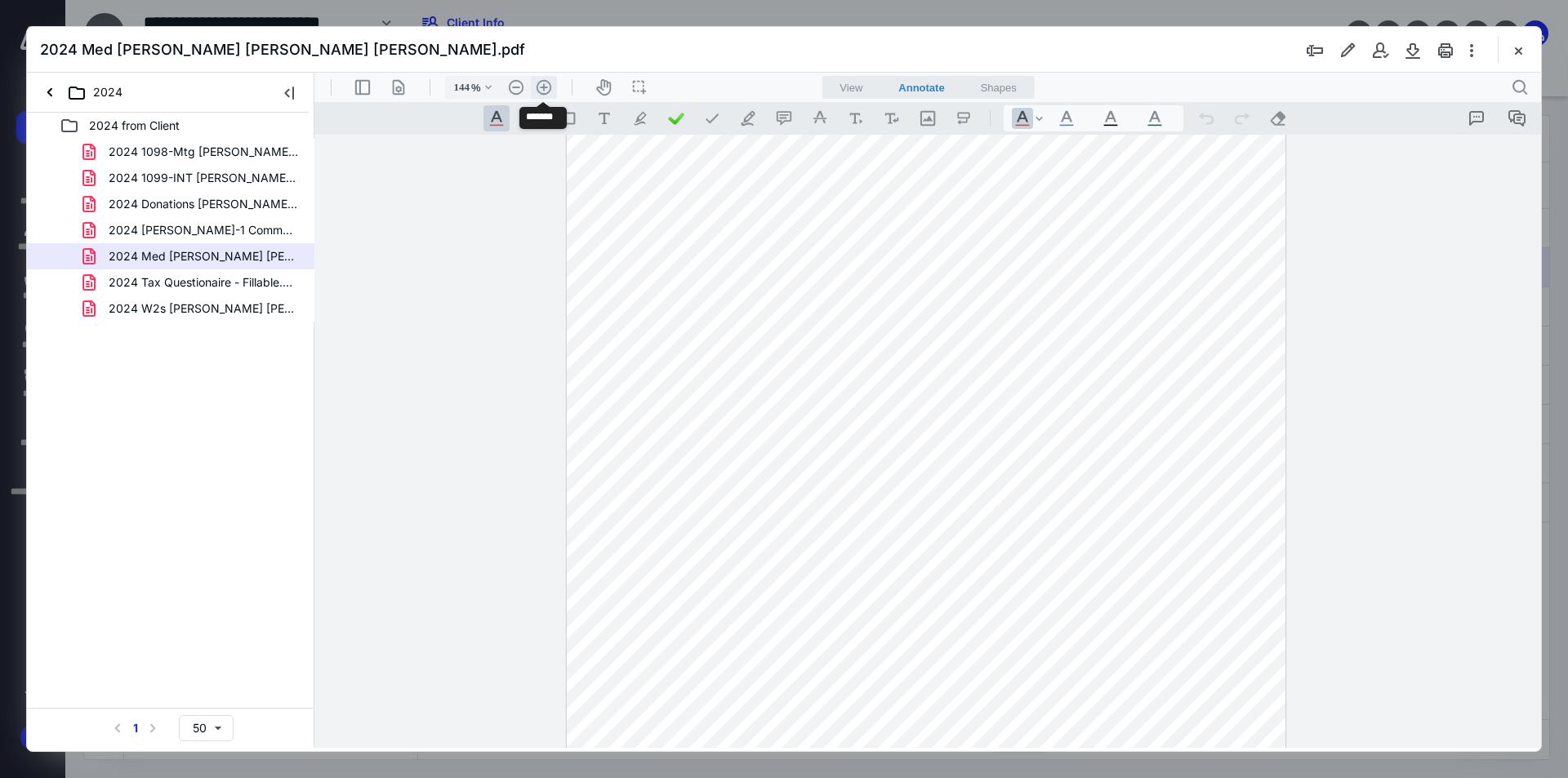 click on ".cls-1{fill:#abb0c4;} icon - header - zoom - in - line" at bounding box center [544, 87] 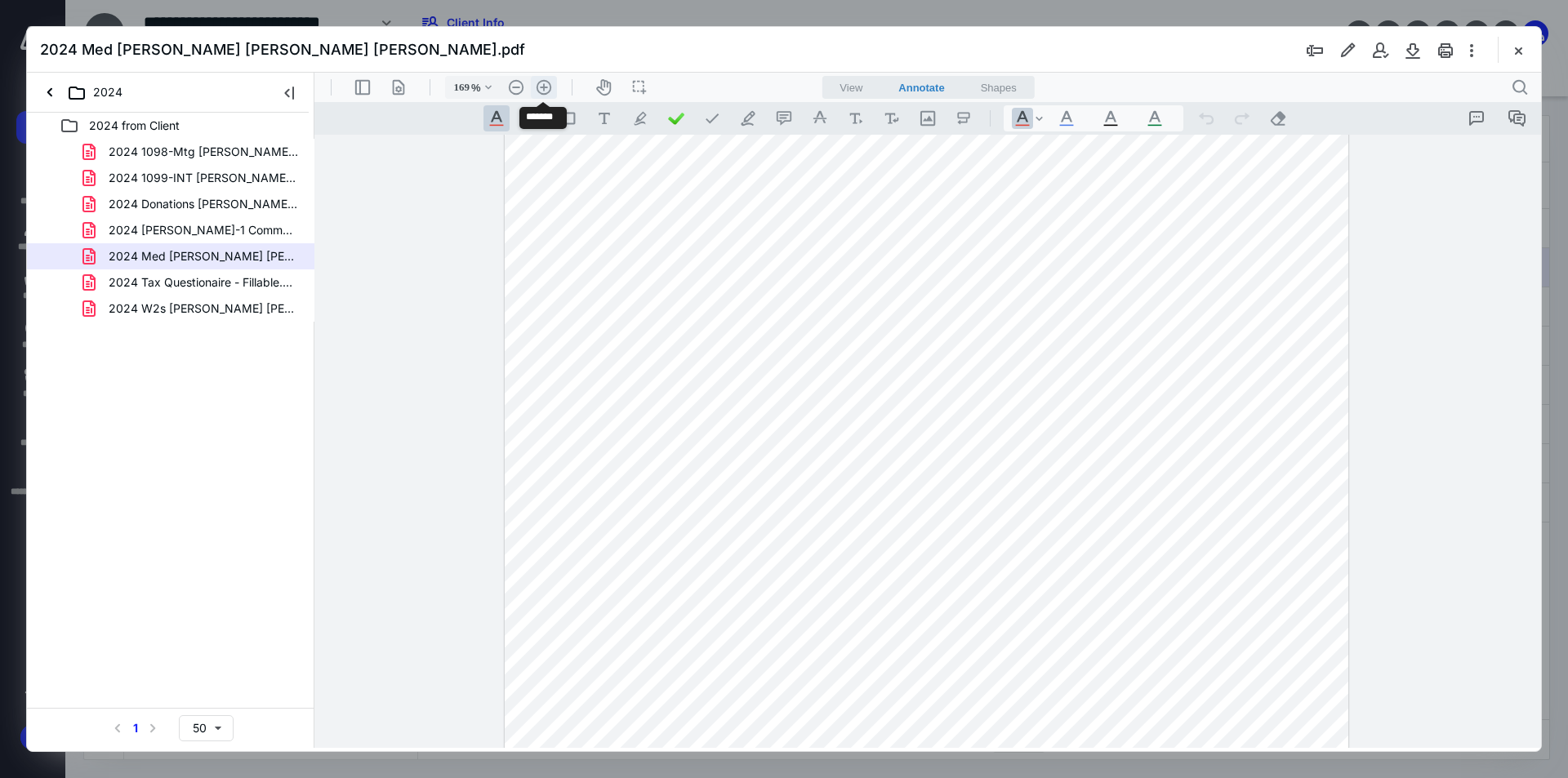 click on ".cls-1{fill:#abb0c4;} icon - header - zoom - in - line" at bounding box center [544, 87] 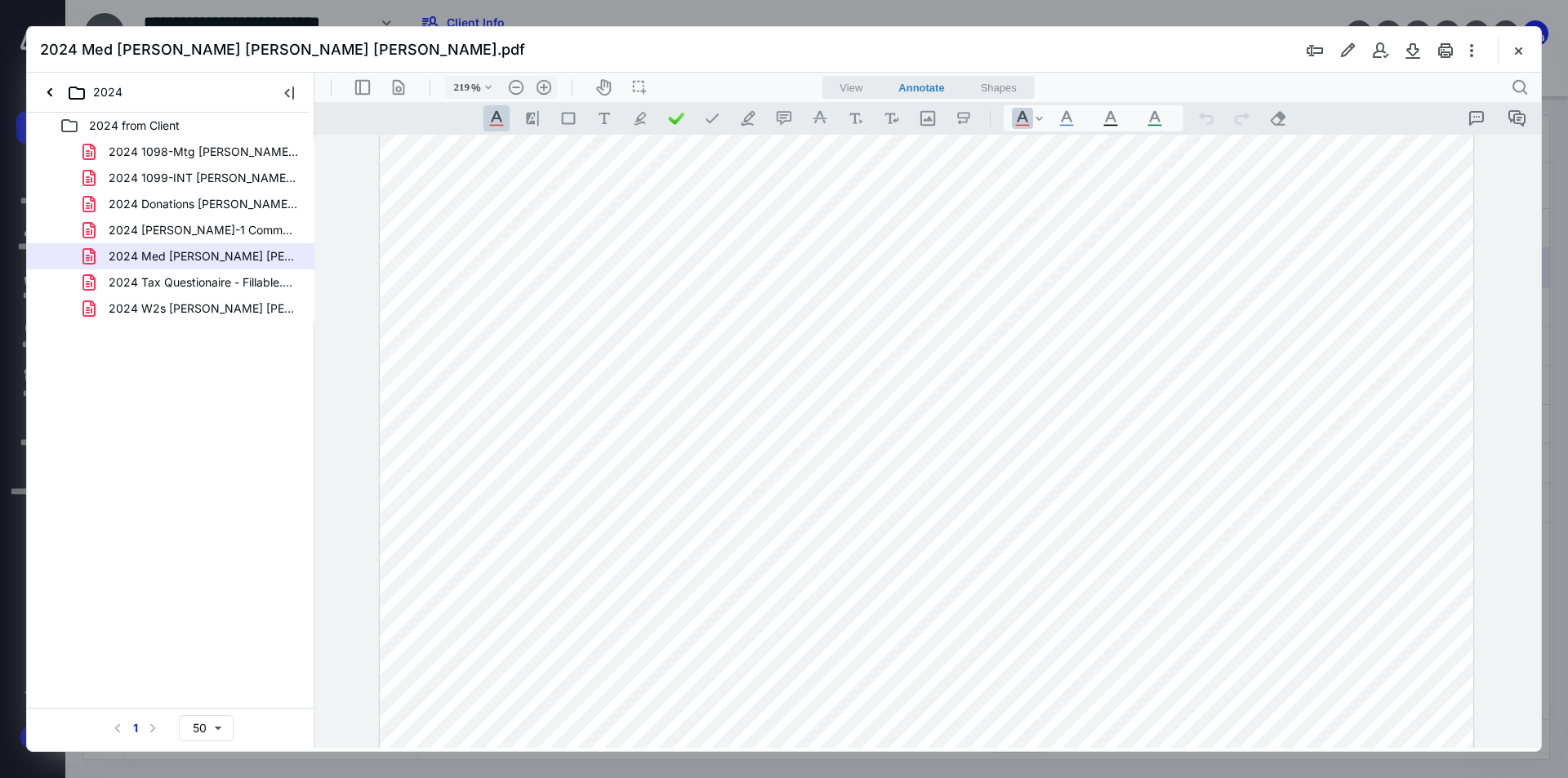 scroll, scrollTop: 816, scrollLeft: 0, axis: vertical 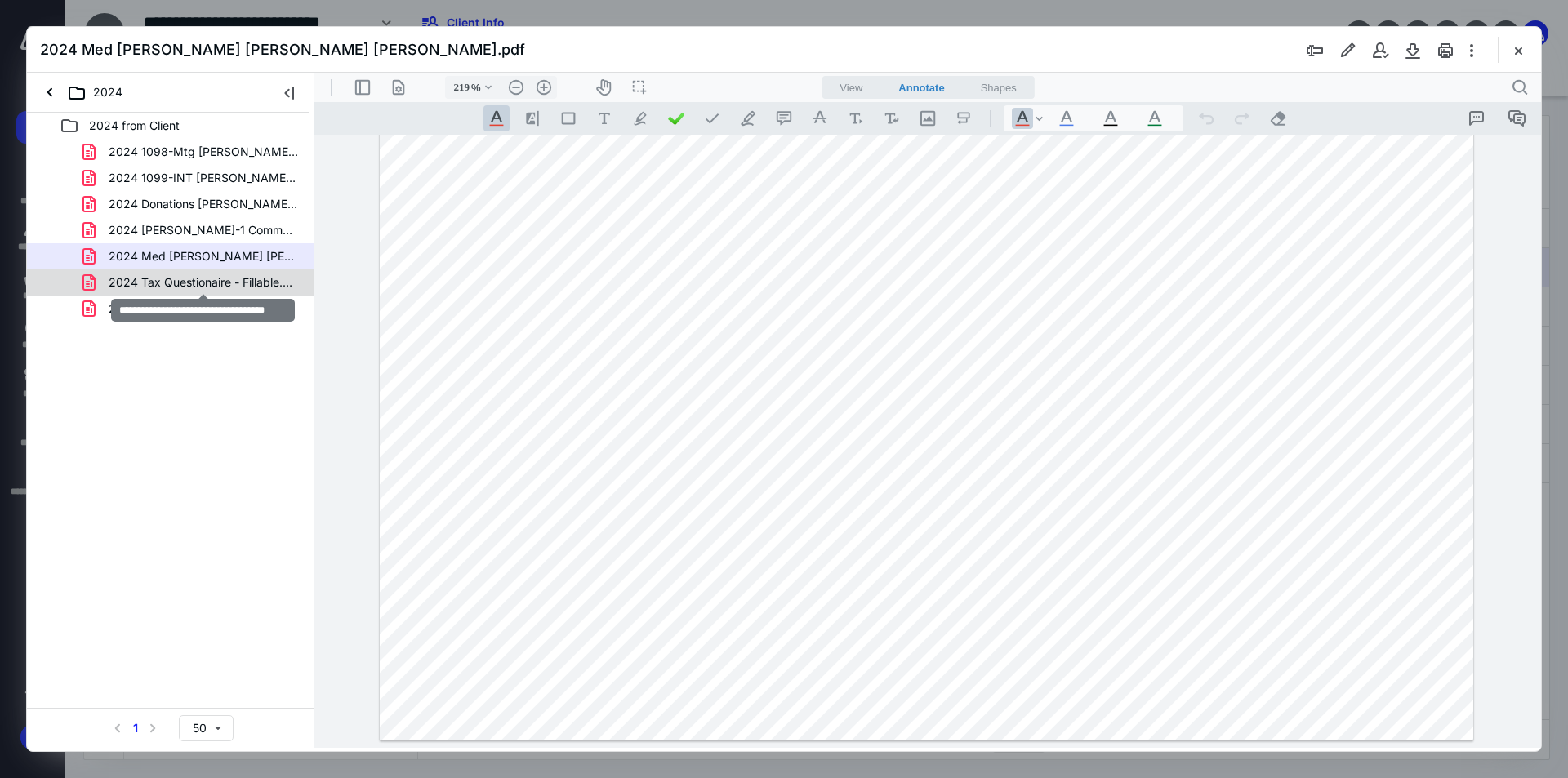 click on "2024 Tax Questionaire - Fillable.pdf" at bounding box center (203, 282) 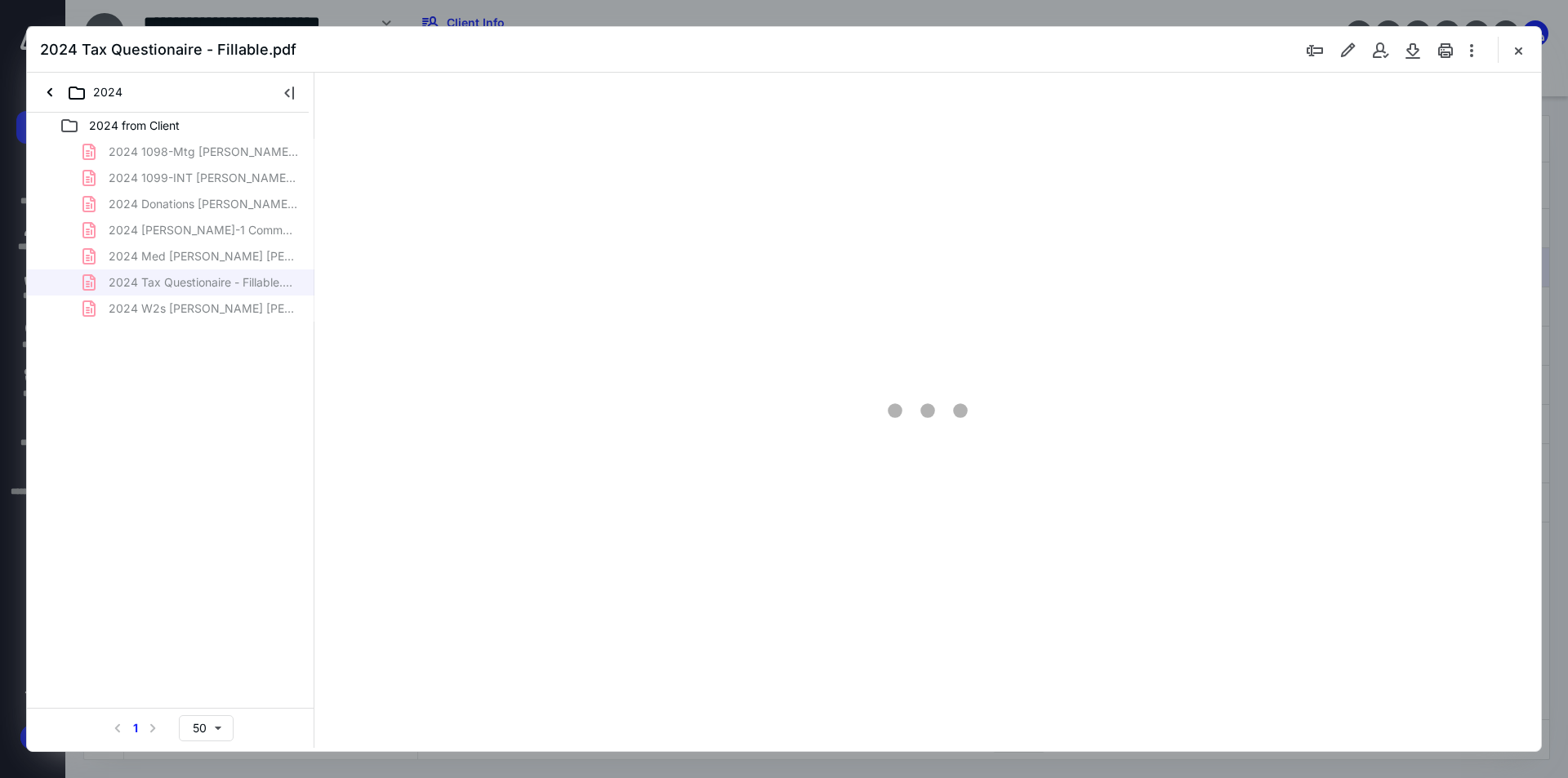 scroll, scrollTop: 65, scrollLeft: 0, axis: vertical 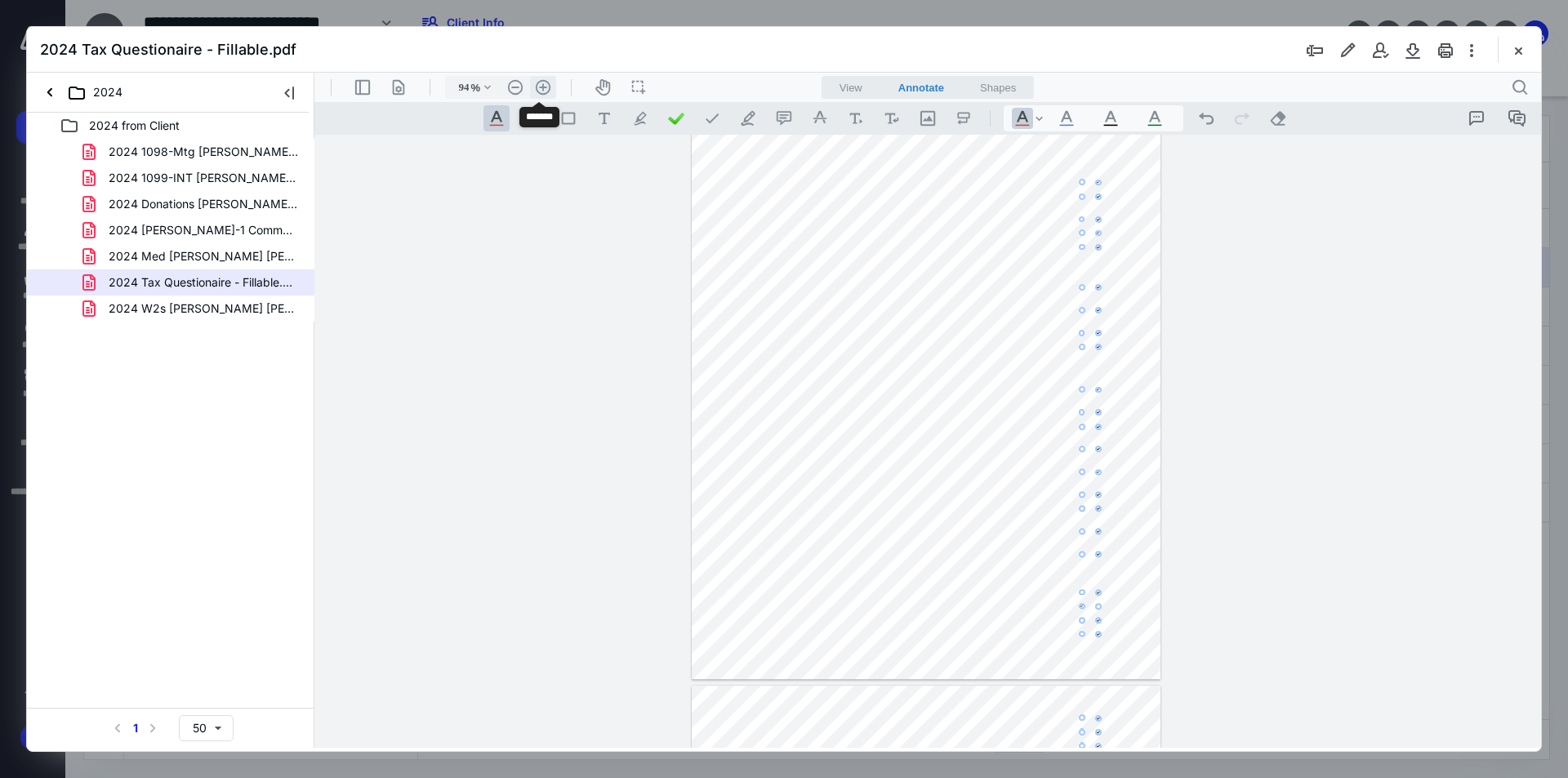 click on ".cls-1{fill:#abb0c4;} icon - header - zoom - in - line" at bounding box center [543, 87] 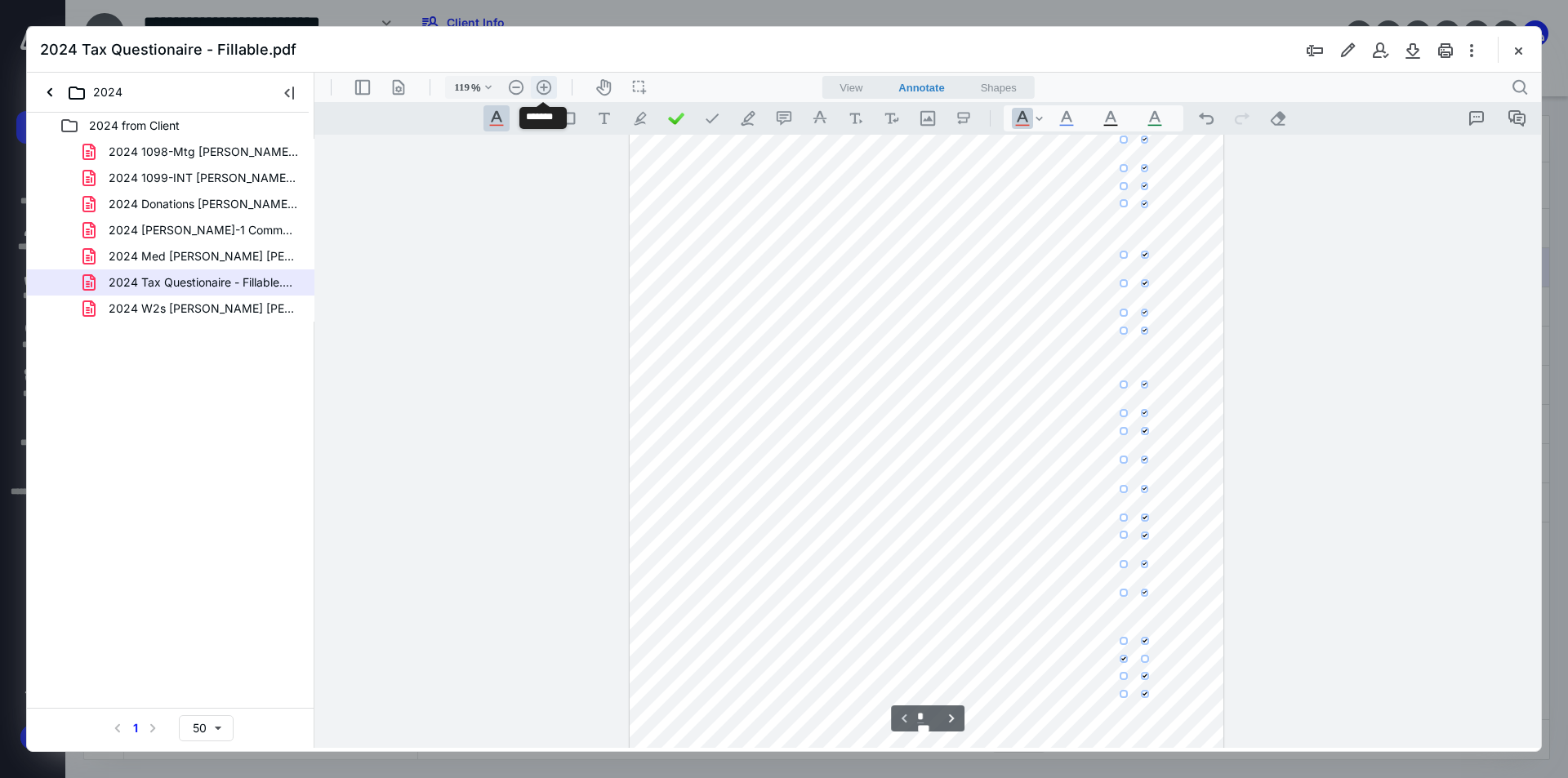 click on ".cls-1{fill:#abb0c4;} icon - header - zoom - in - line" at bounding box center (544, 87) 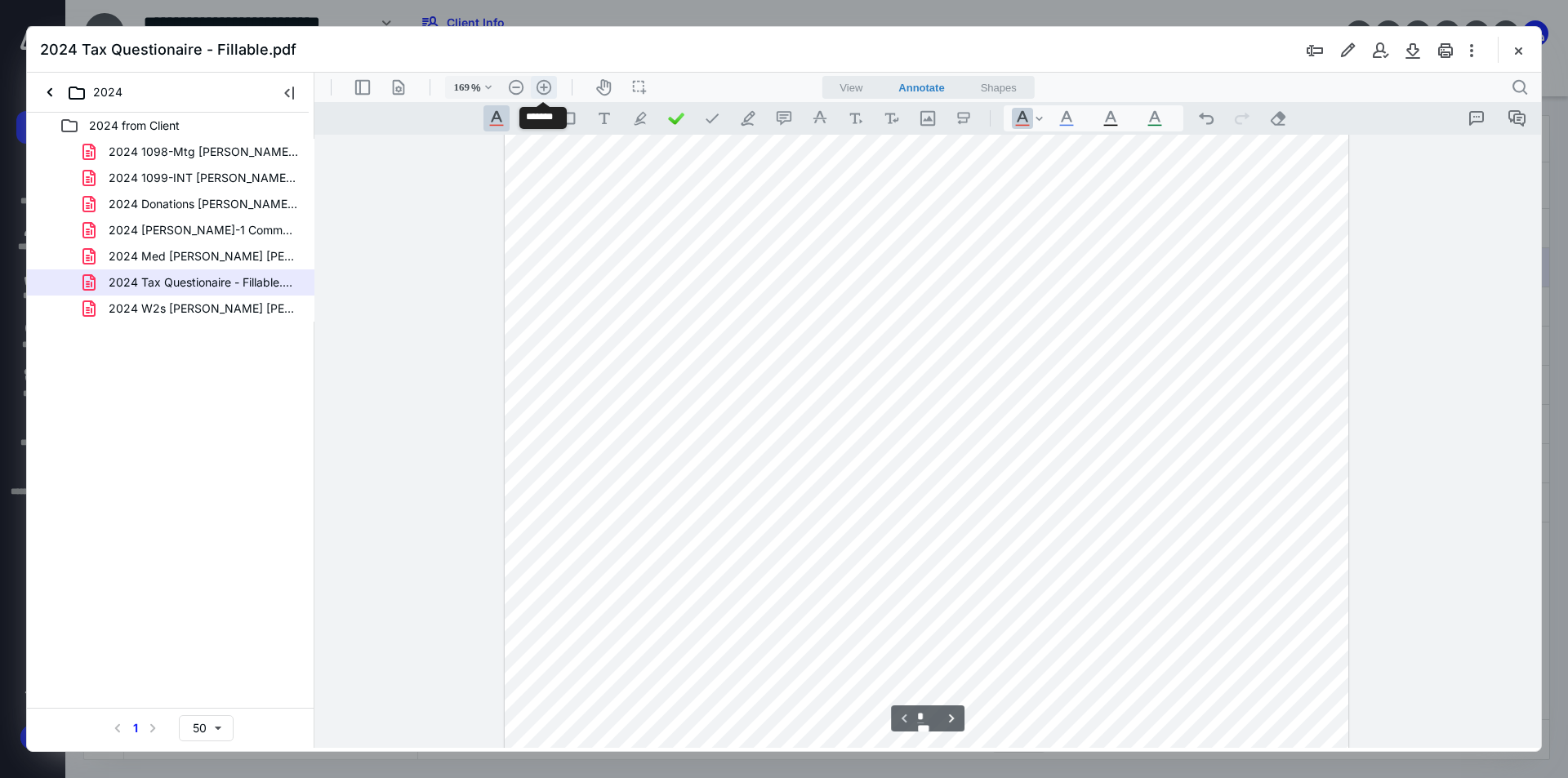 click on ".cls-1{fill:#abb0c4;} icon - header - zoom - in - line" at bounding box center [544, 87] 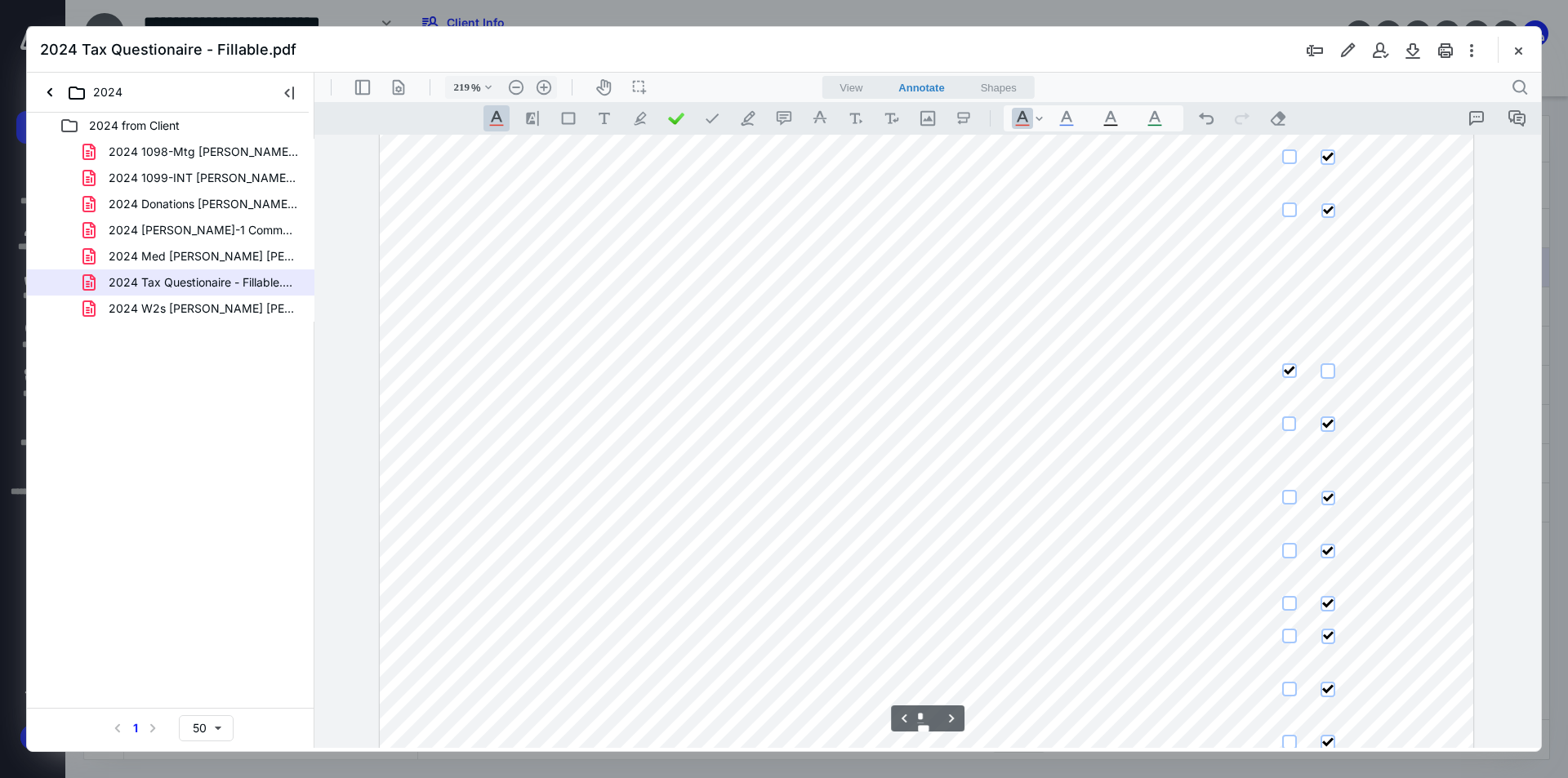 scroll, scrollTop: 3621, scrollLeft: 0, axis: vertical 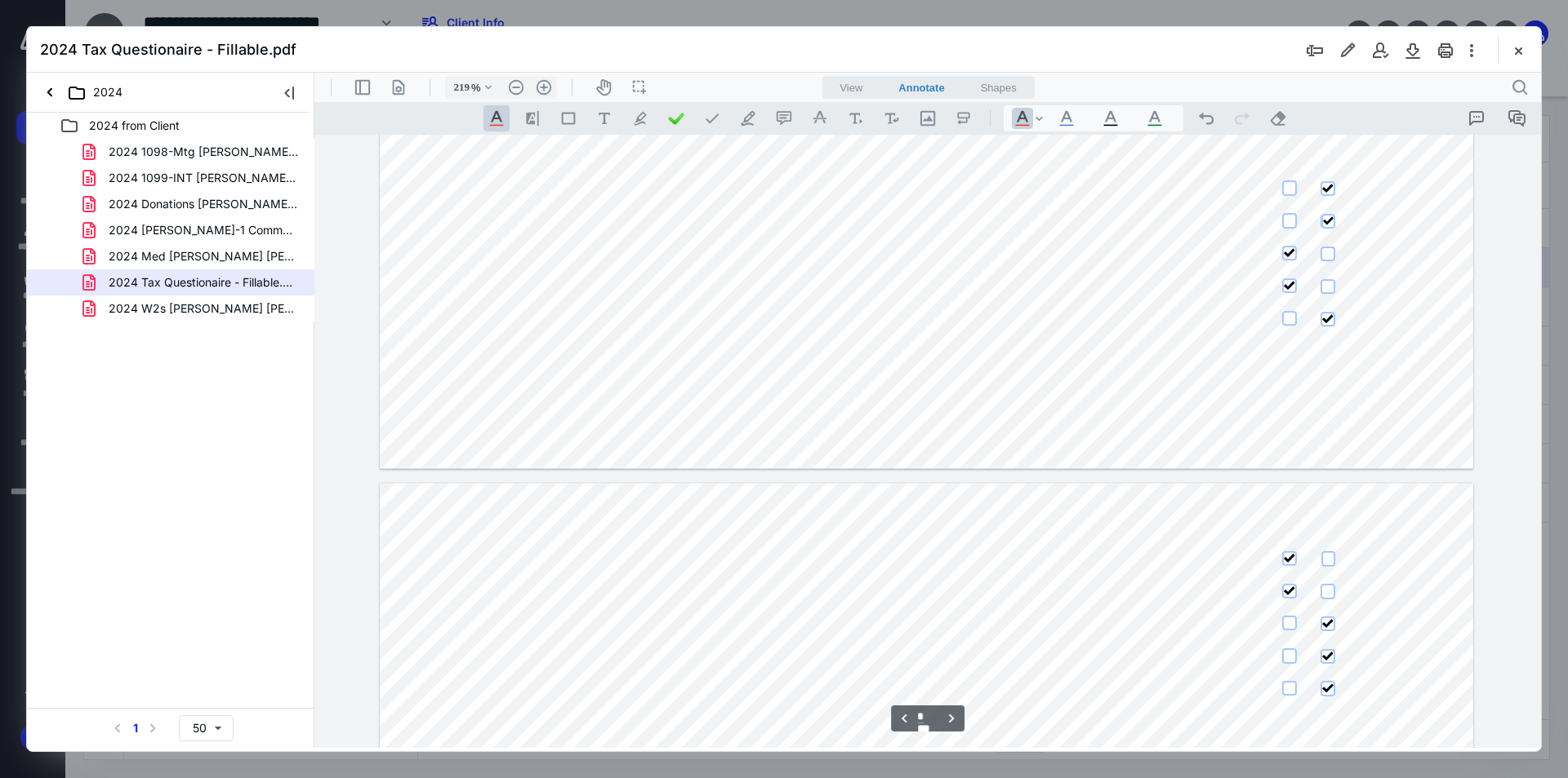 type on "*" 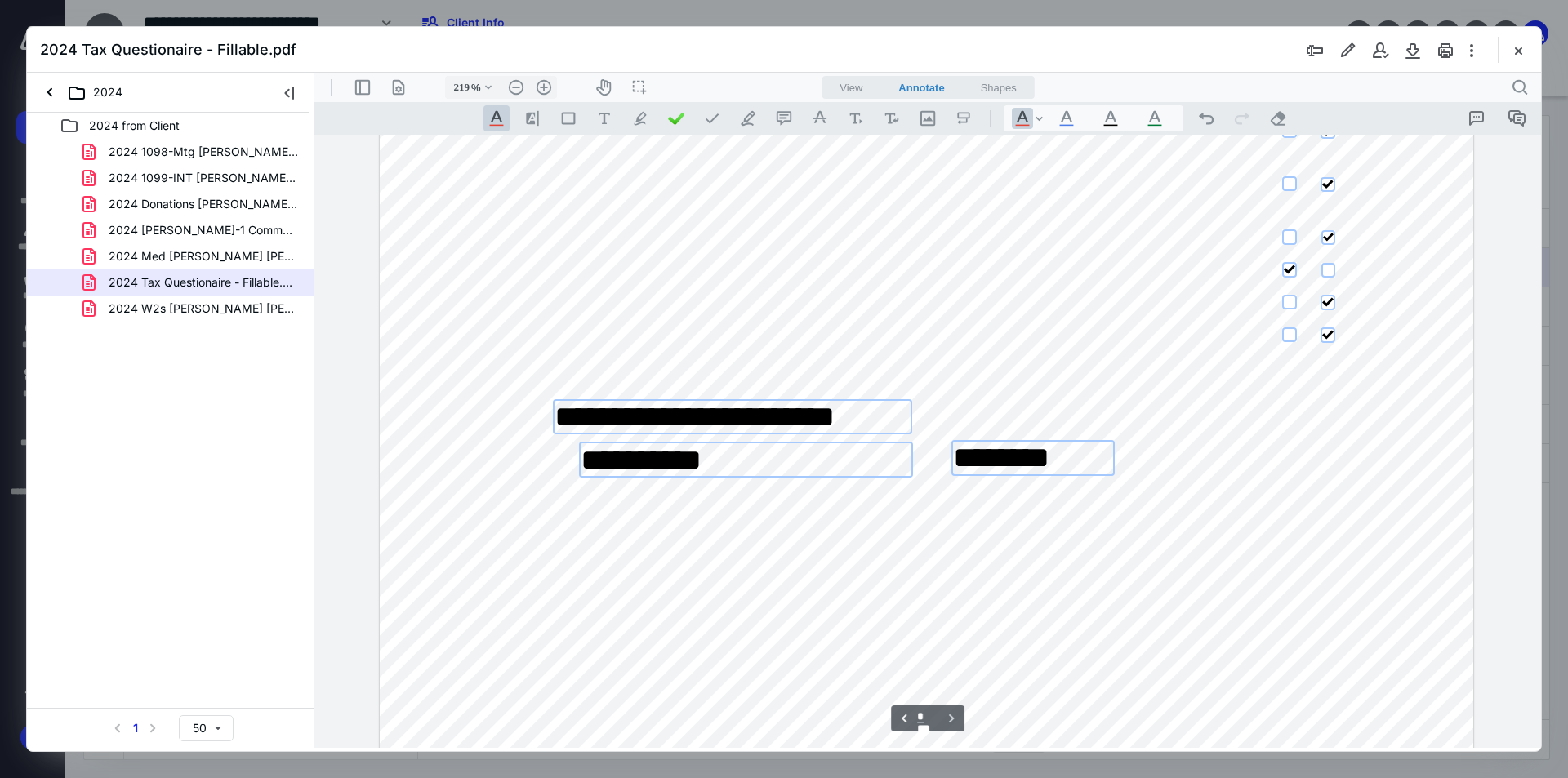 scroll, scrollTop: 5105, scrollLeft: 0, axis: vertical 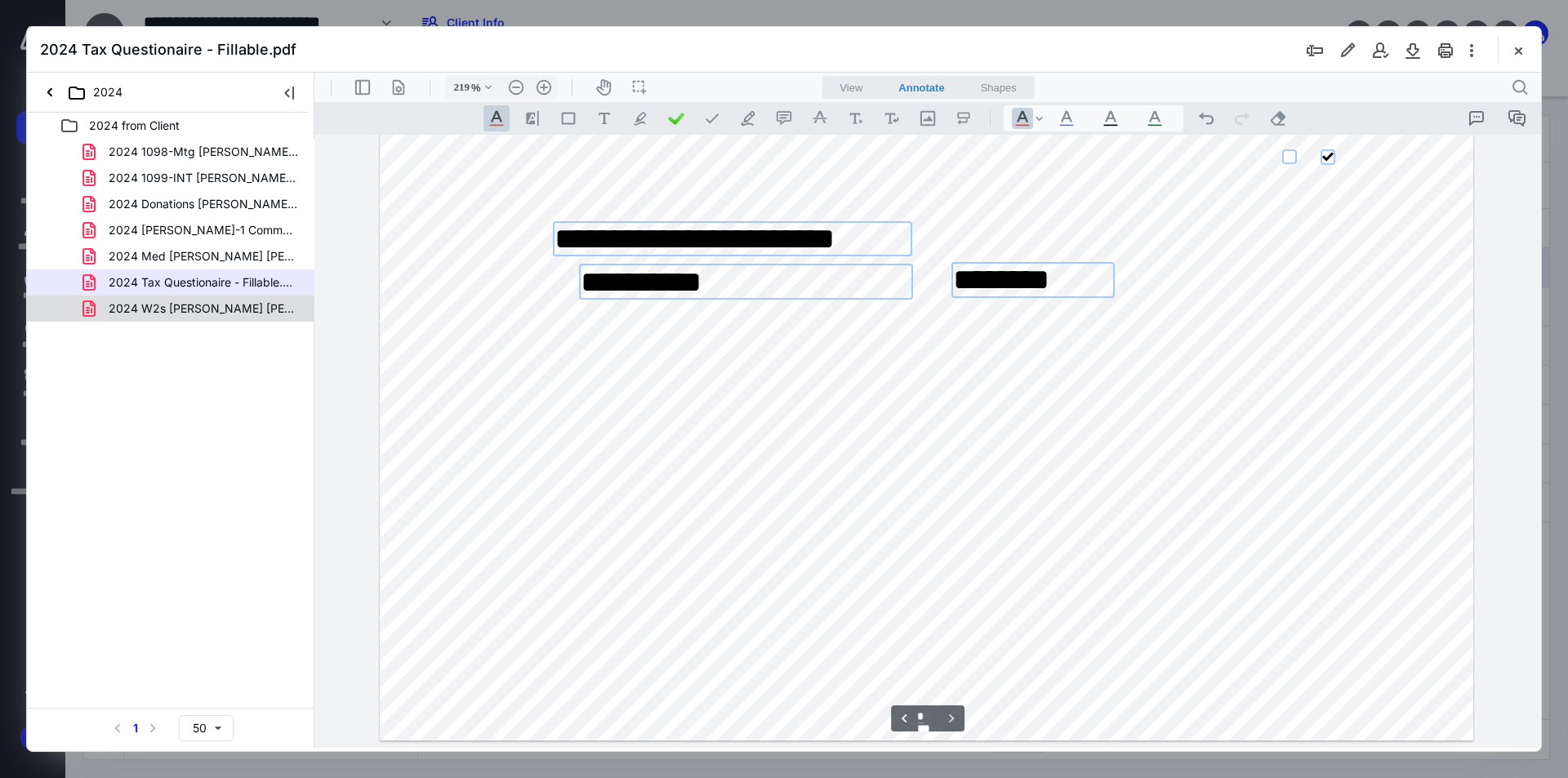 click on "2024 W2s [PERSON_NAME] [PERSON_NAME].pdf" at bounding box center (203, 309) 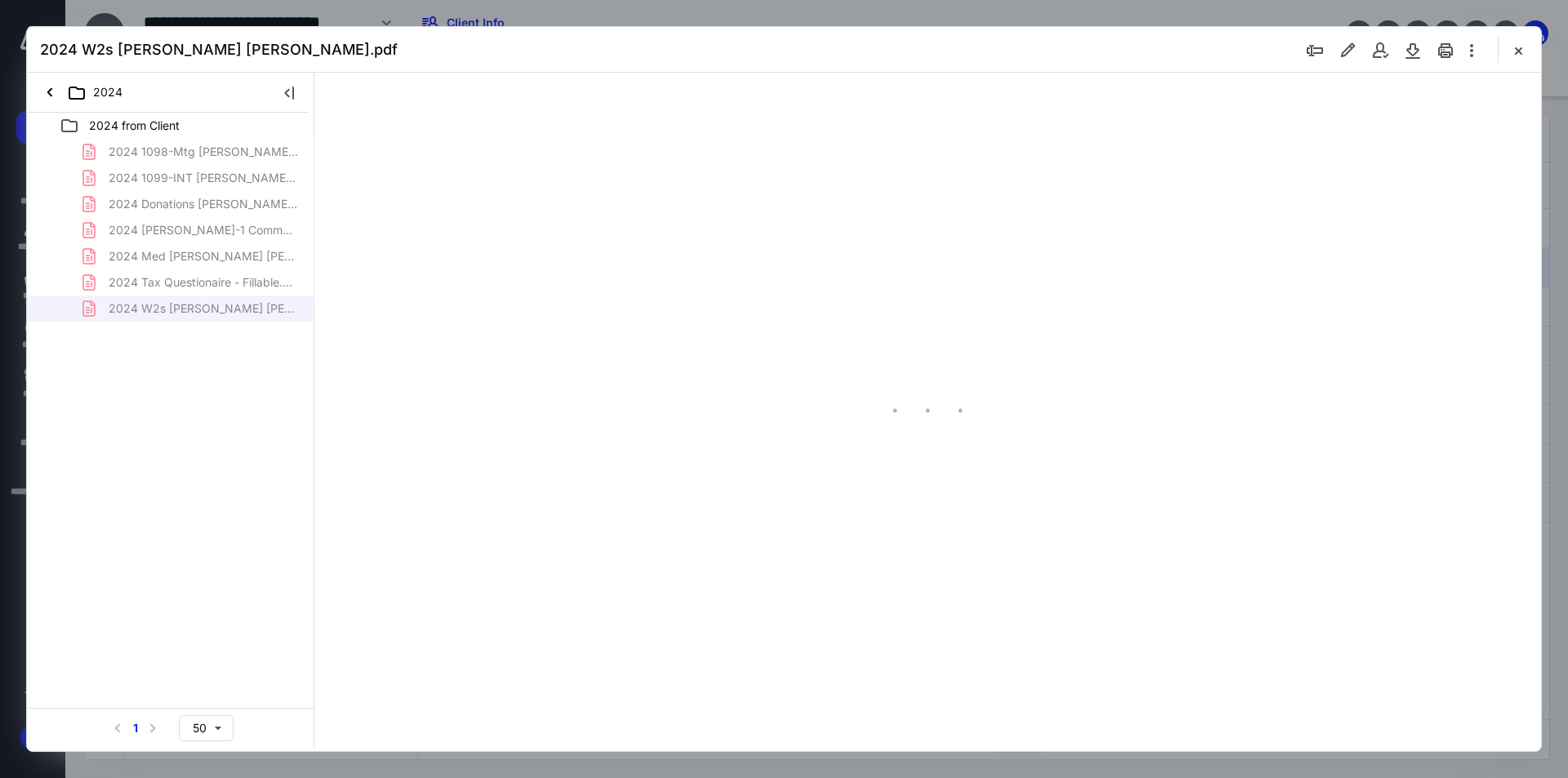 scroll, scrollTop: 65, scrollLeft: 0, axis: vertical 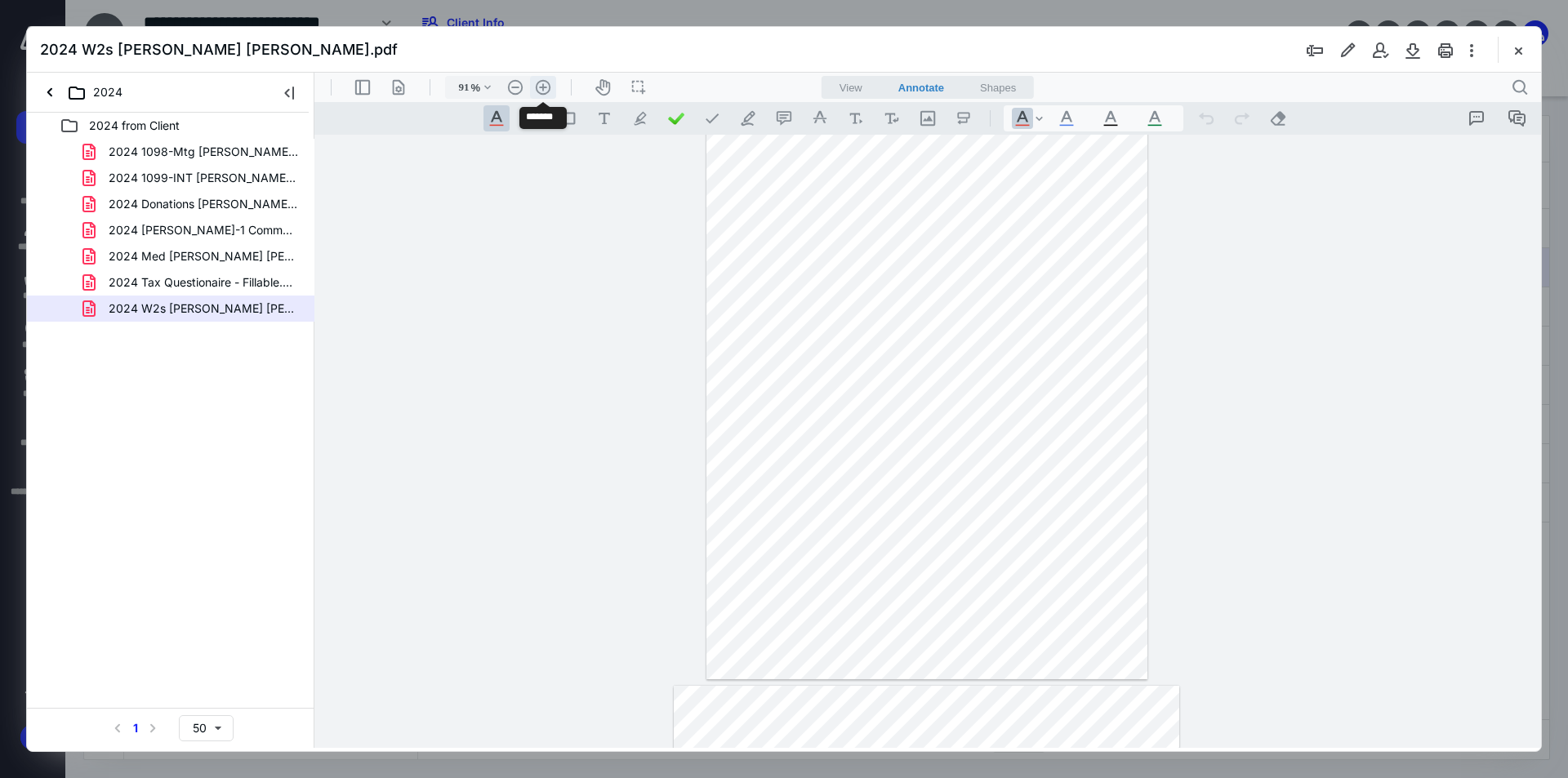 click on ".cls-1{fill:#abb0c4;} icon - header - zoom - in - line" at bounding box center [543, 87] 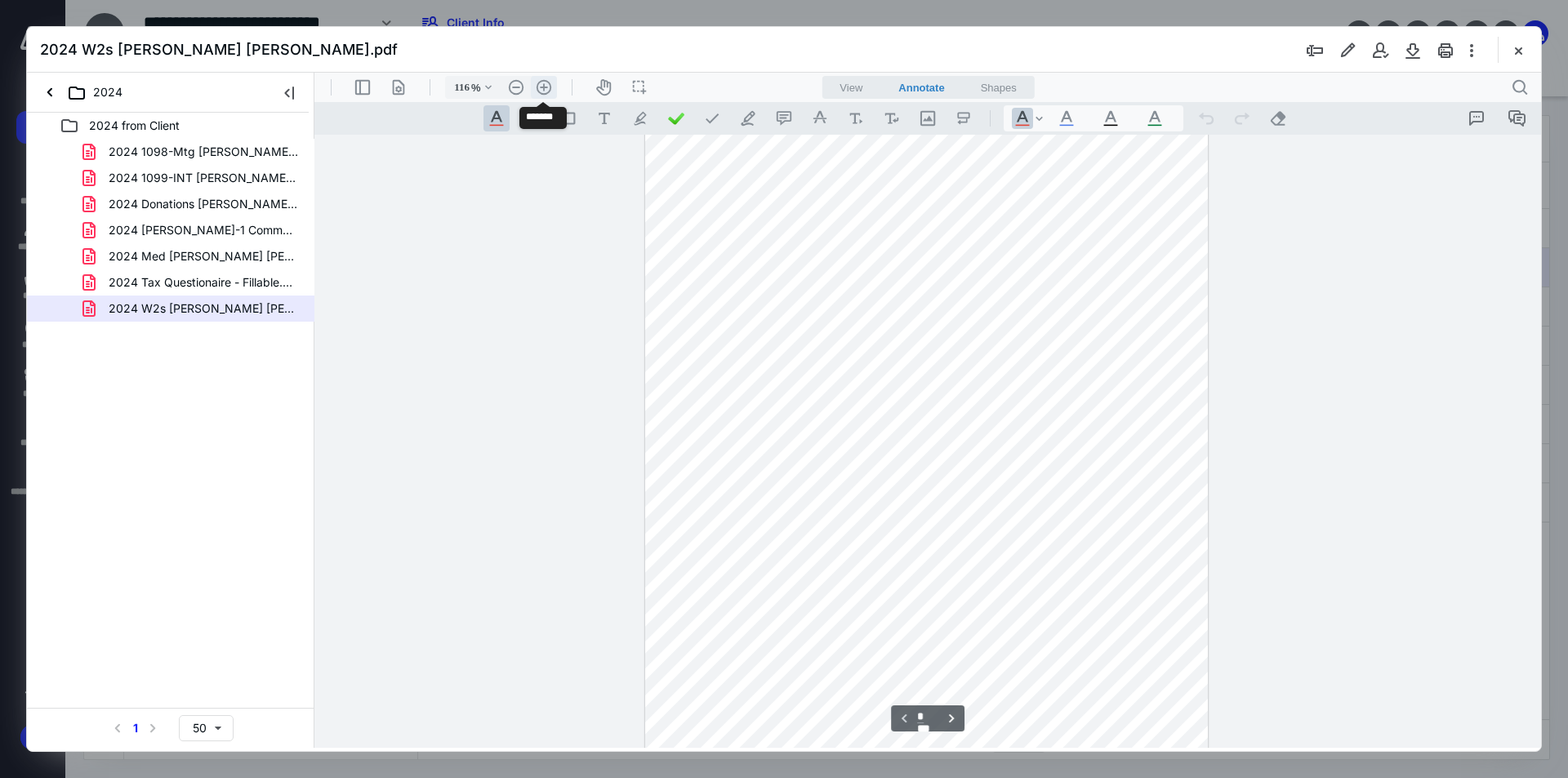 click on ".cls-1{fill:#abb0c4;} icon - header - zoom - in - line" at bounding box center (544, 87) 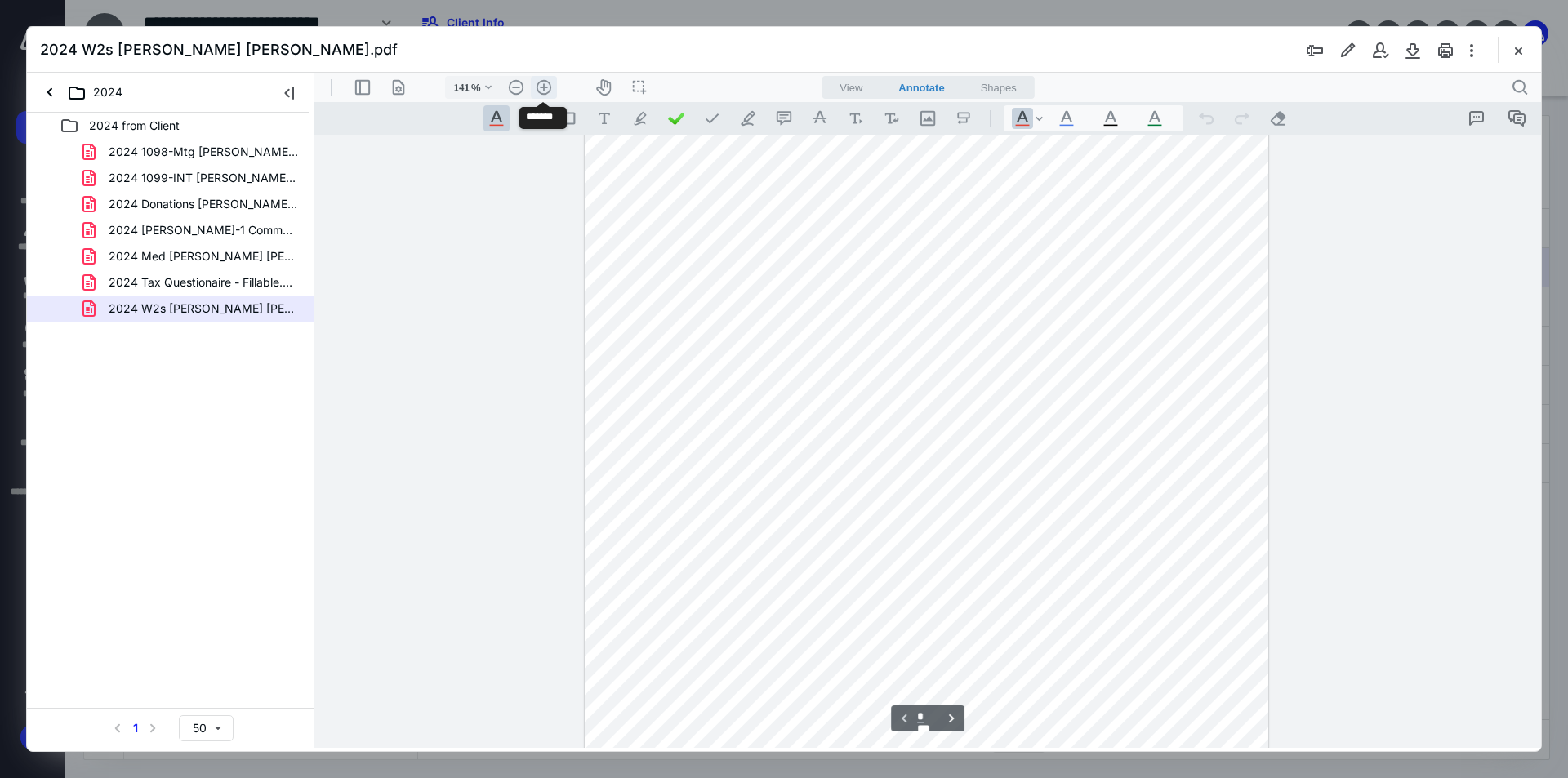 click on ".cls-1{fill:#abb0c4;} icon - header - zoom - in - line" at bounding box center (544, 87) 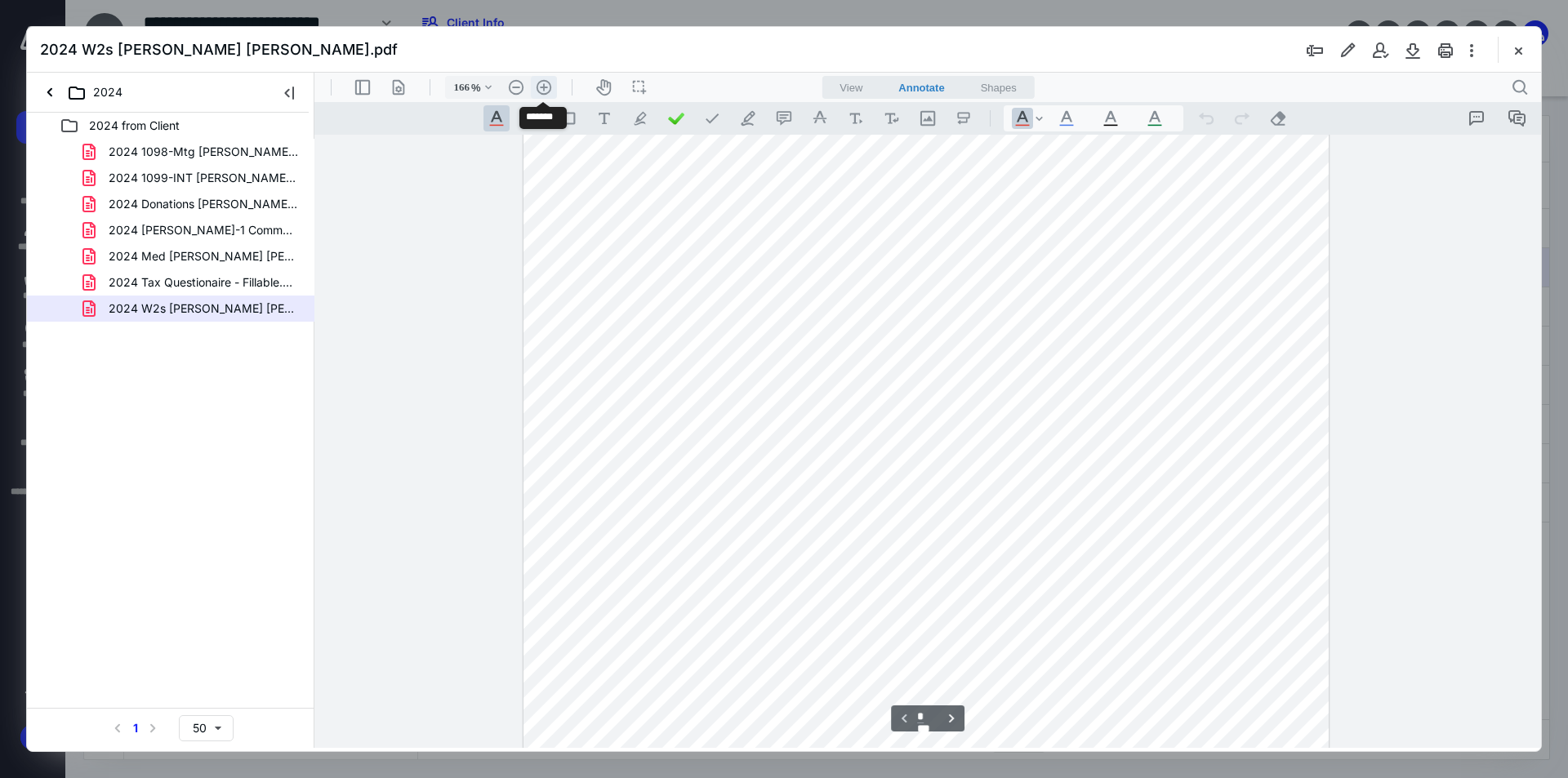 click on ".cls-1{fill:#abb0c4;} icon - header - zoom - in - line" at bounding box center (544, 87) 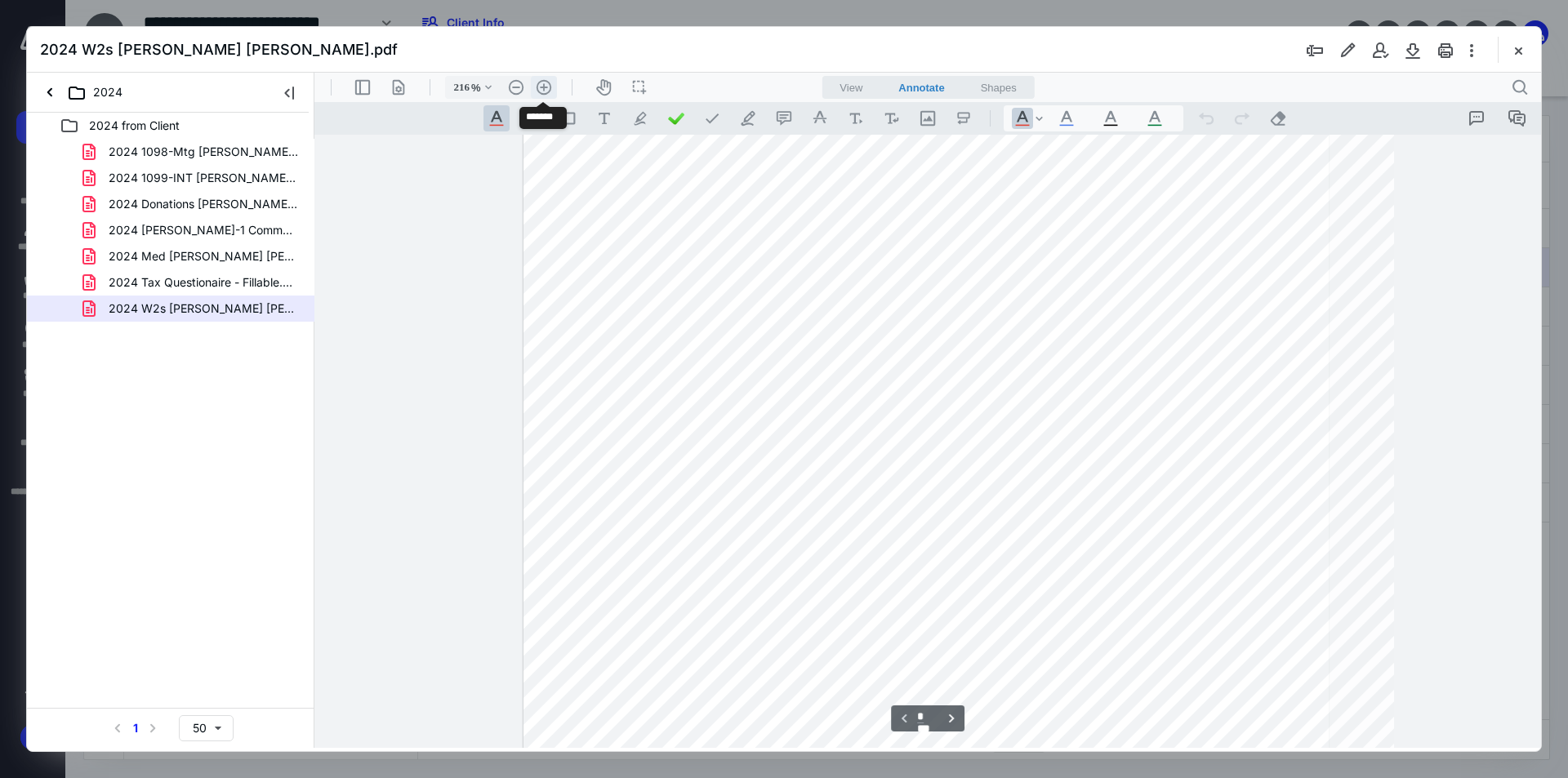scroll, scrollTop: 535, scrollLeft: 0, axis: vertical 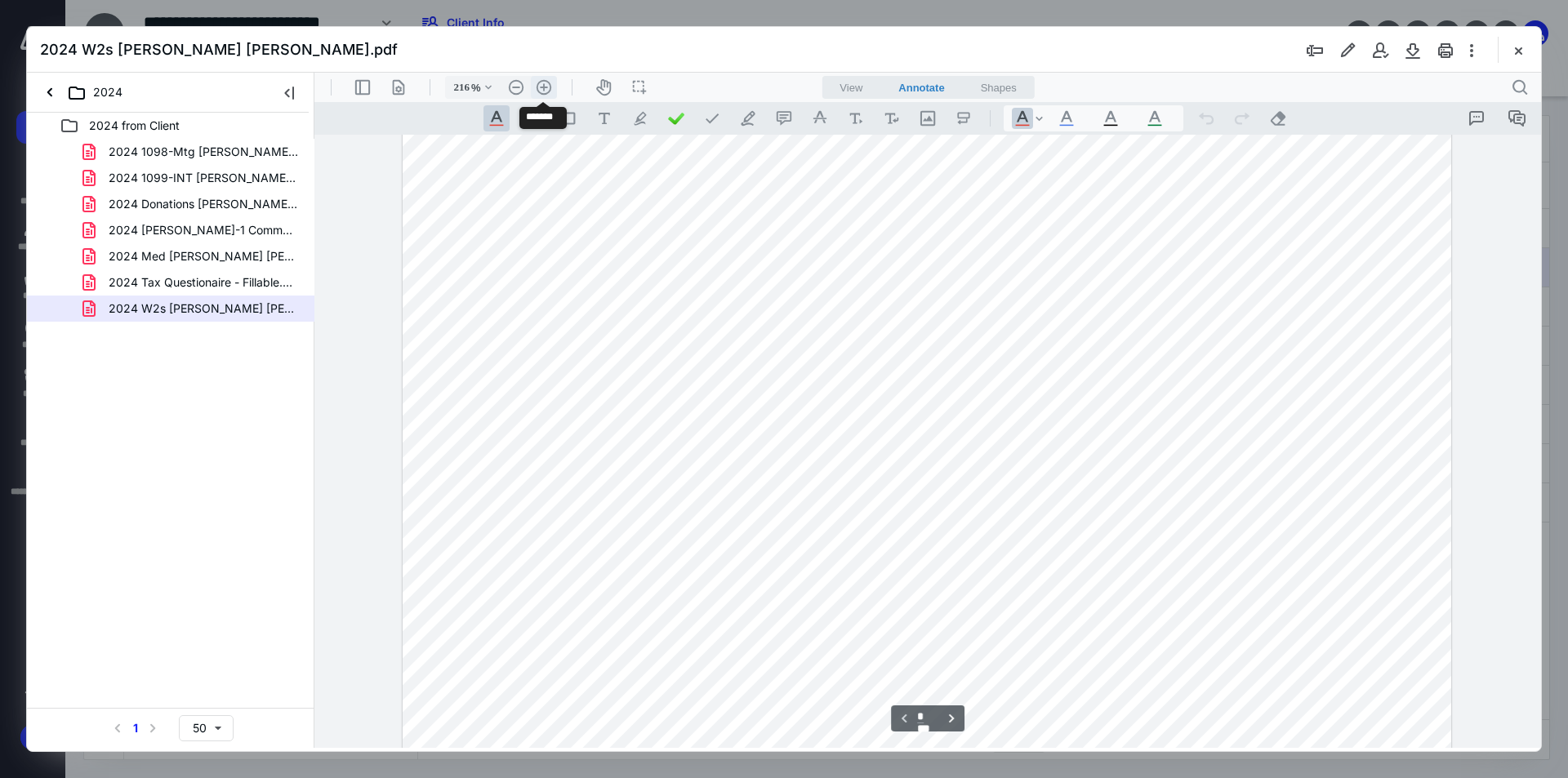 click on ".cls-1{fill:#abb0c4;} icon - header - zoom - in - line" at bounding box center (544, 87) 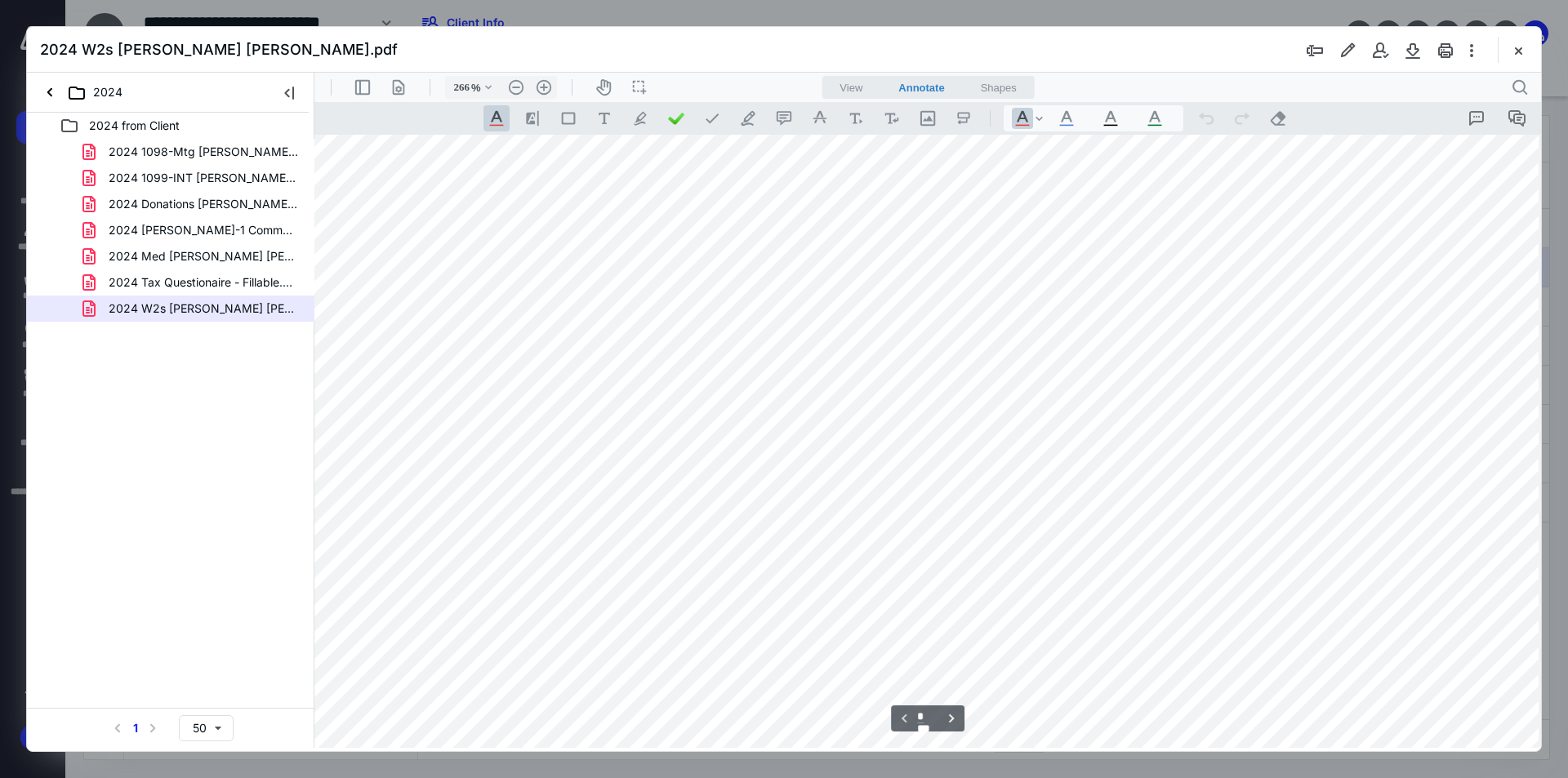 scroll, scrollTop: 327, scrollLeft: 141, axis: both 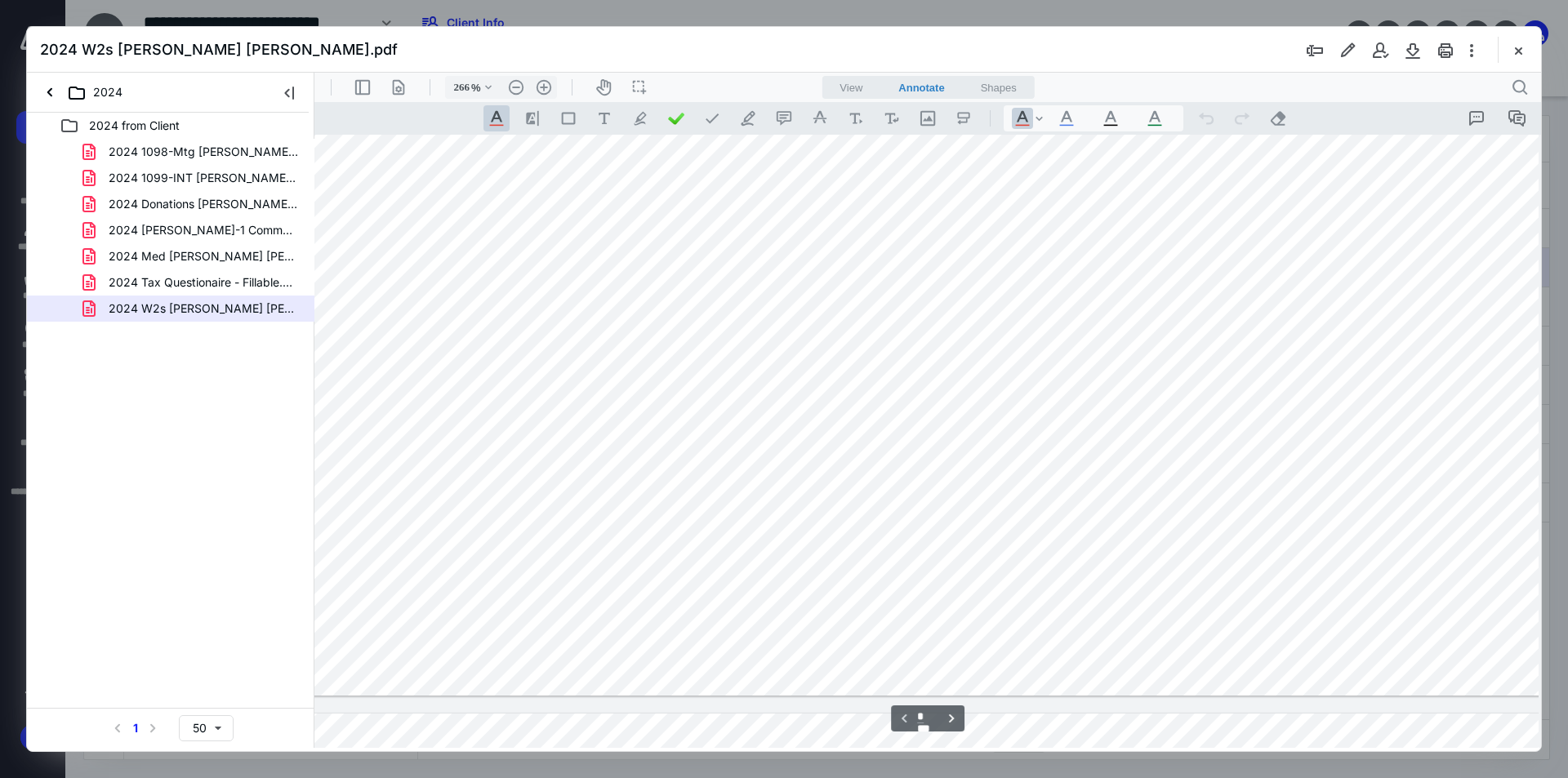 type on "*" 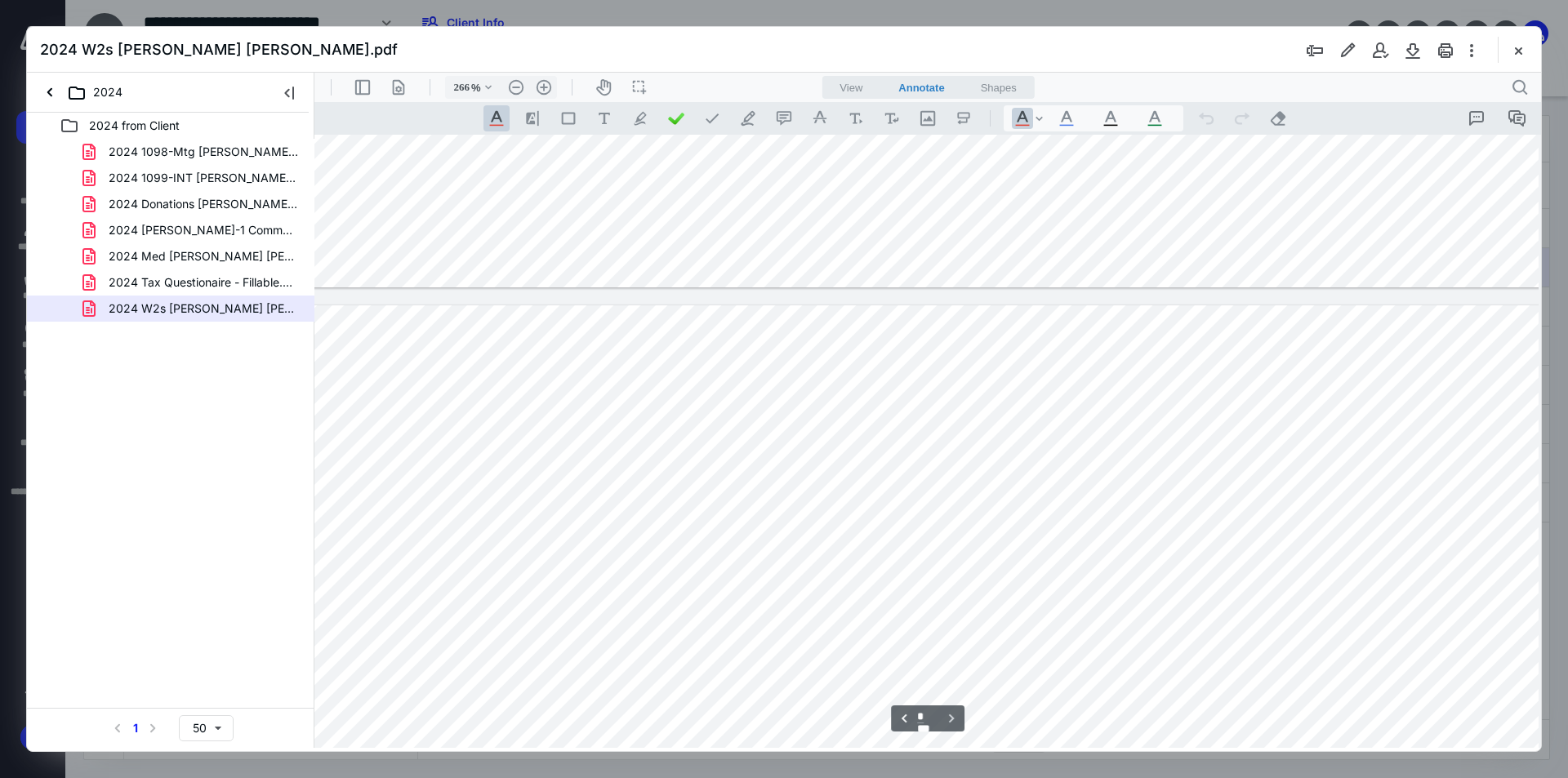 scroll, scrollTop: 1796, scrollLeft: 141, axis: both 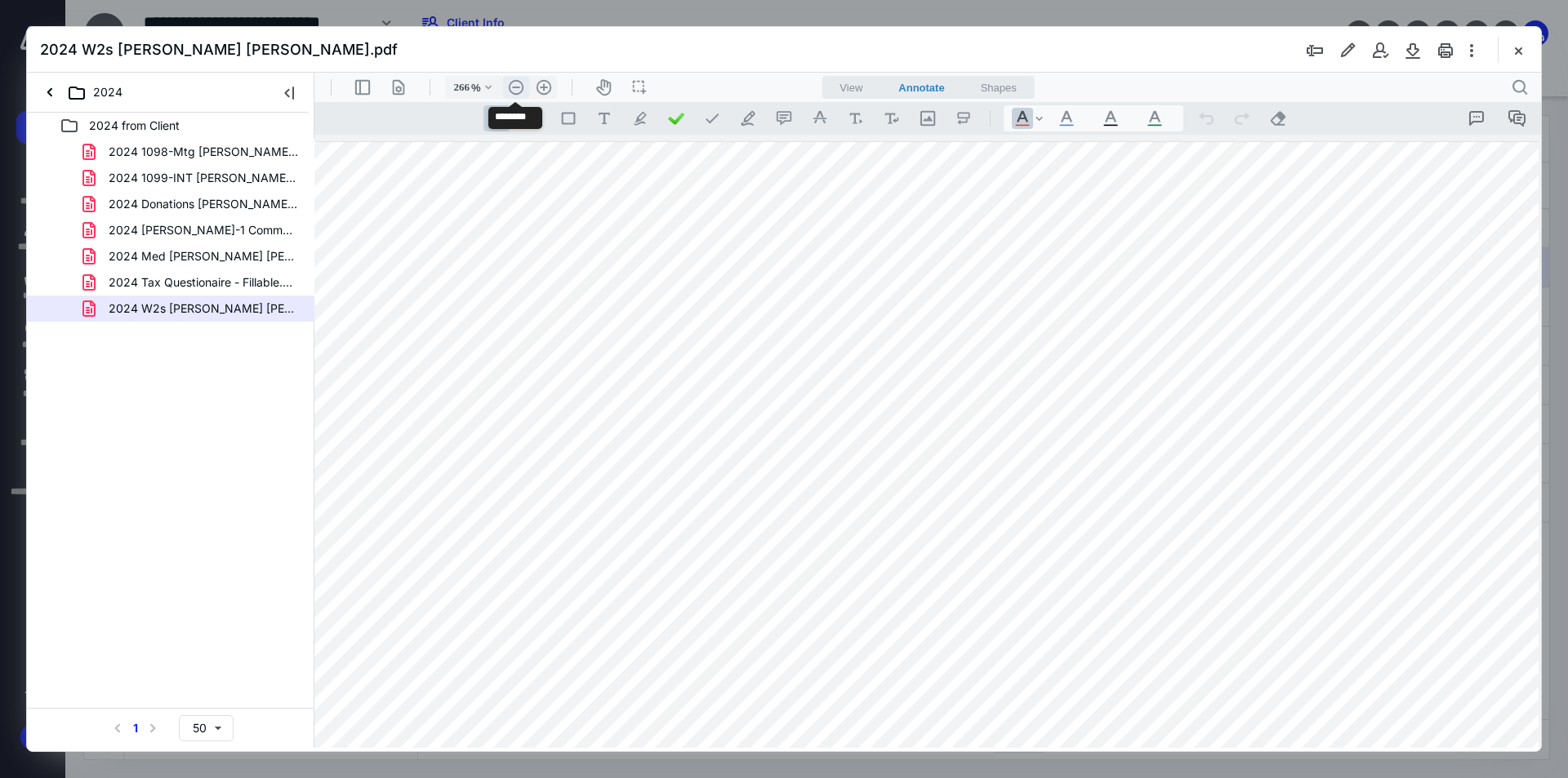 click on ".cls-1{fill:#abb0c4;} icon - header - zoom - out - line" at bounding box center (516, 87) 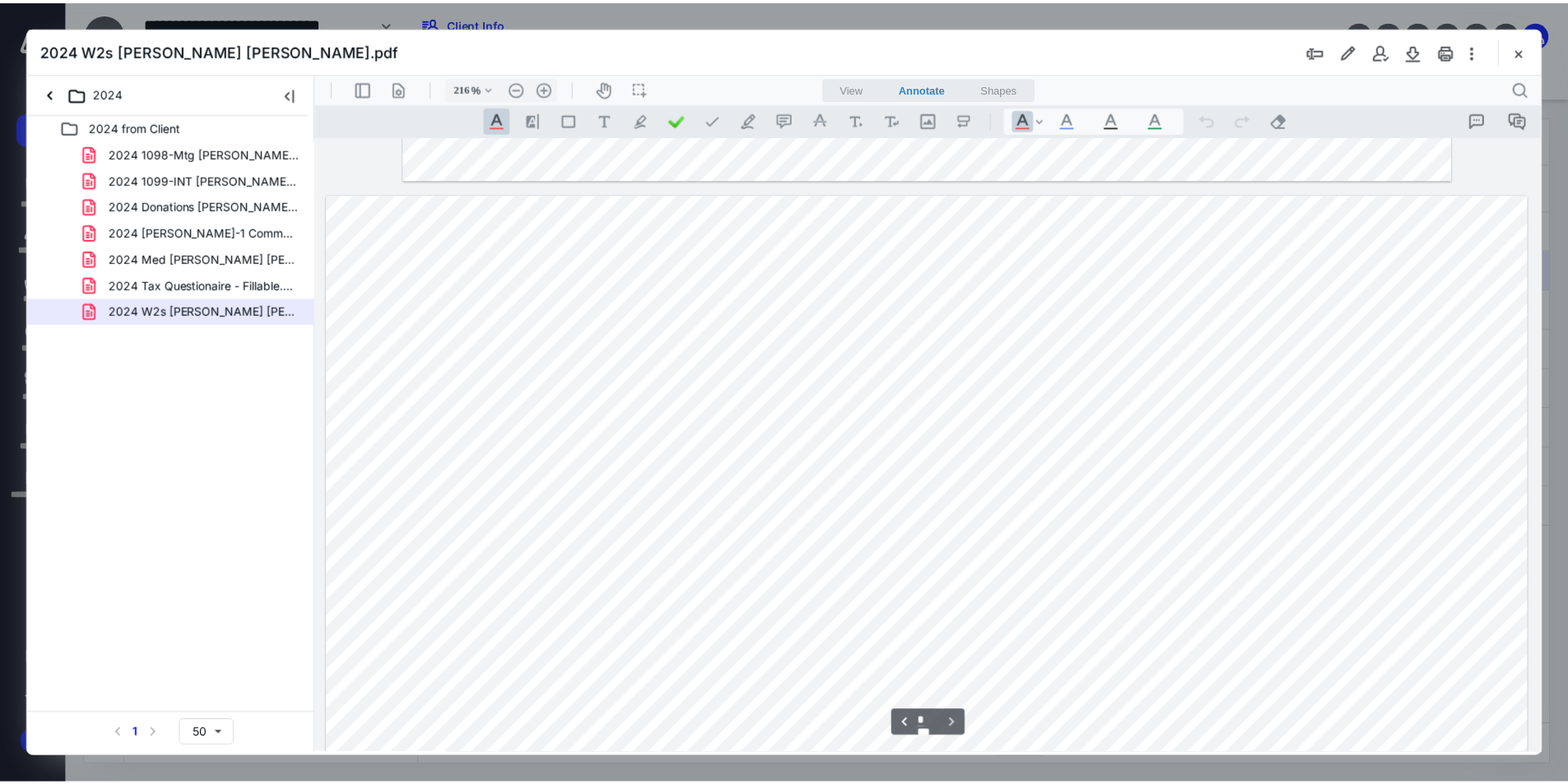 scroll, scrollTop: 1922, scrollLeft: 0, axis: vertical 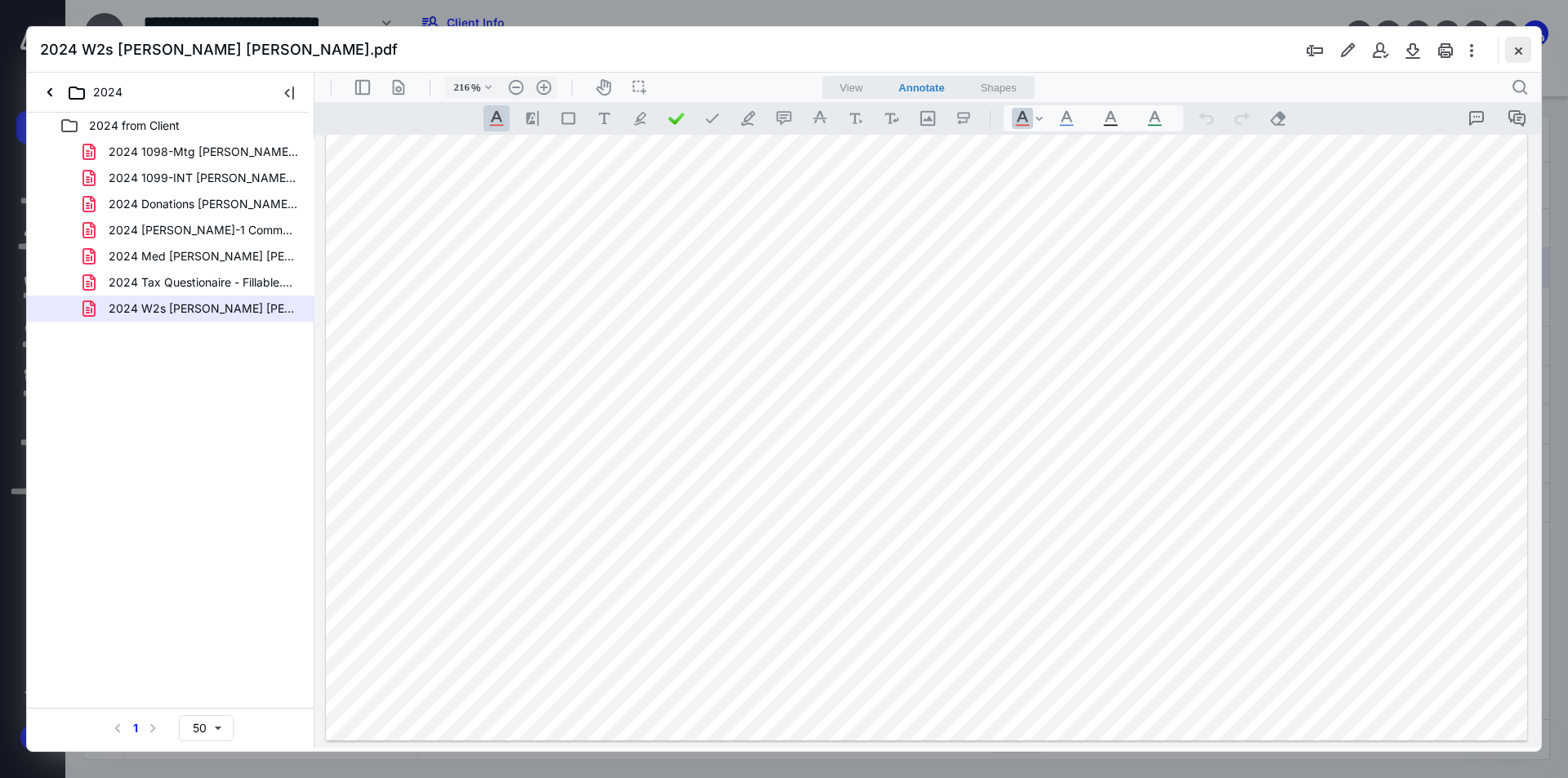 click at bounding box center (1518, 50) 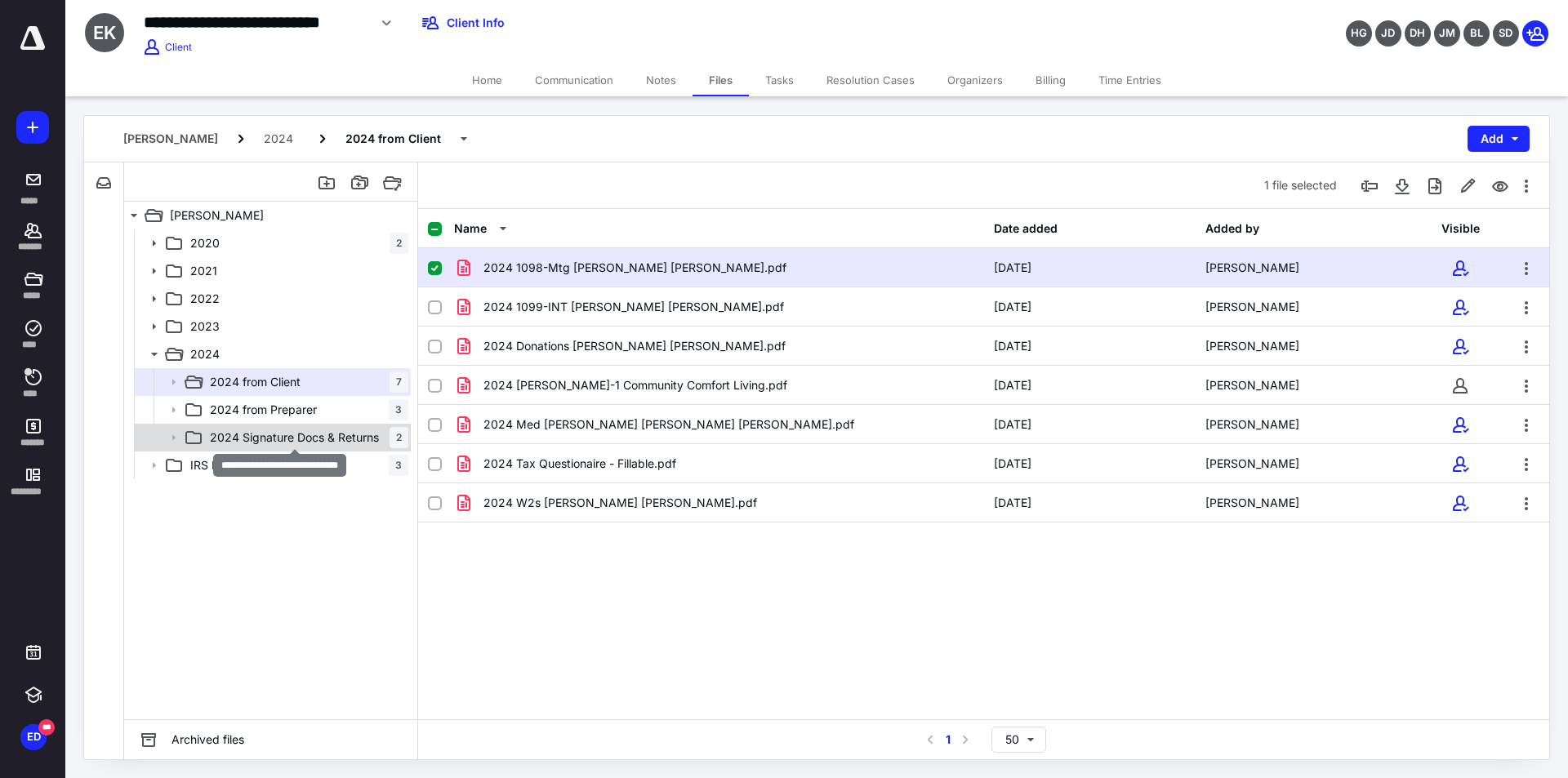 click on "2024 Signature Docs & Returns" at bounding box center (294, 438) 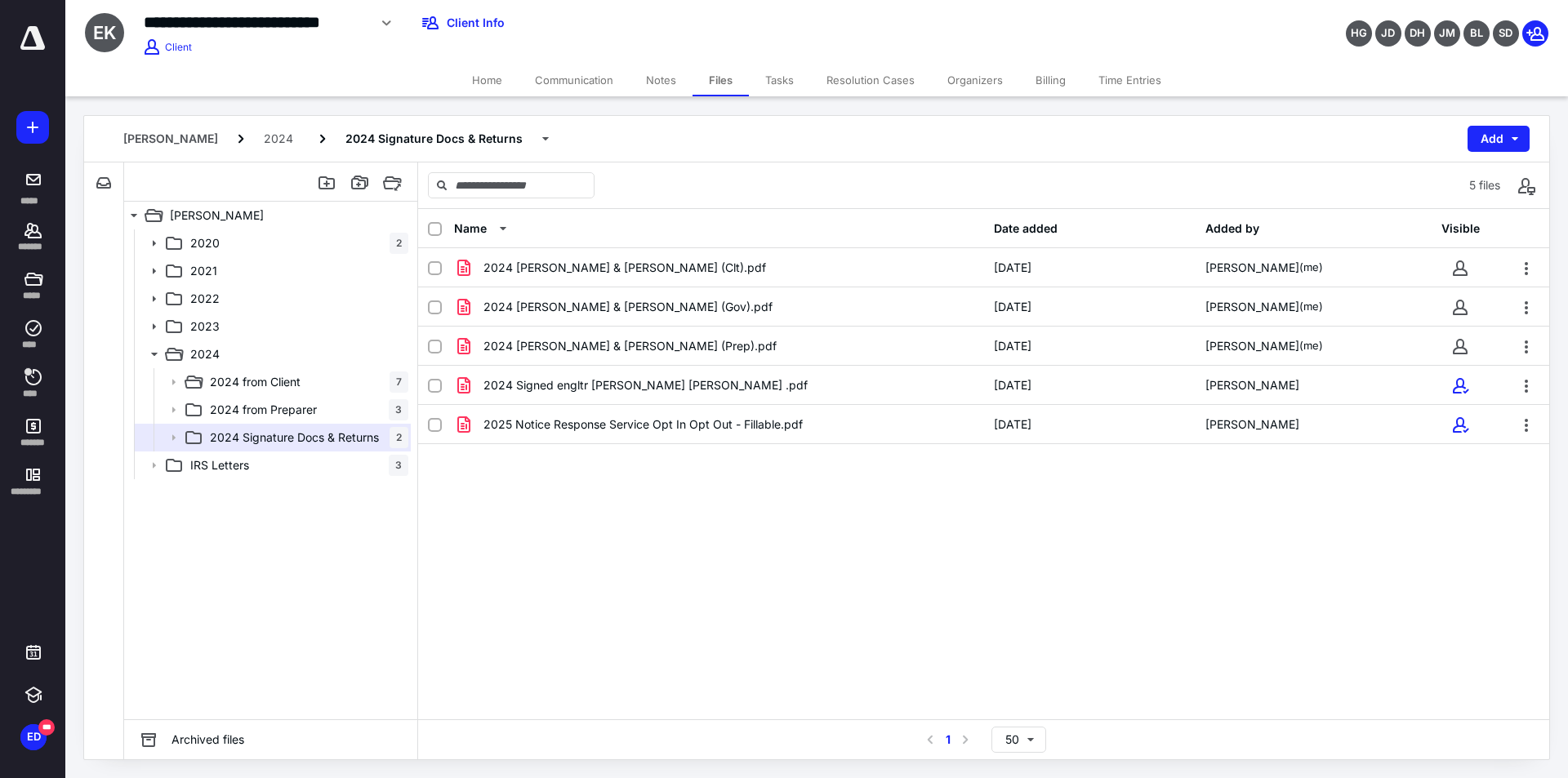 click on "Notes" at bounding box center [661, 80] 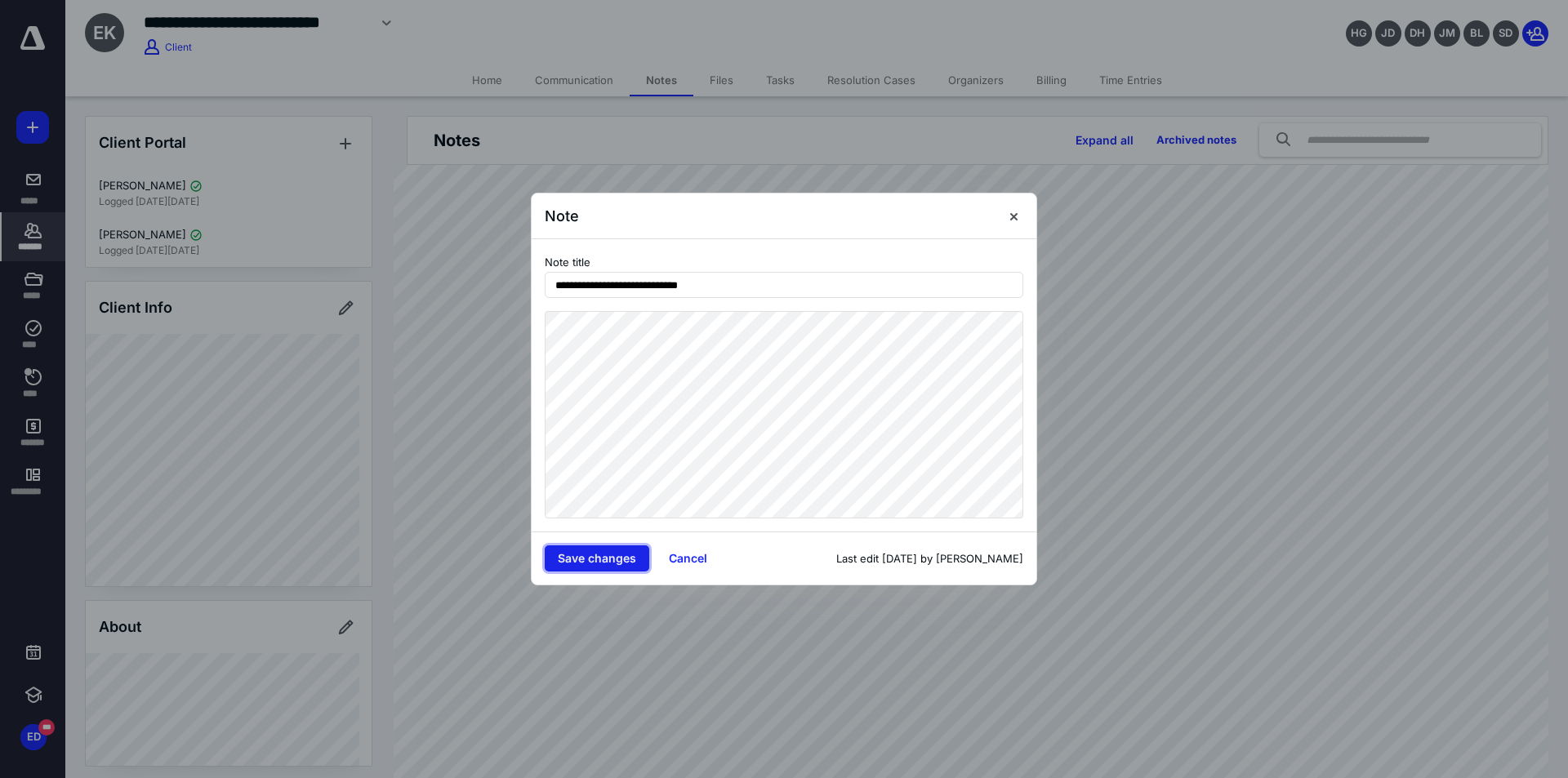 click on "Save changes" at bounding box center (597, 558) 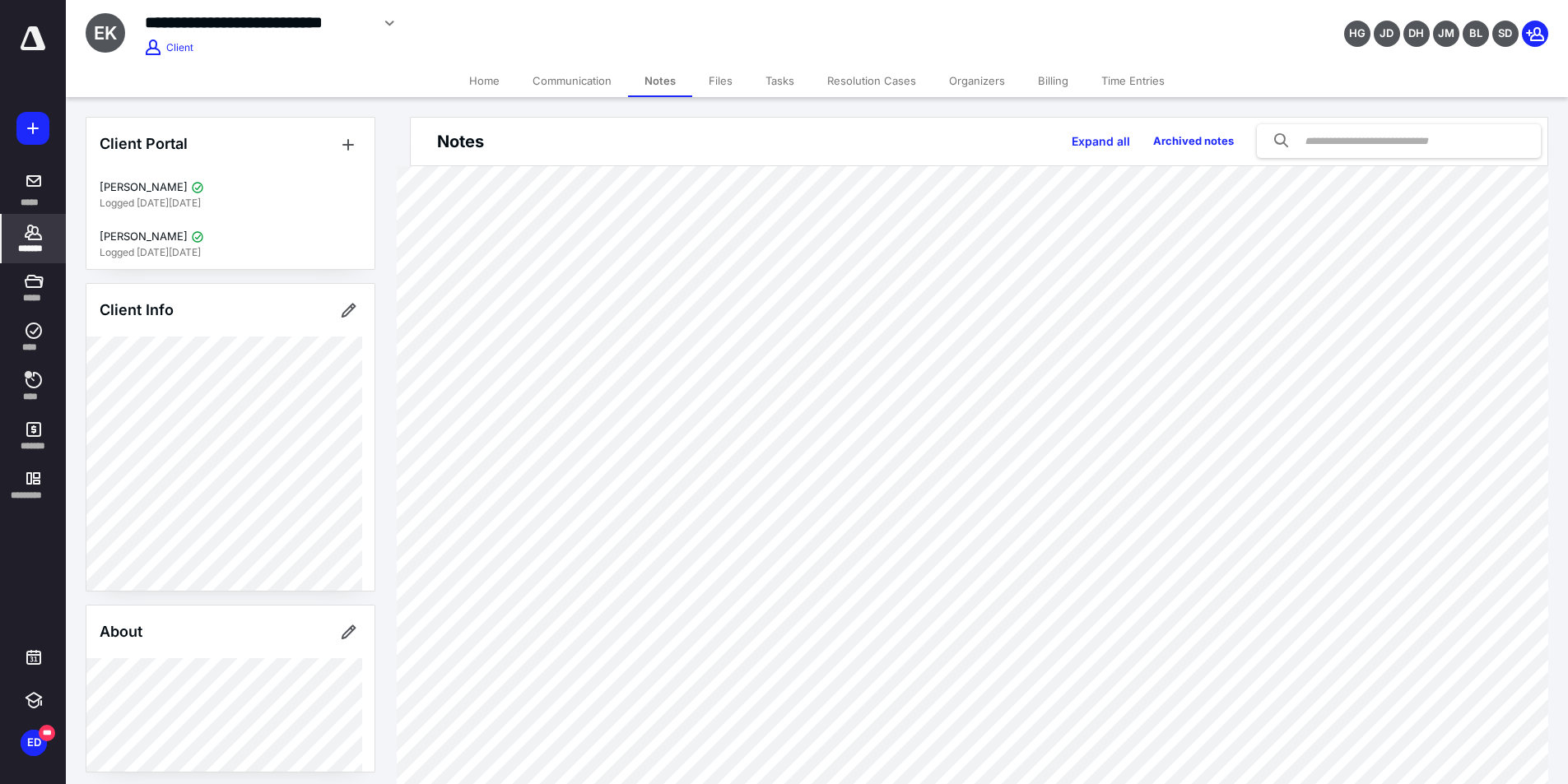 click on "Tasks" at bounding box center (779, 81) 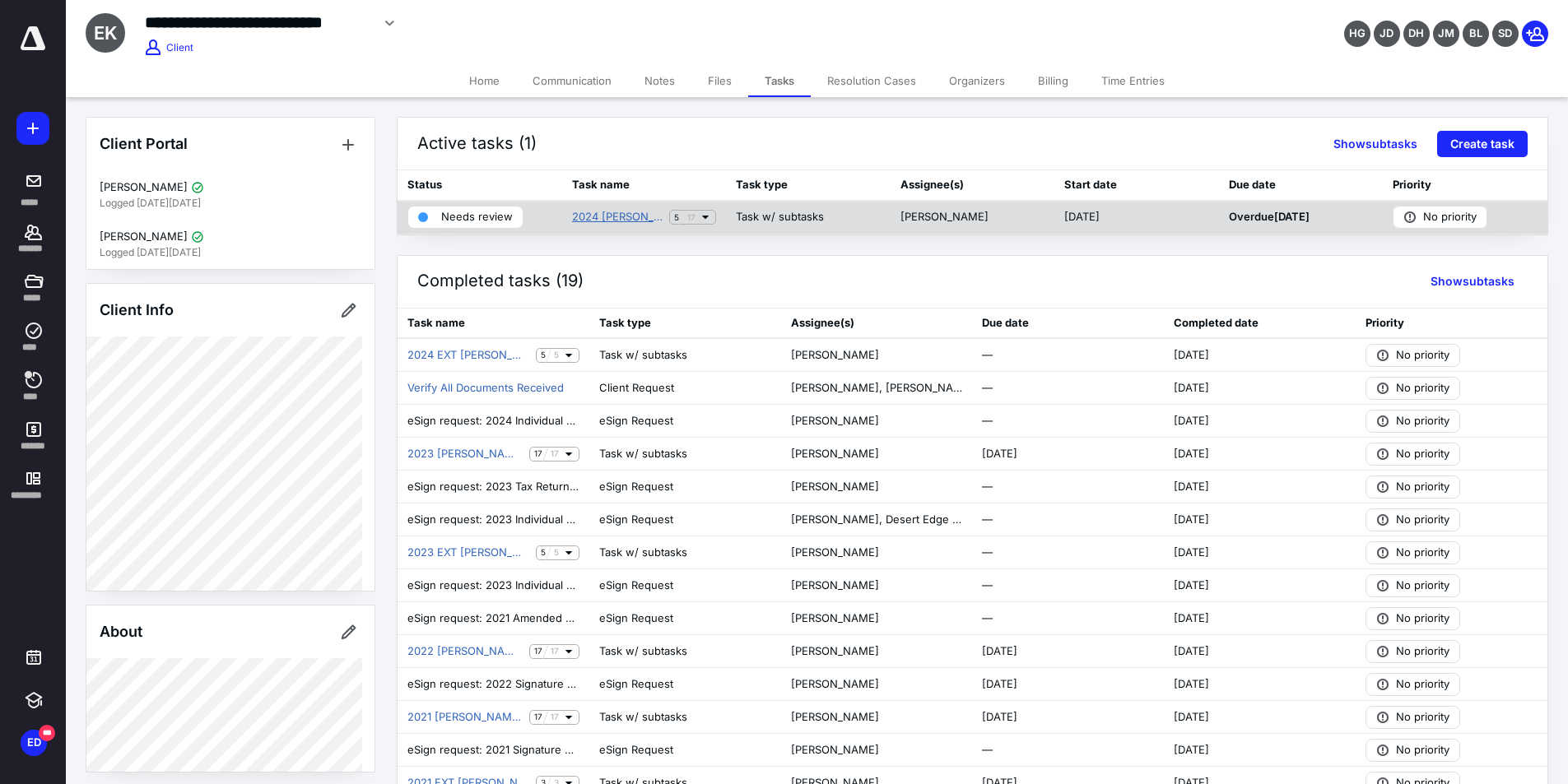click on "2024 [PERSON_NAME] [PERSON_NAME]" at bounding box center [617, 217] 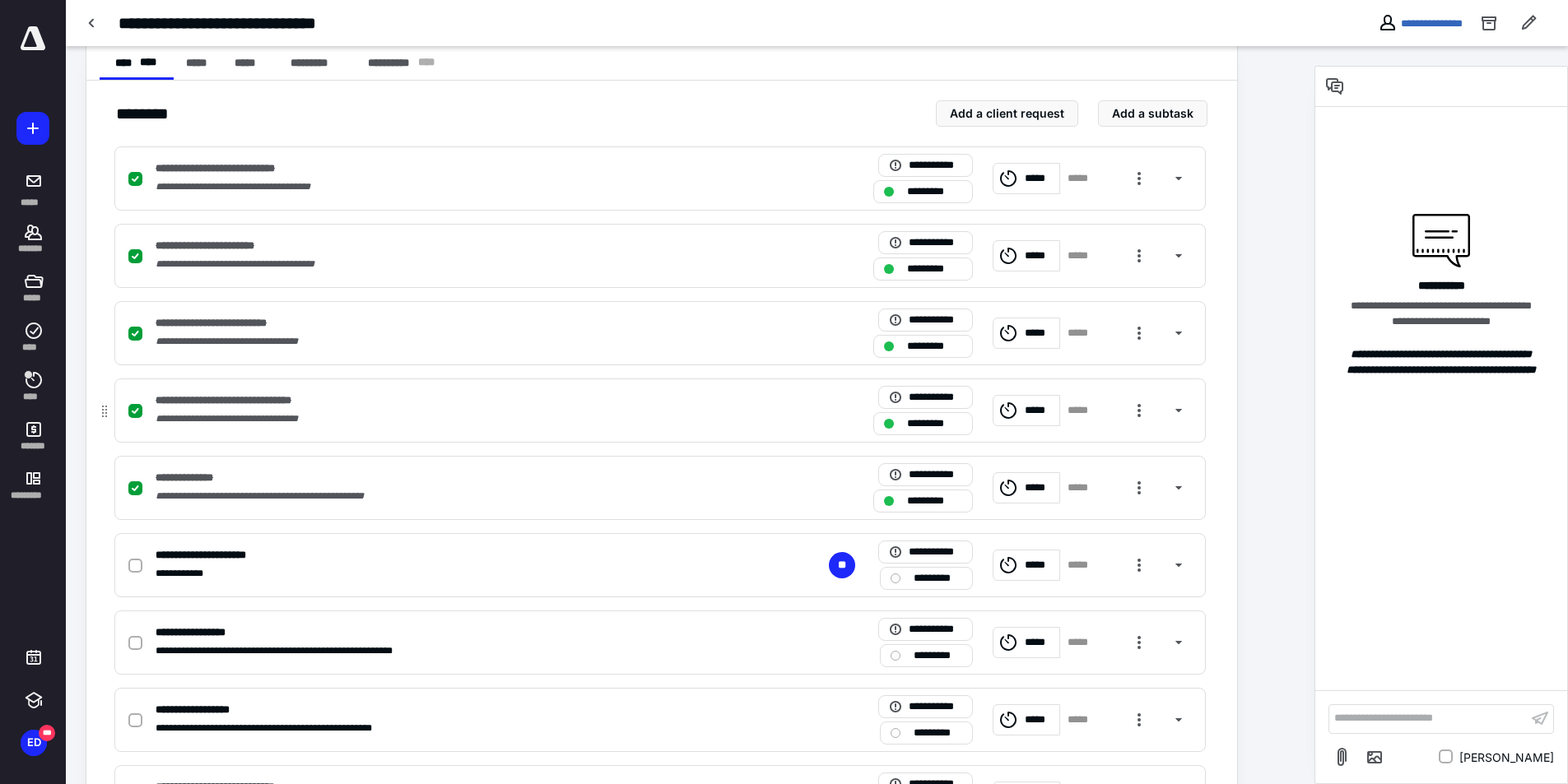 scroll, scrollTop: 658, scrollLeft: 0, axis: vertical 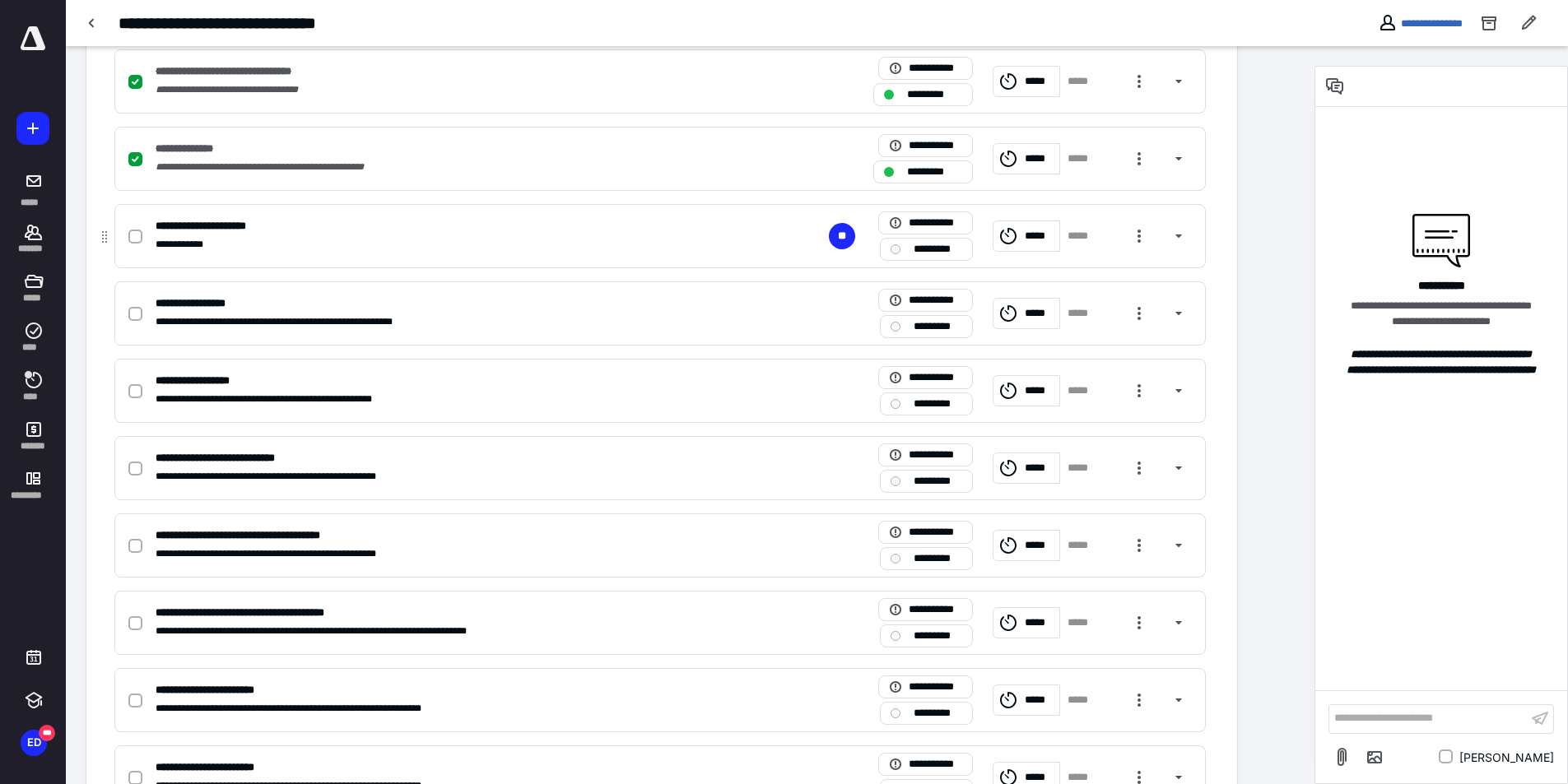 click 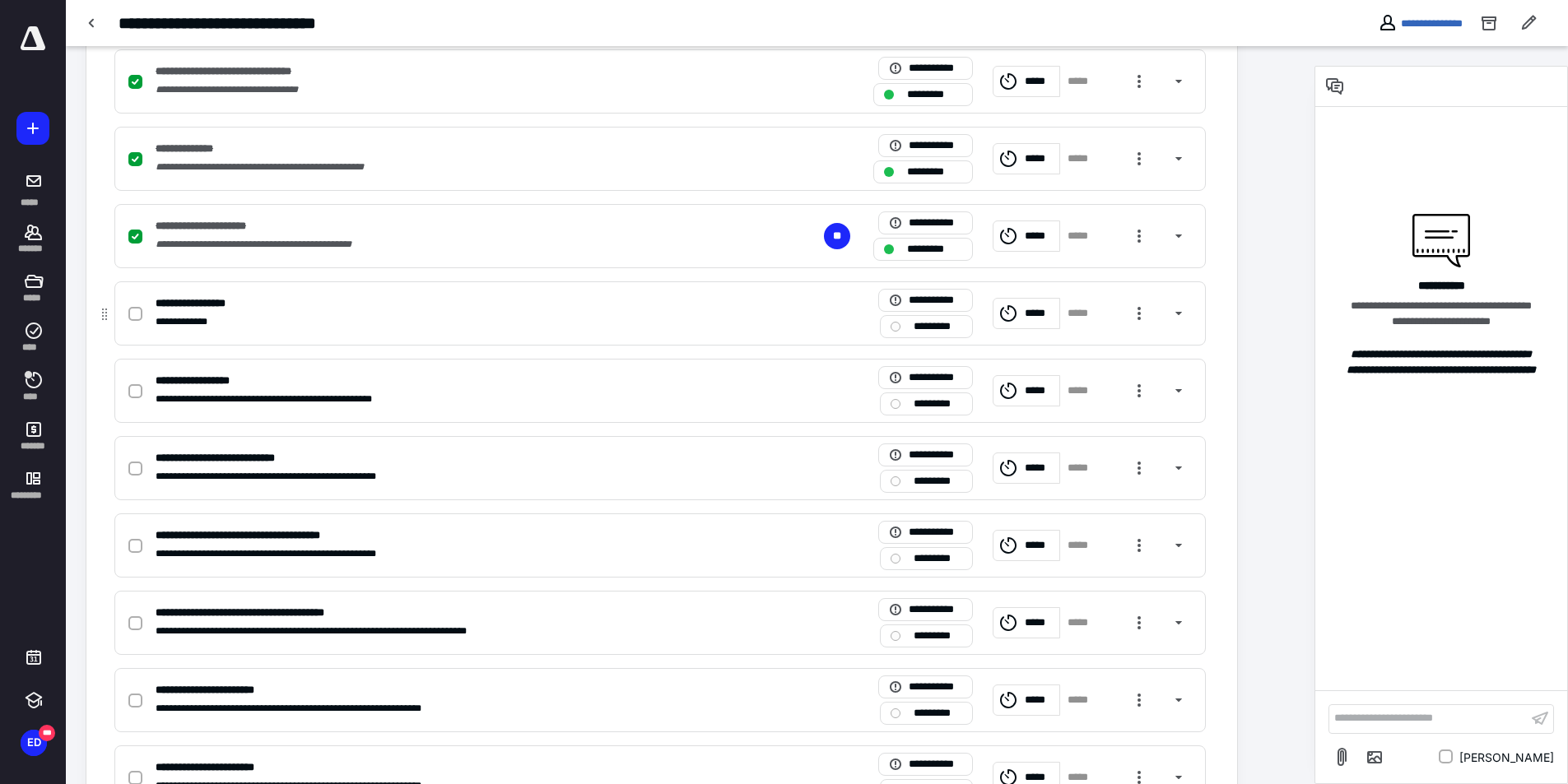 click 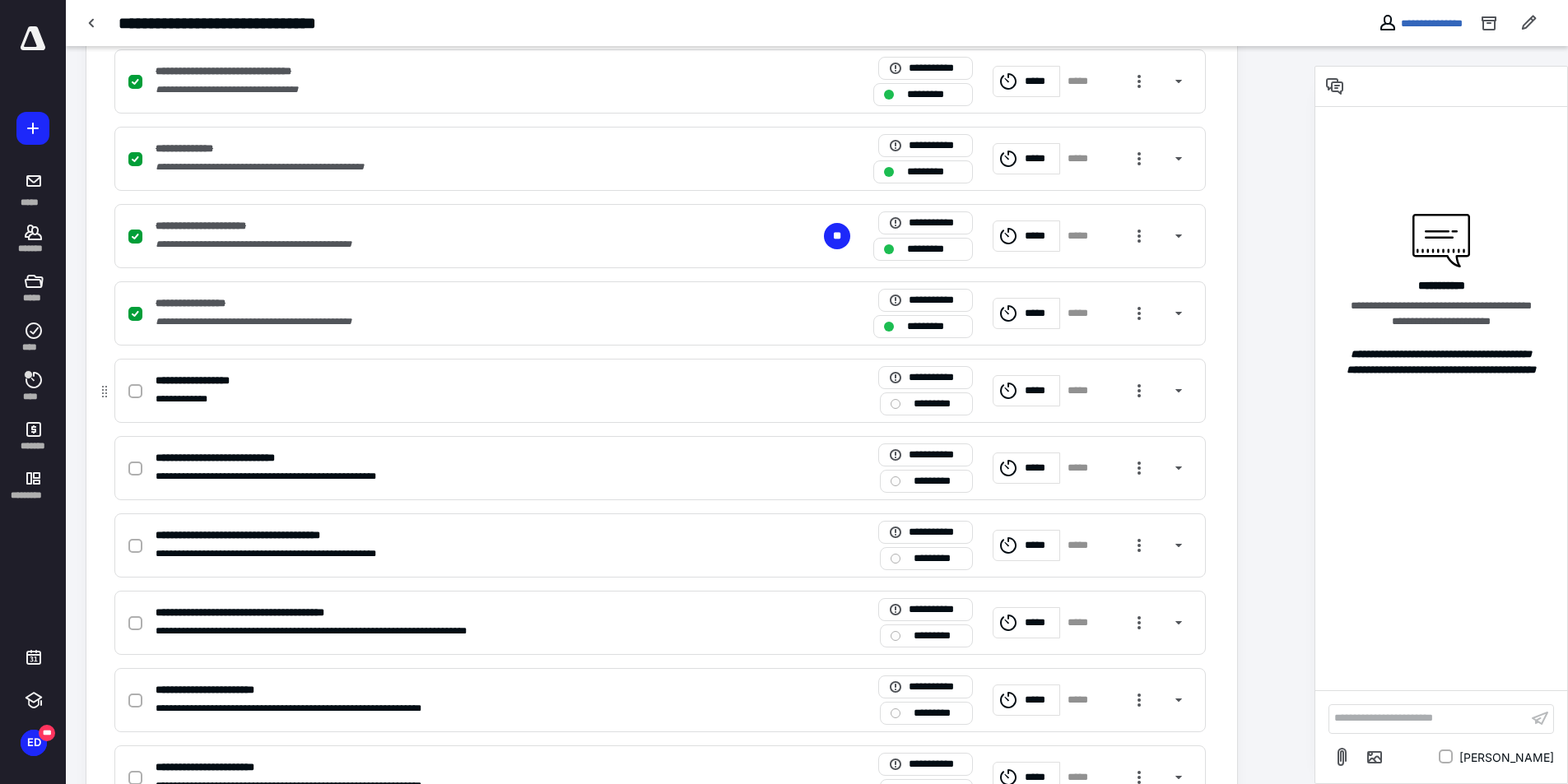 click 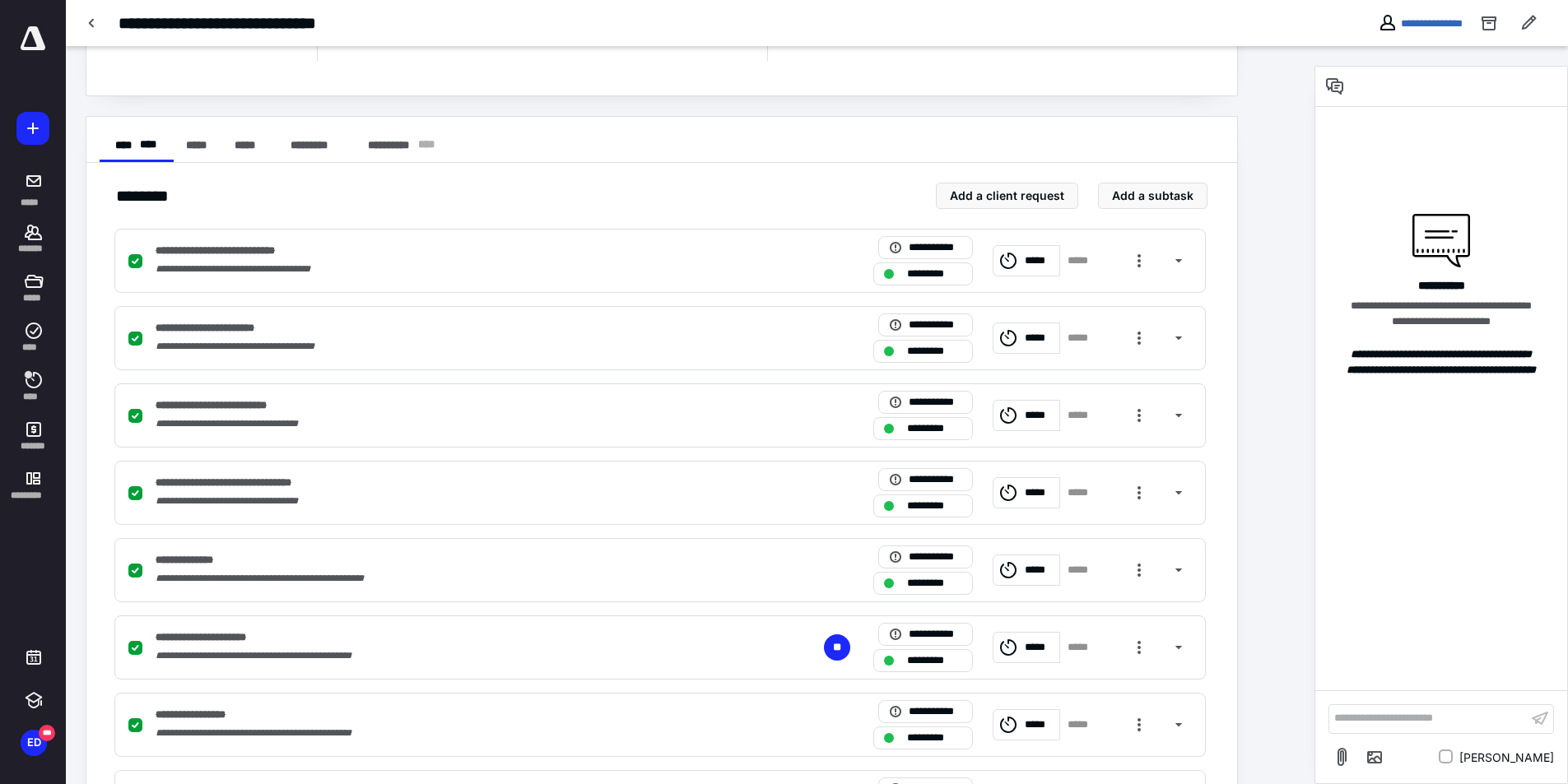 scroll, scrollTop: 0, scrollLeft: 0, axis: both 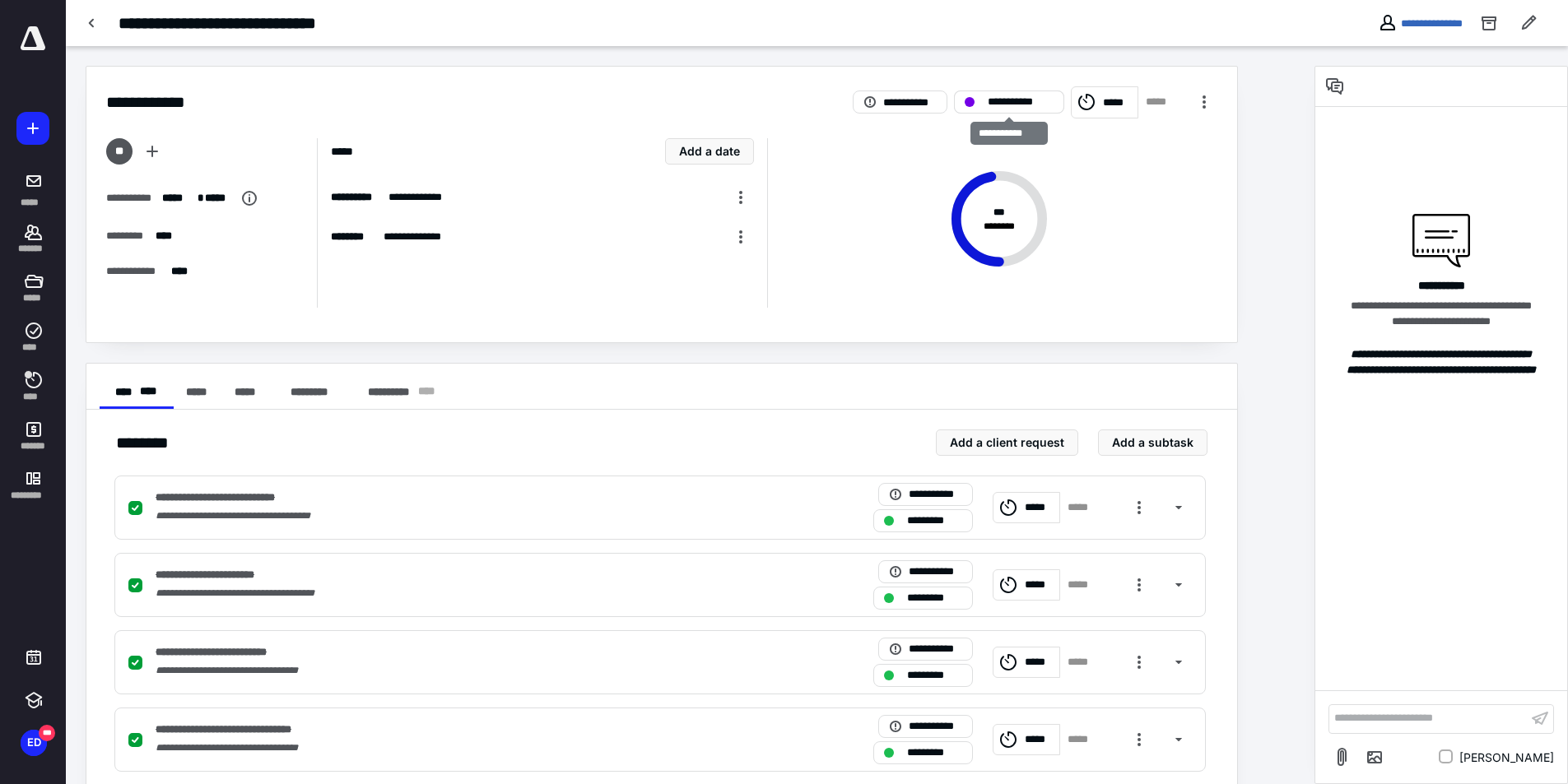 click on "**********" at bounding box center [1021, 102] 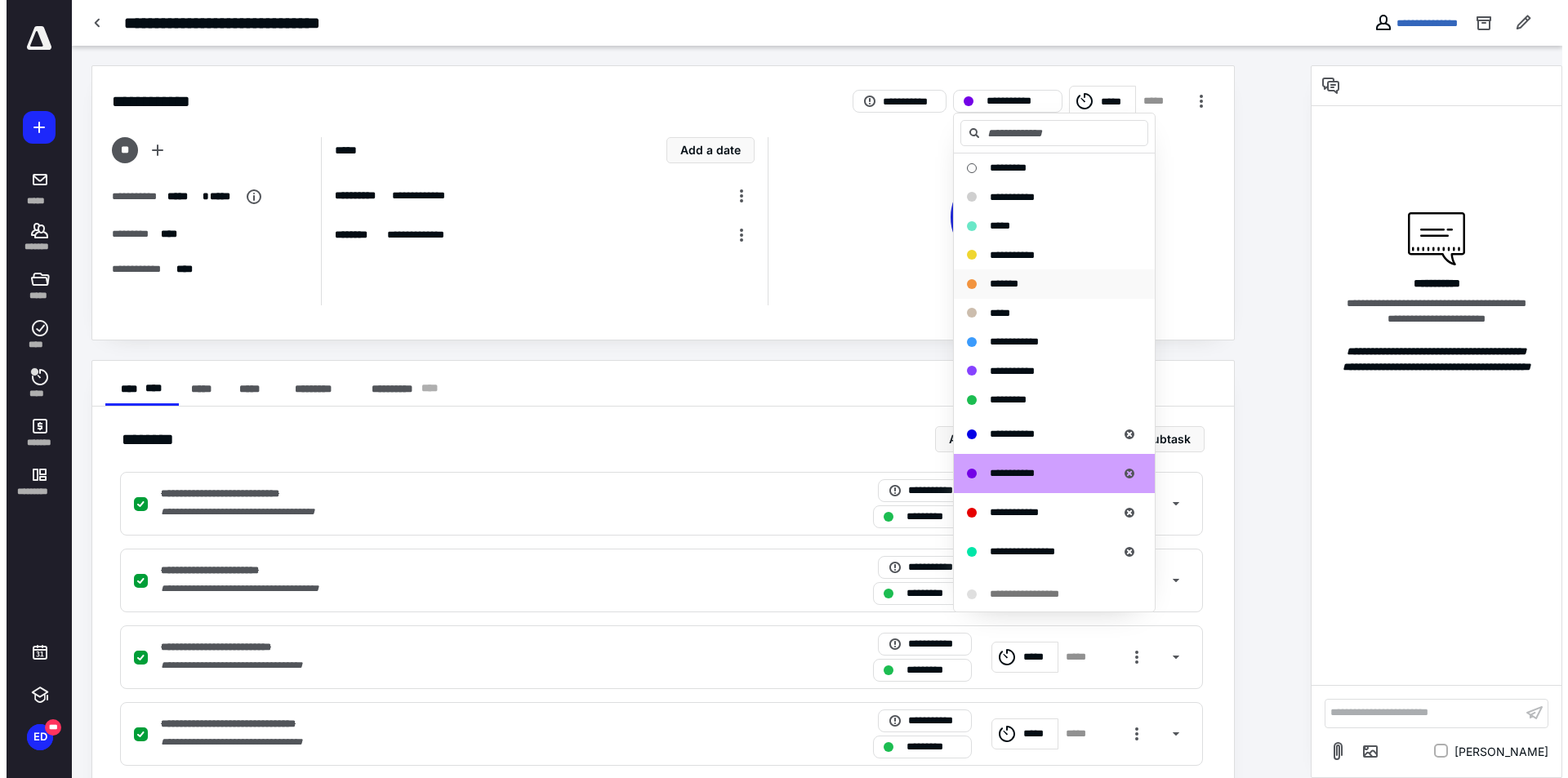 scroll, scrollTop: 163, scrollLeft: 0, axis: vertical 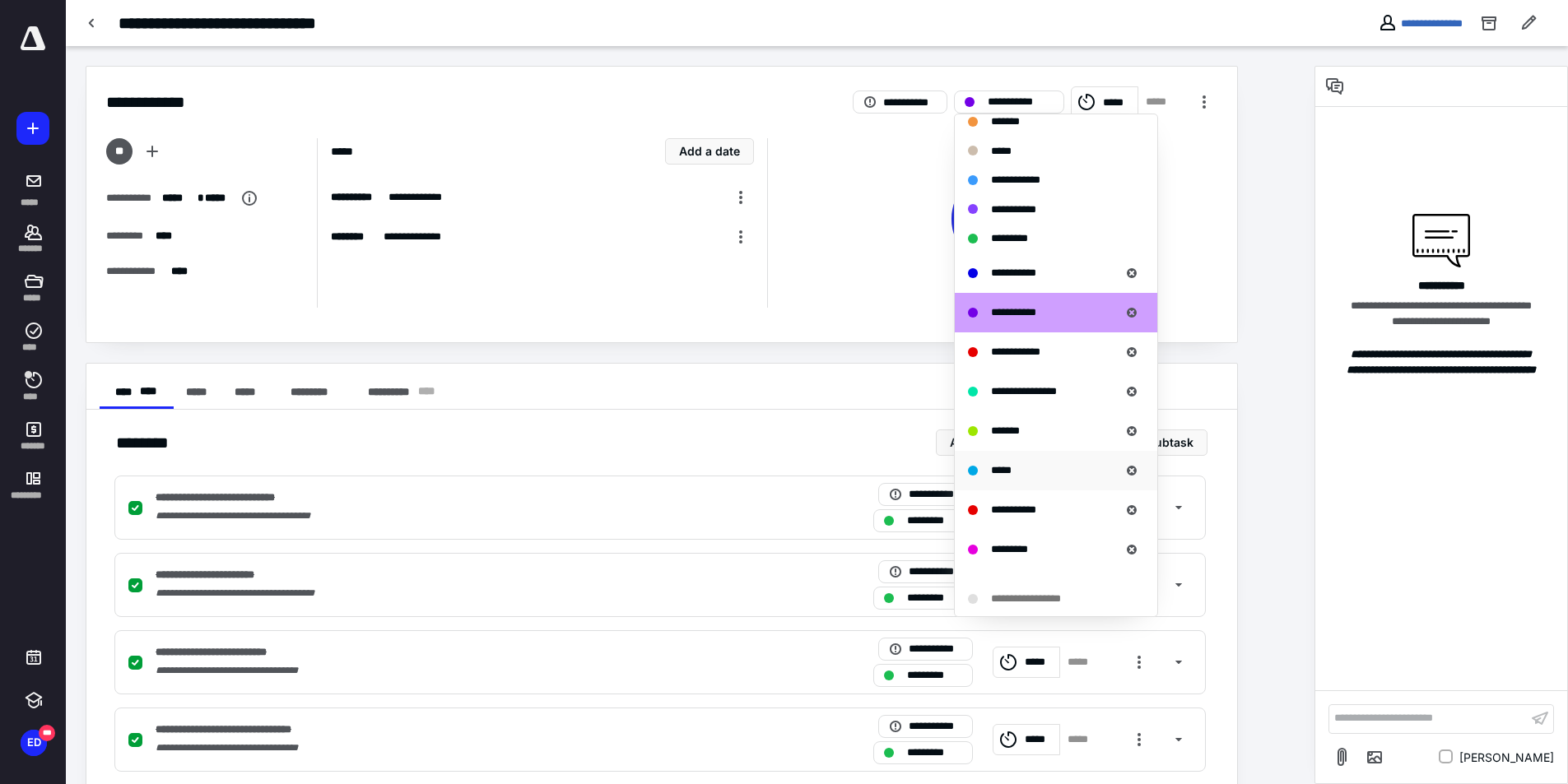 click on "*****" at bounding box center (1001, 470) 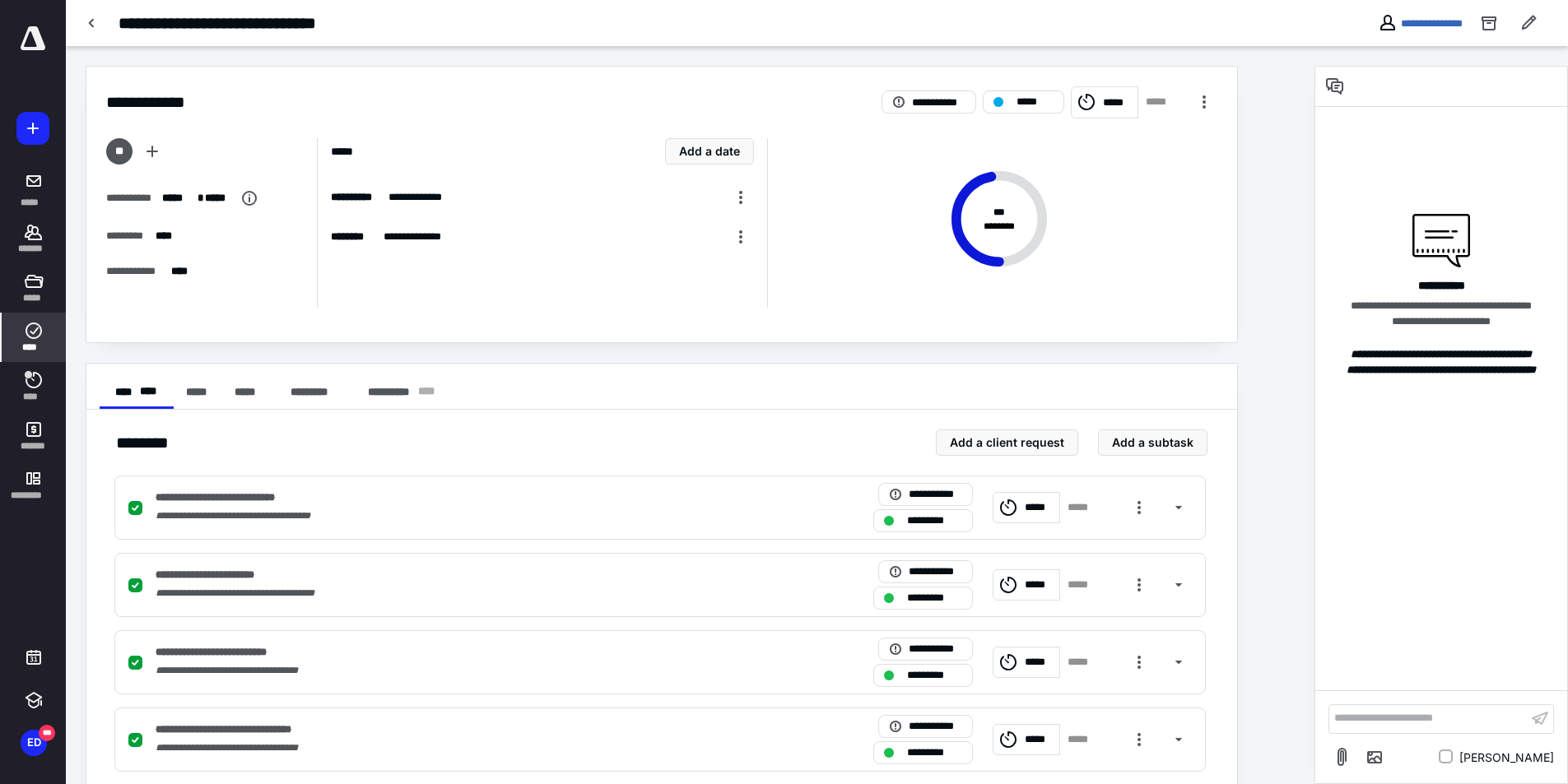 click 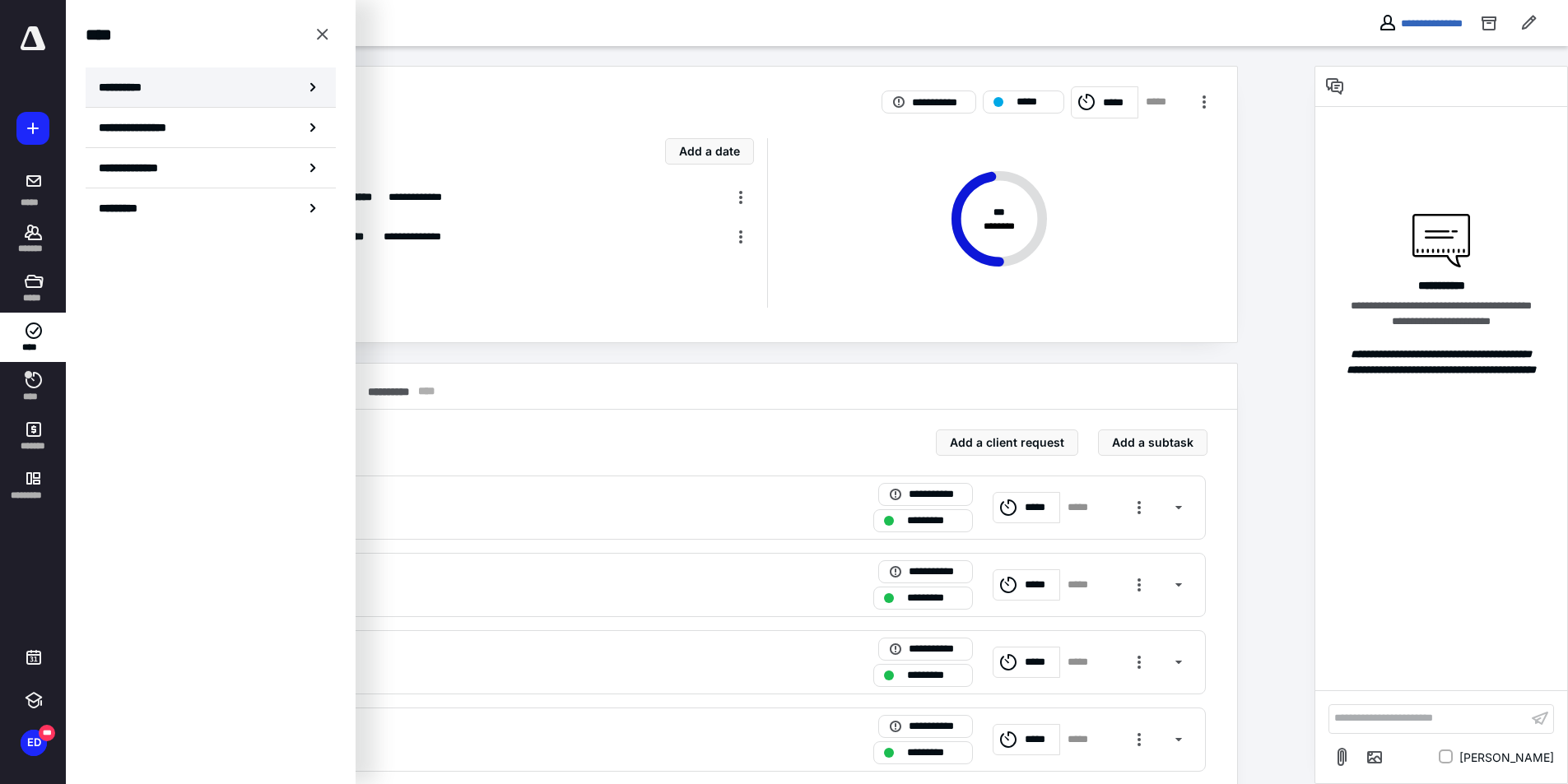 click on "**********" at bounding box center [211, 87] 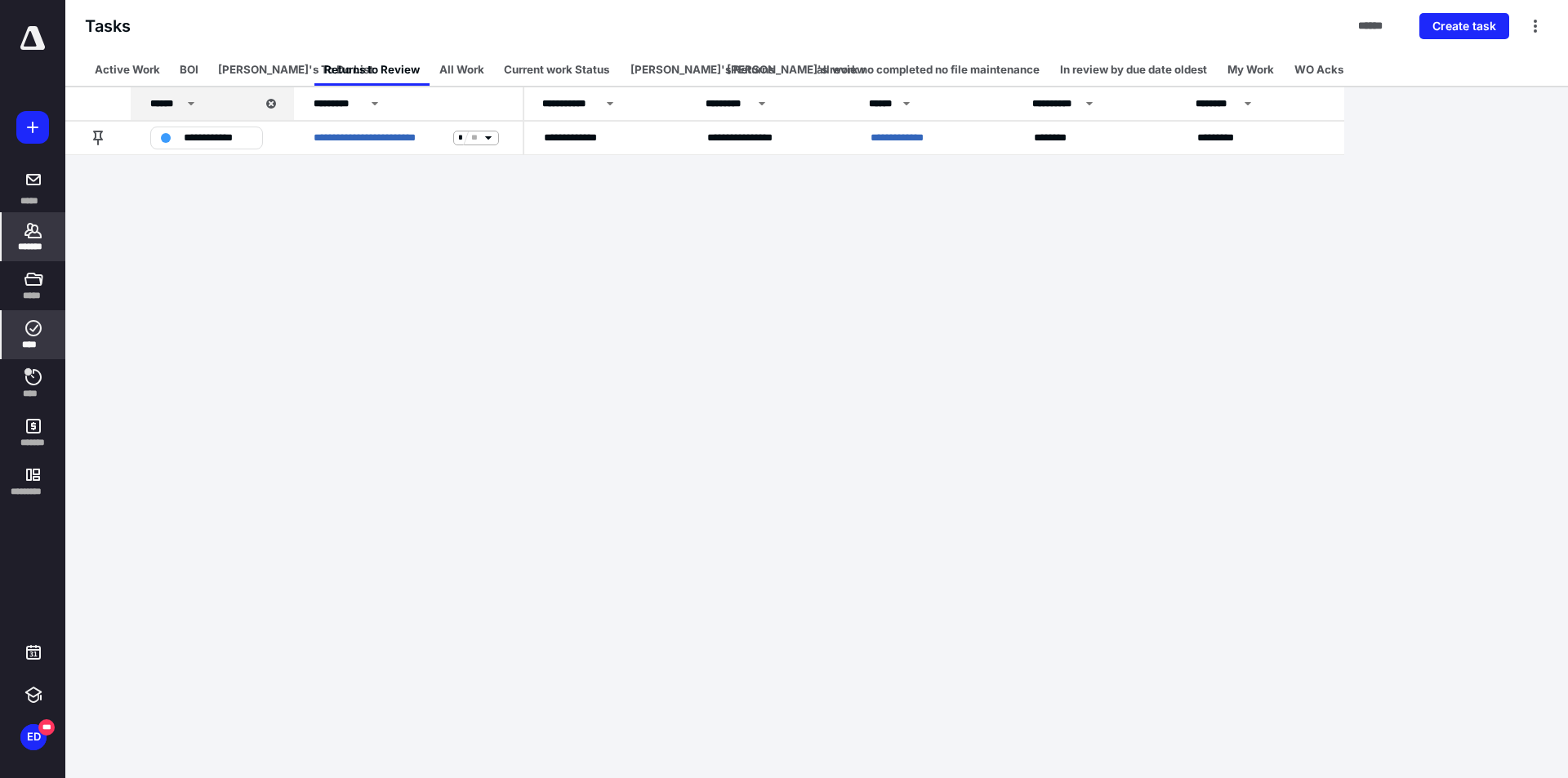 click on "*******" at bounding box center [33, 237] 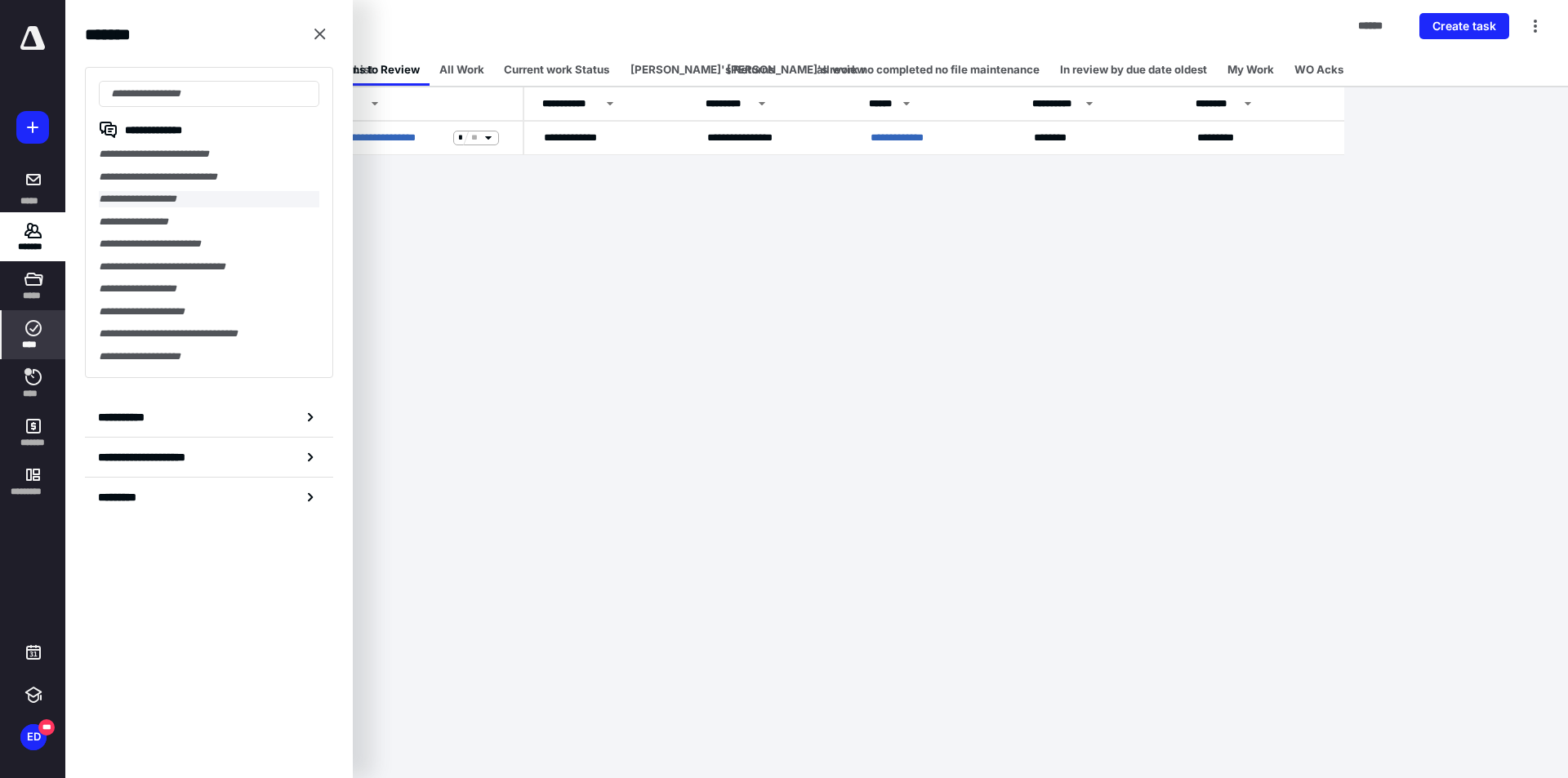 click on "**********" at bounding box center (209, 199) 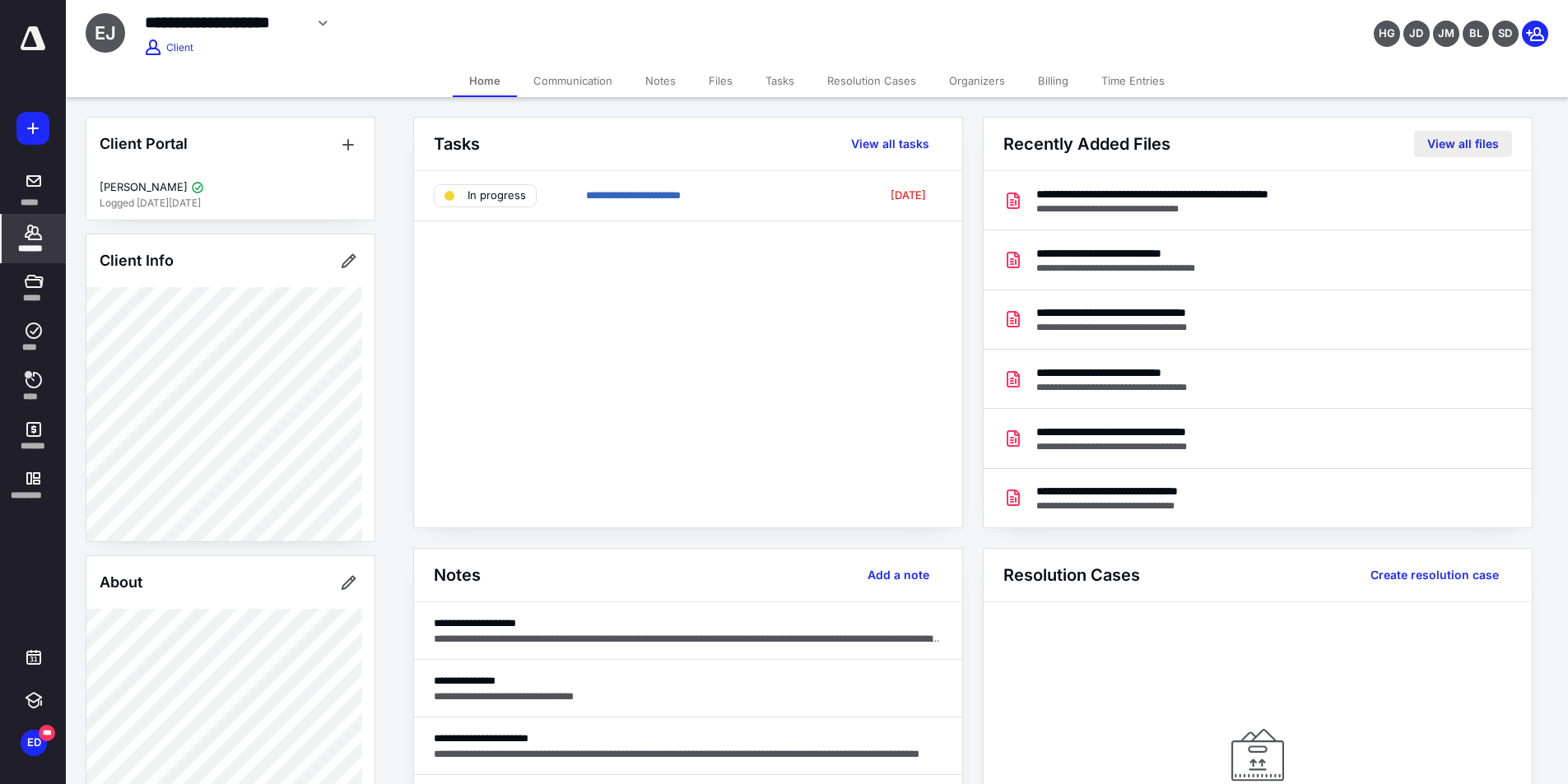 click on "View all files" at bounding box center (1463, 144) 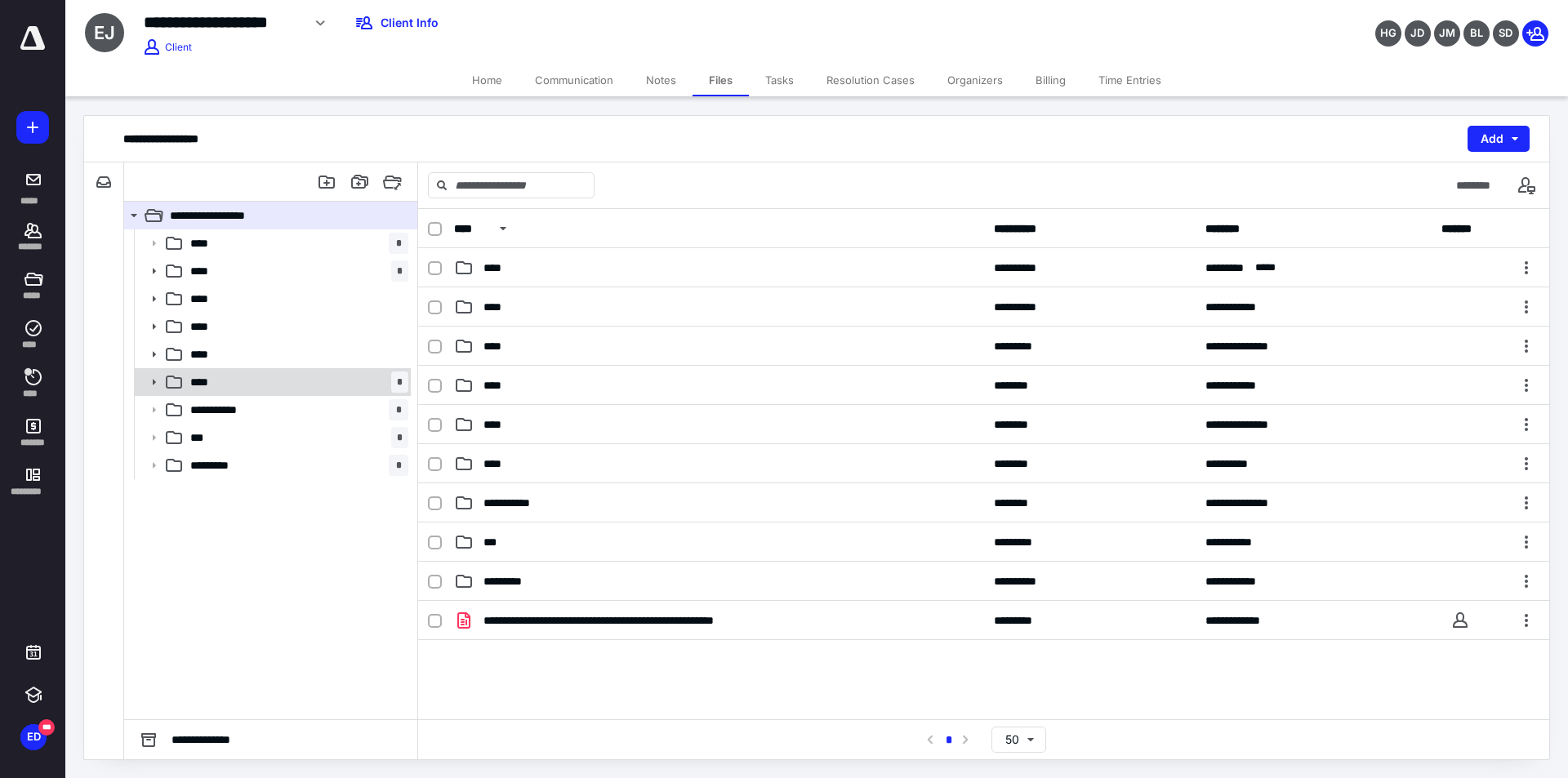 click 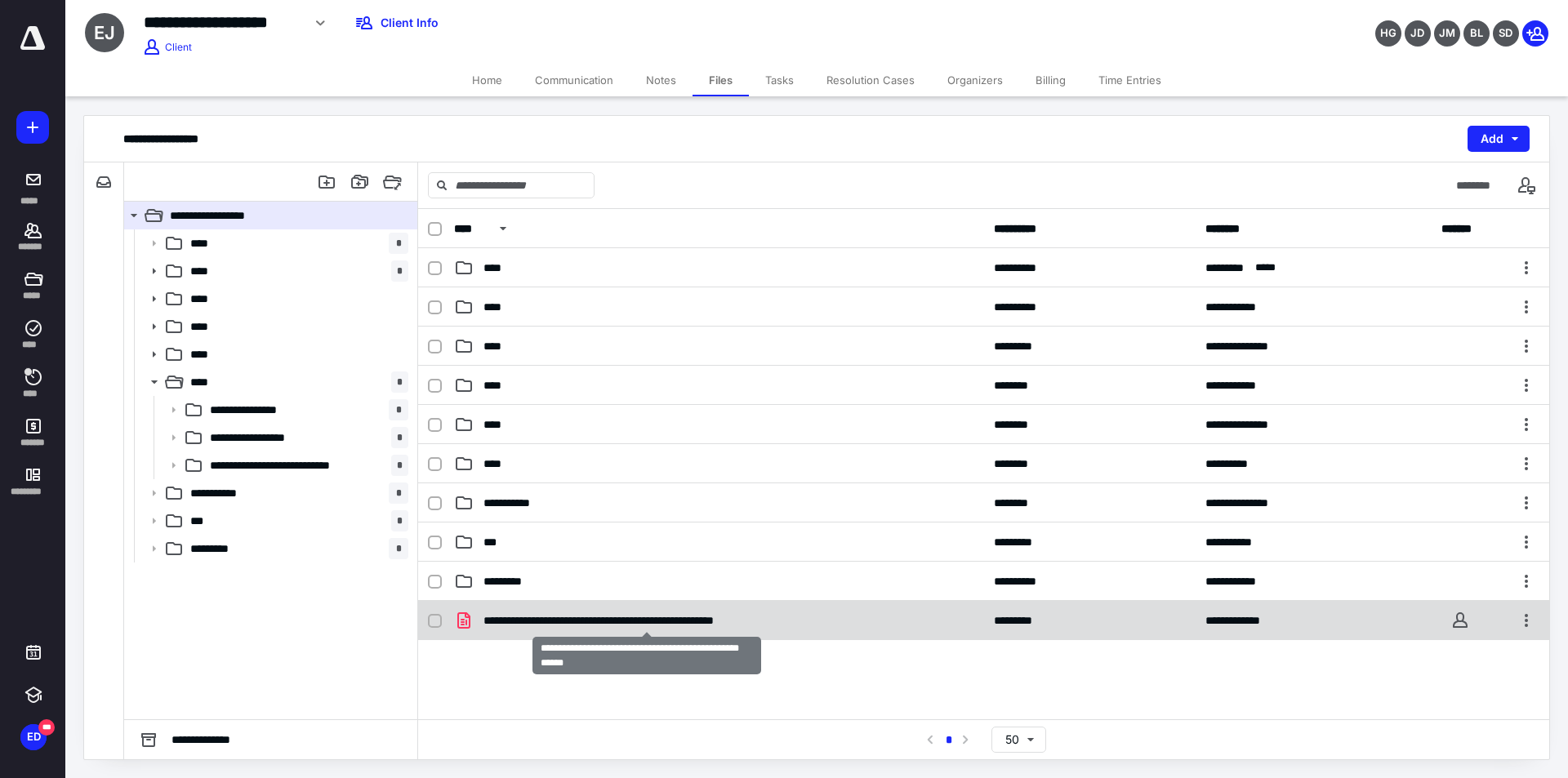 click on "**********" at bounding box center [646, 620] 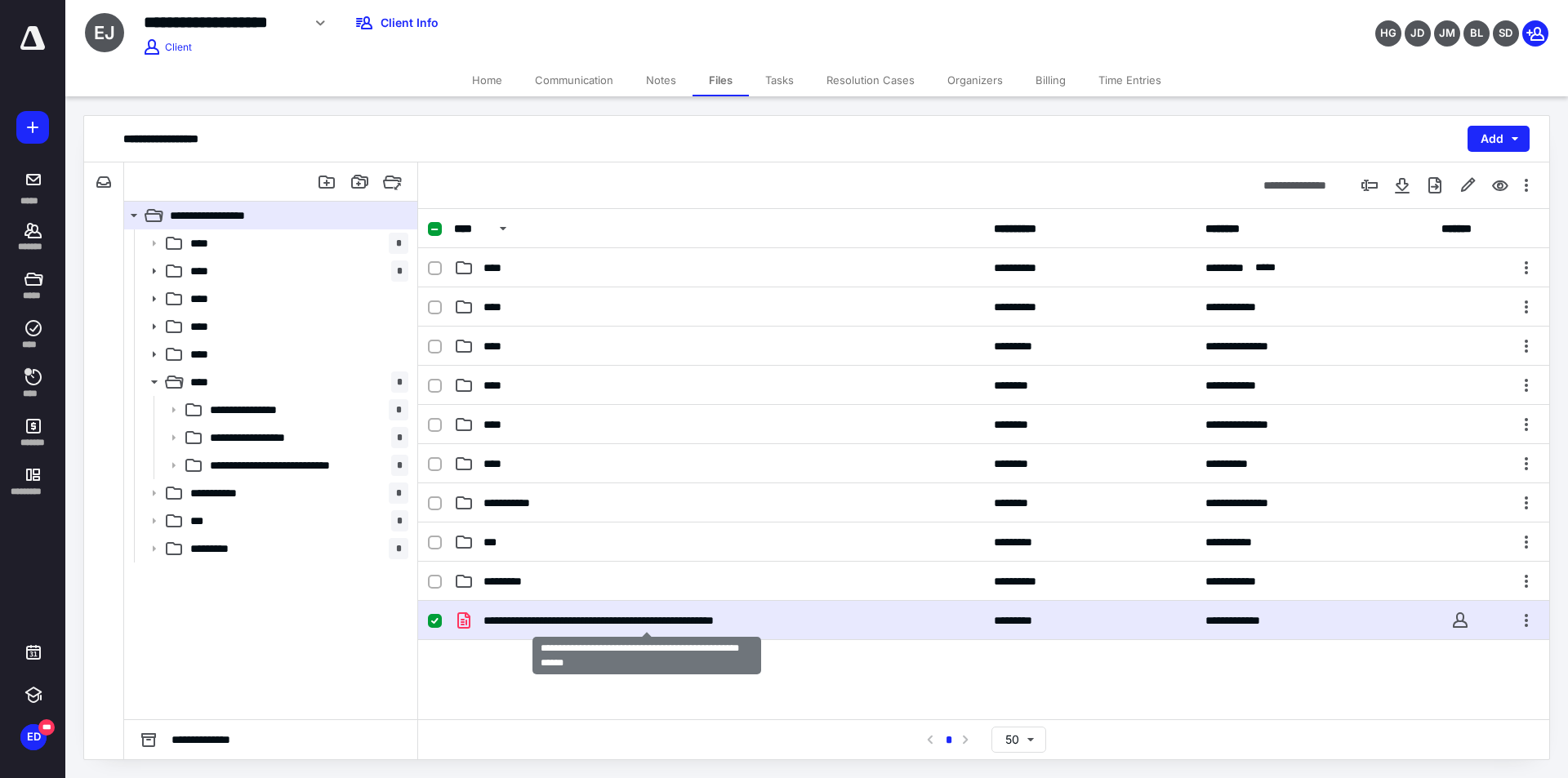 click on "**********" at bounding box center [646, 620] 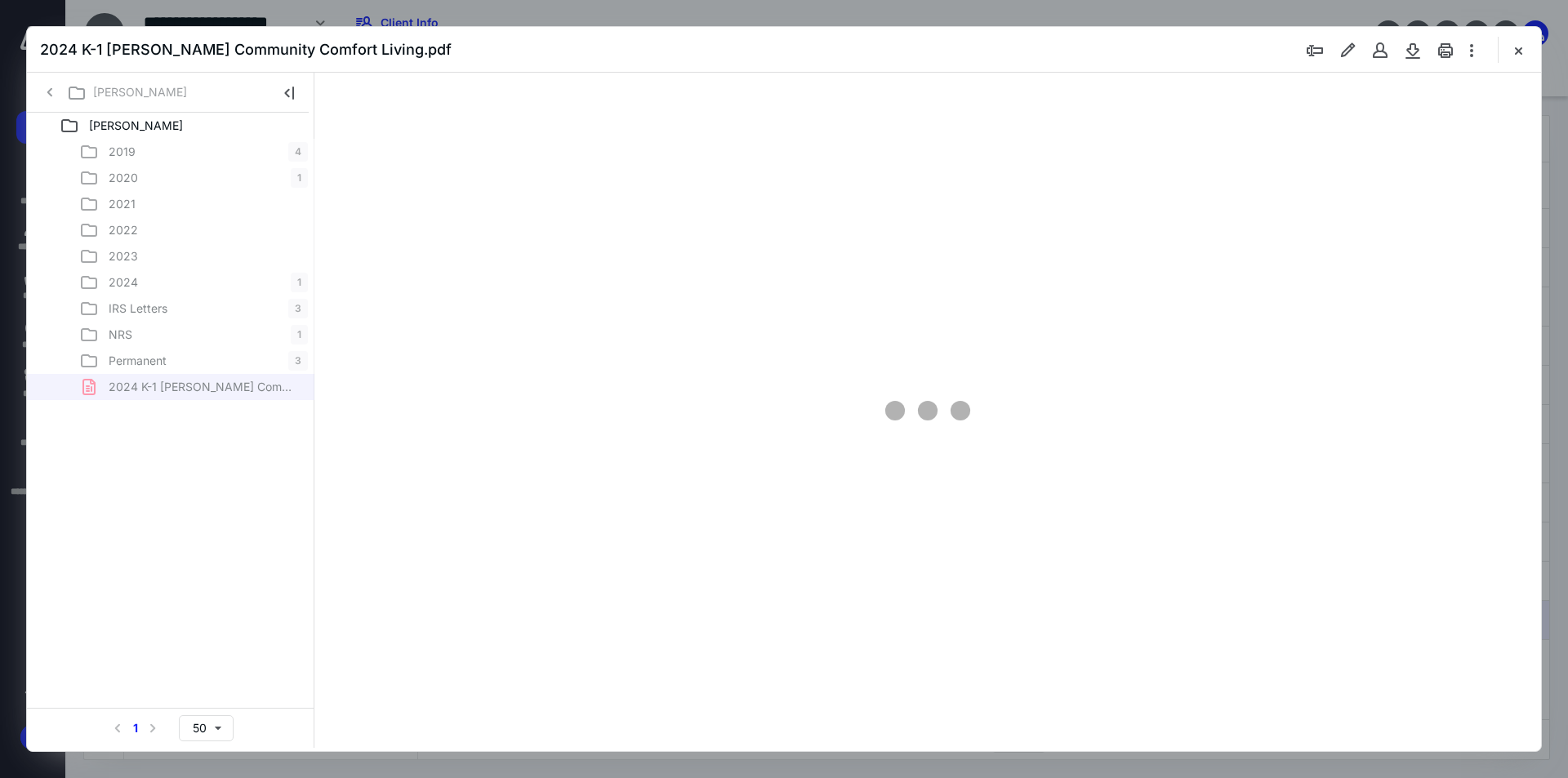 scroll, scrollTop: 0, scrollLeft: 0, axis: both 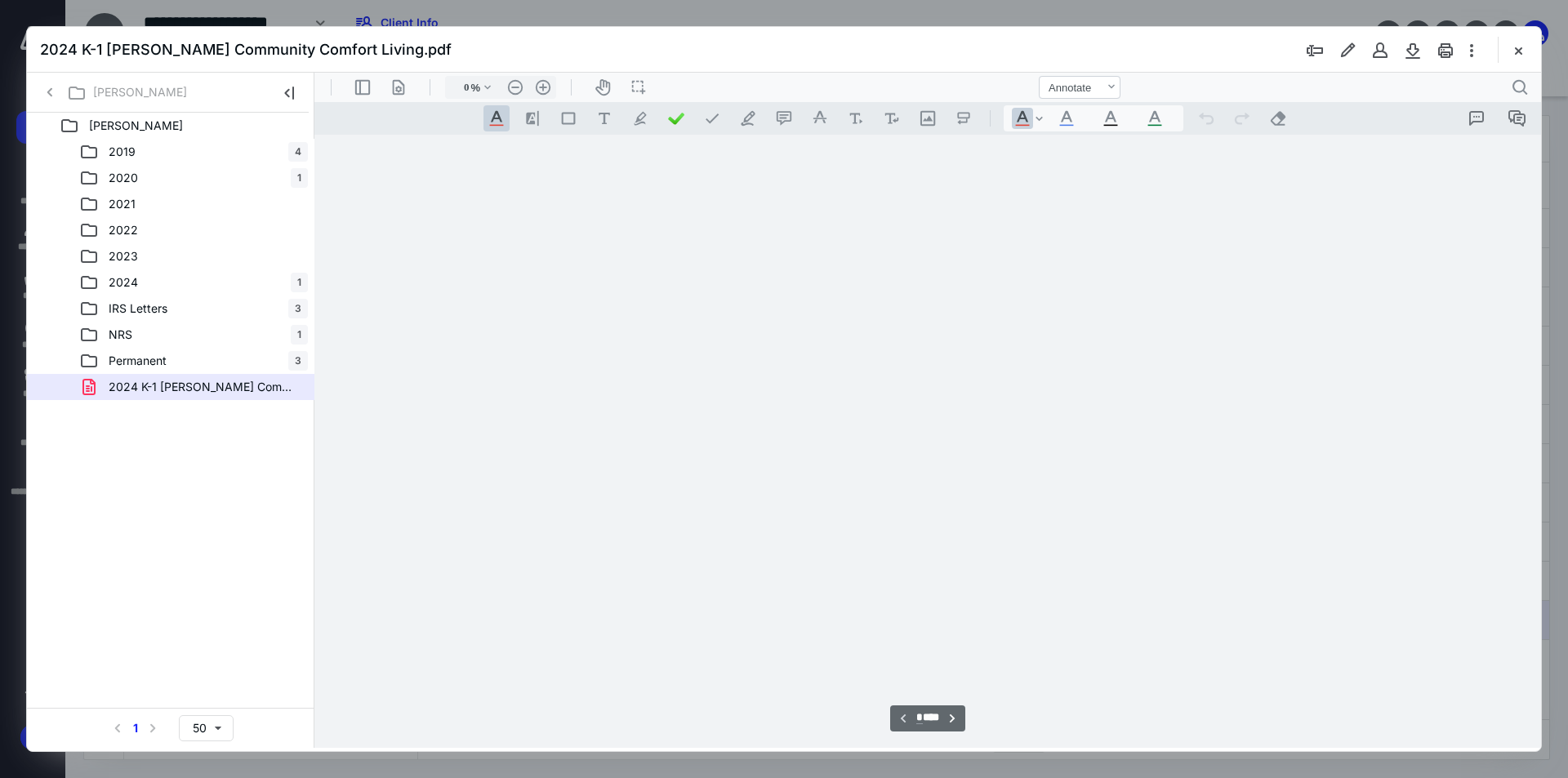 type on "94" 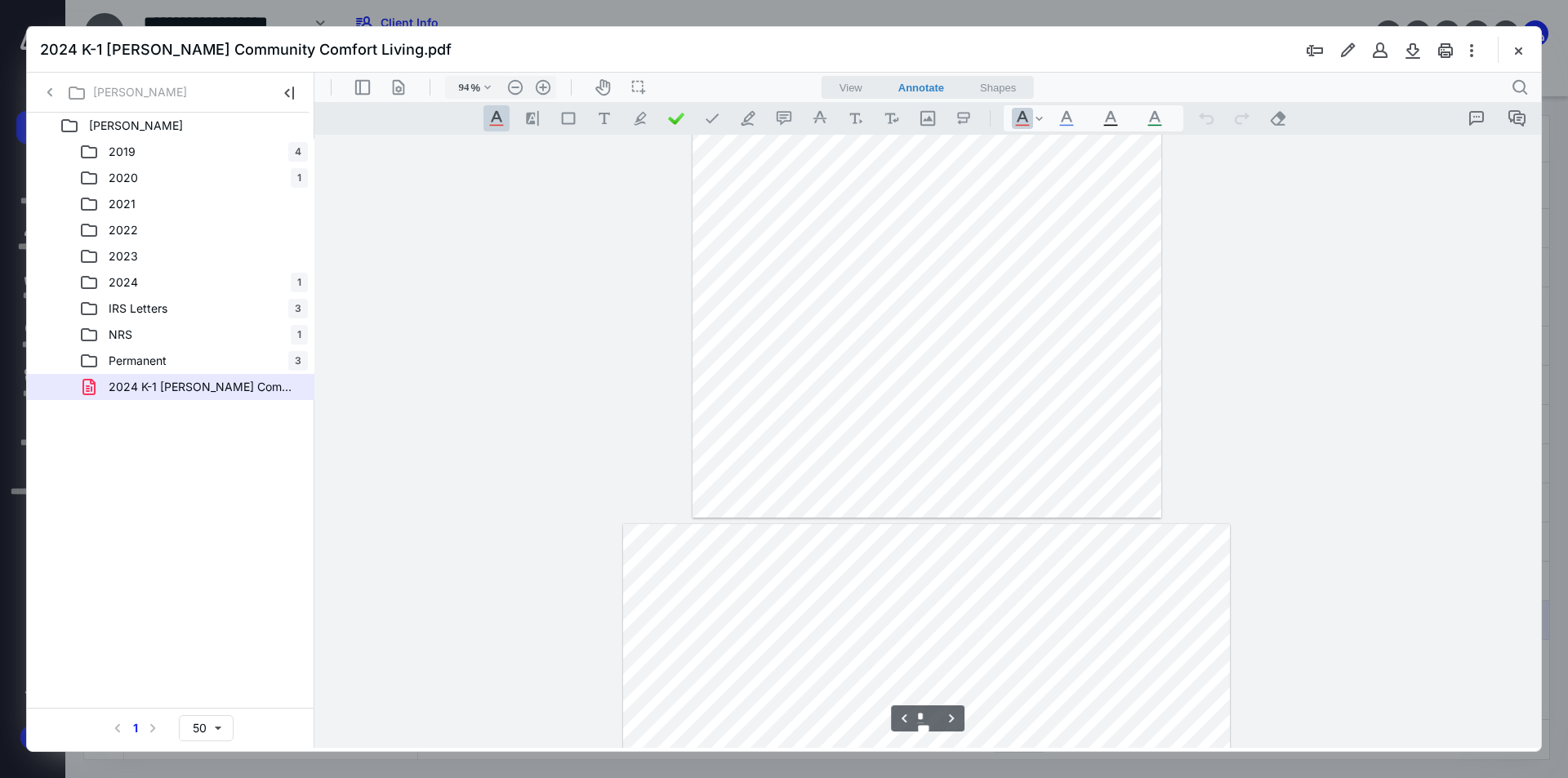 scroll, scrollTop: 1535, scrollLeft: 0, axis: vertical 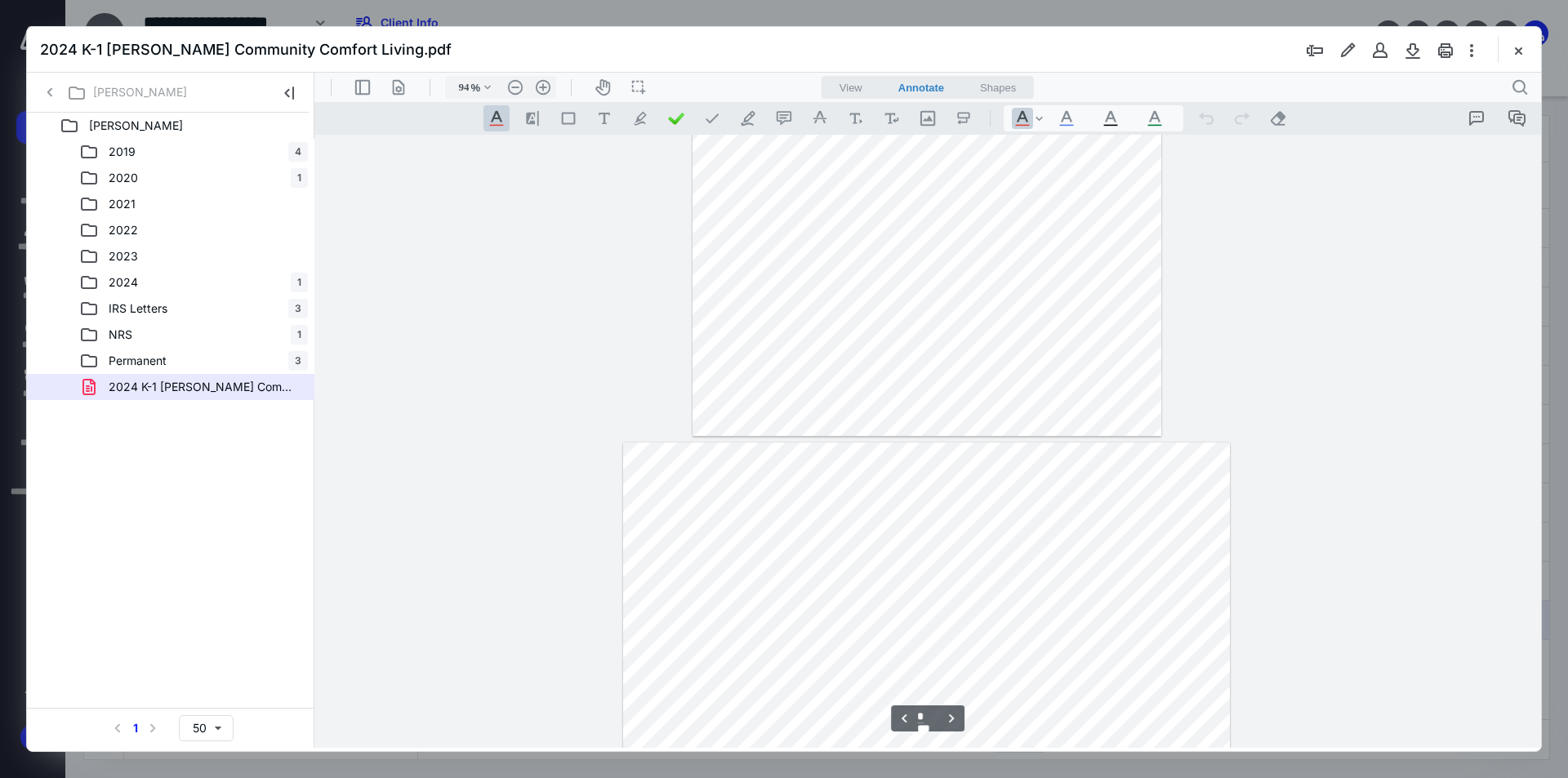 type on "*" 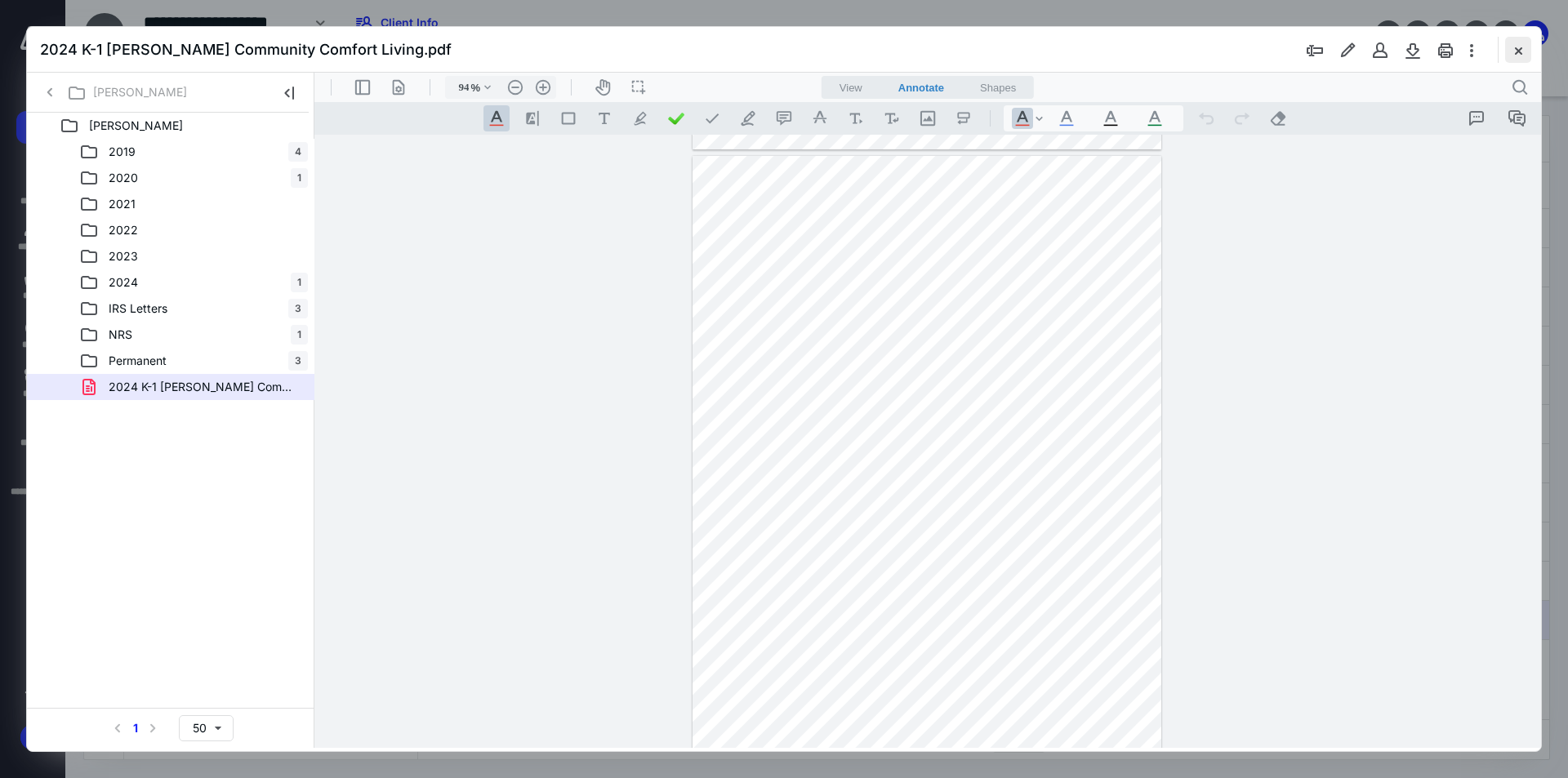 click at bounding box center [1518, 50] 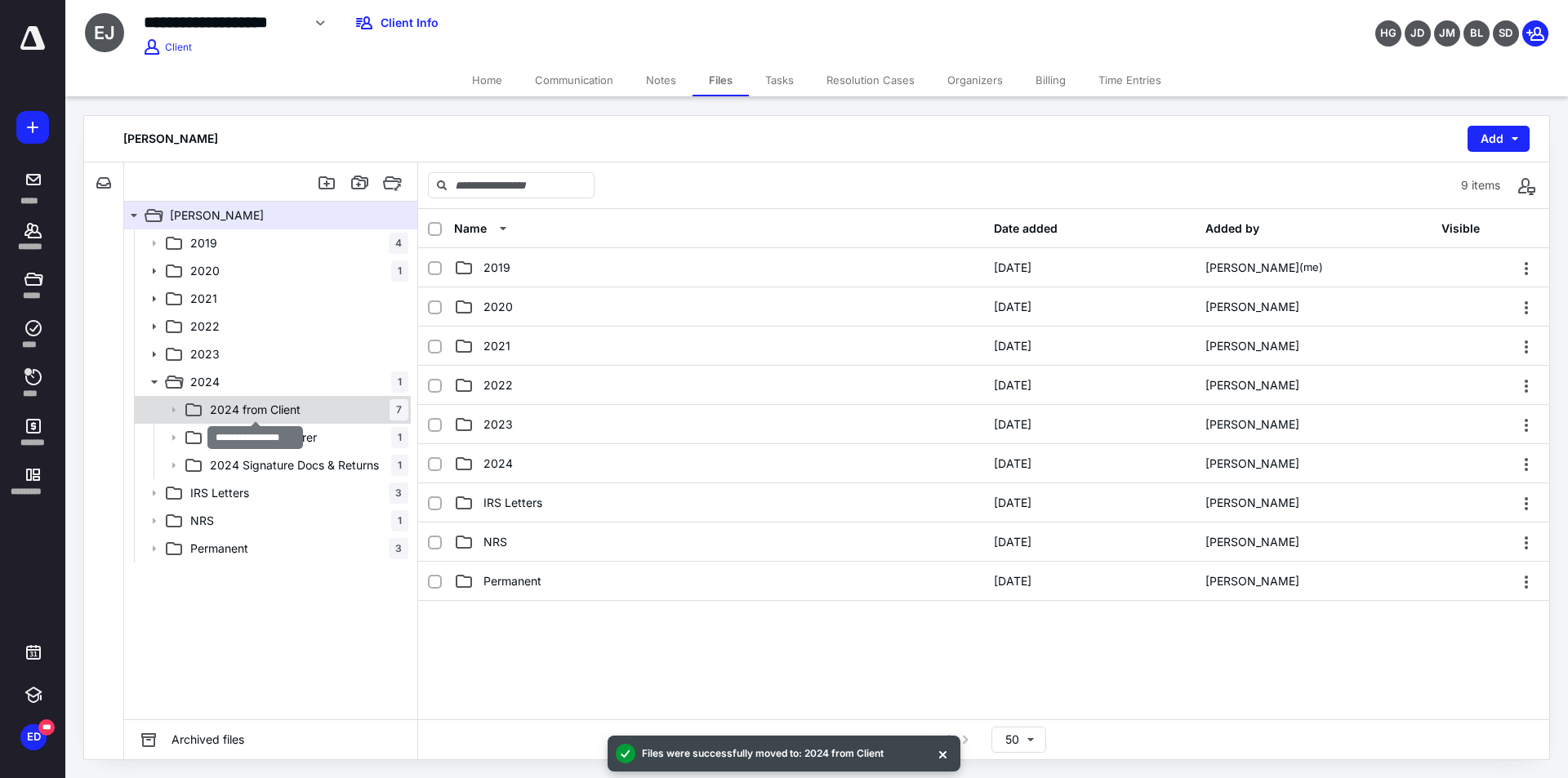 click on "2024 from Client" at bounding box center (255, 410) 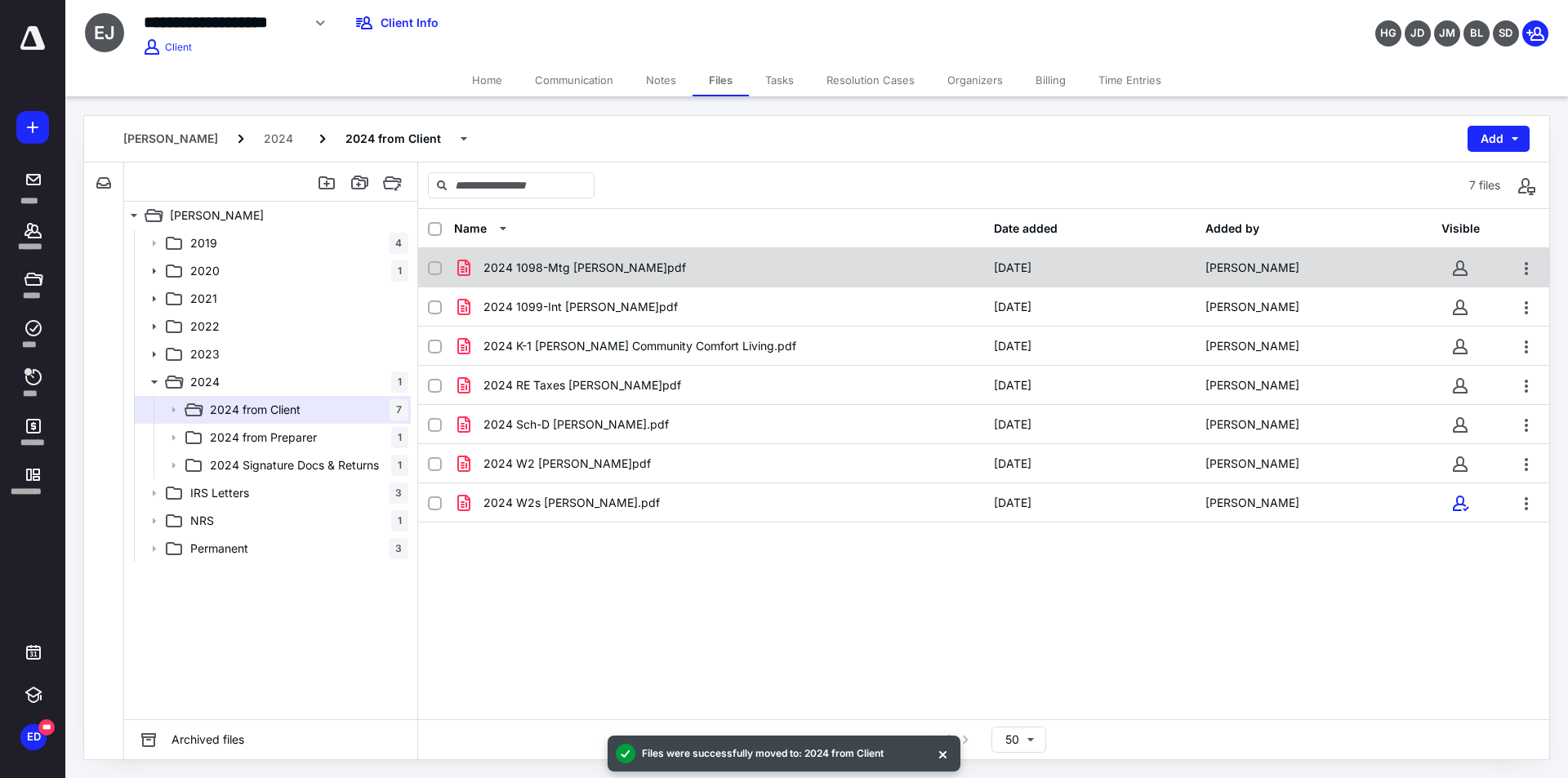 click on "2024 1098-Mtg [PERSON_NAME]pdf [DATE] [PERSON_NAME]" at bounding box center (983, 268) 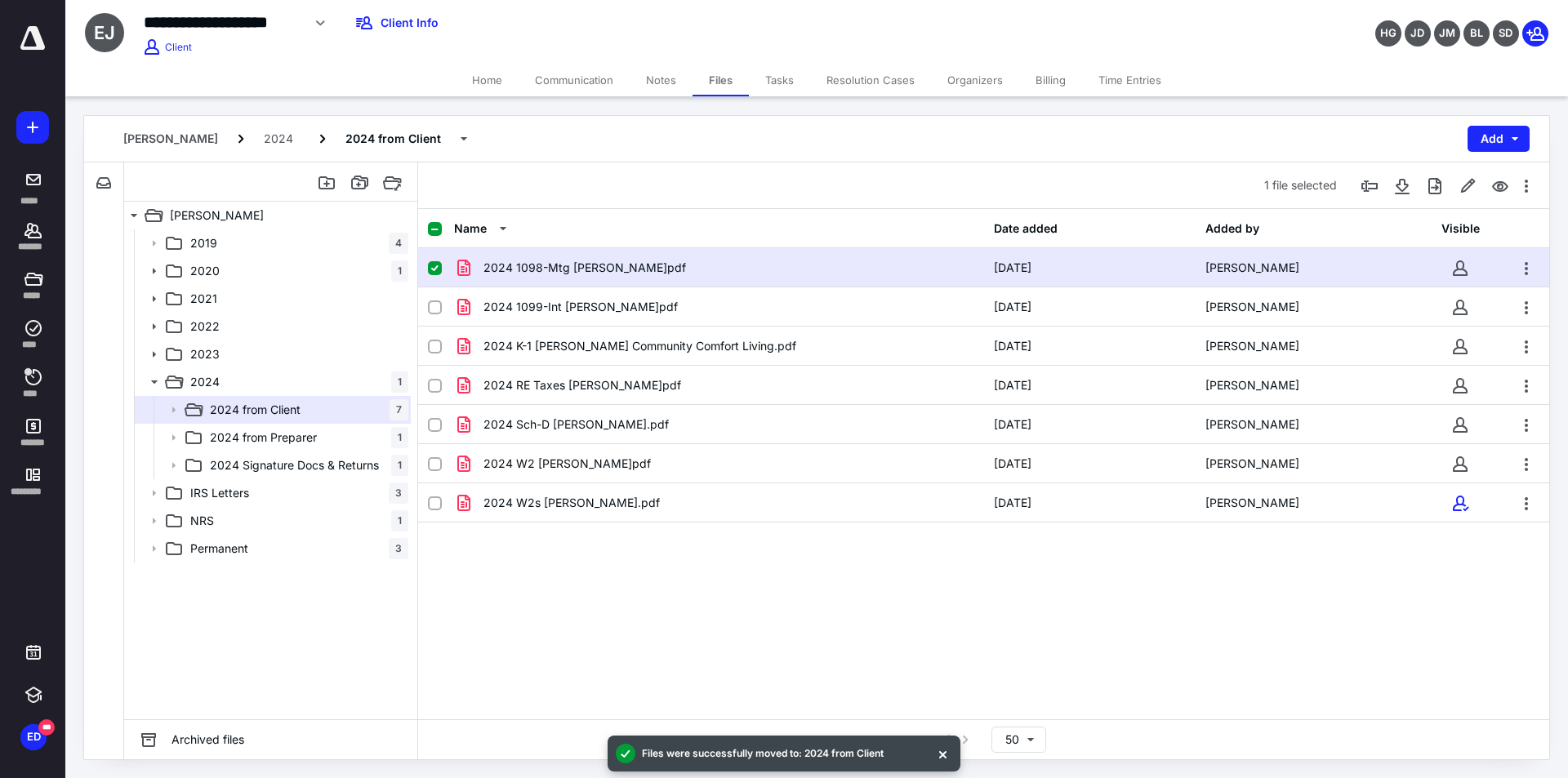 click on "2024 1098-Mtg [PERSON_NAME]pdf [DATE] [PERSON_NAME]" at bounding box center (983, 268) 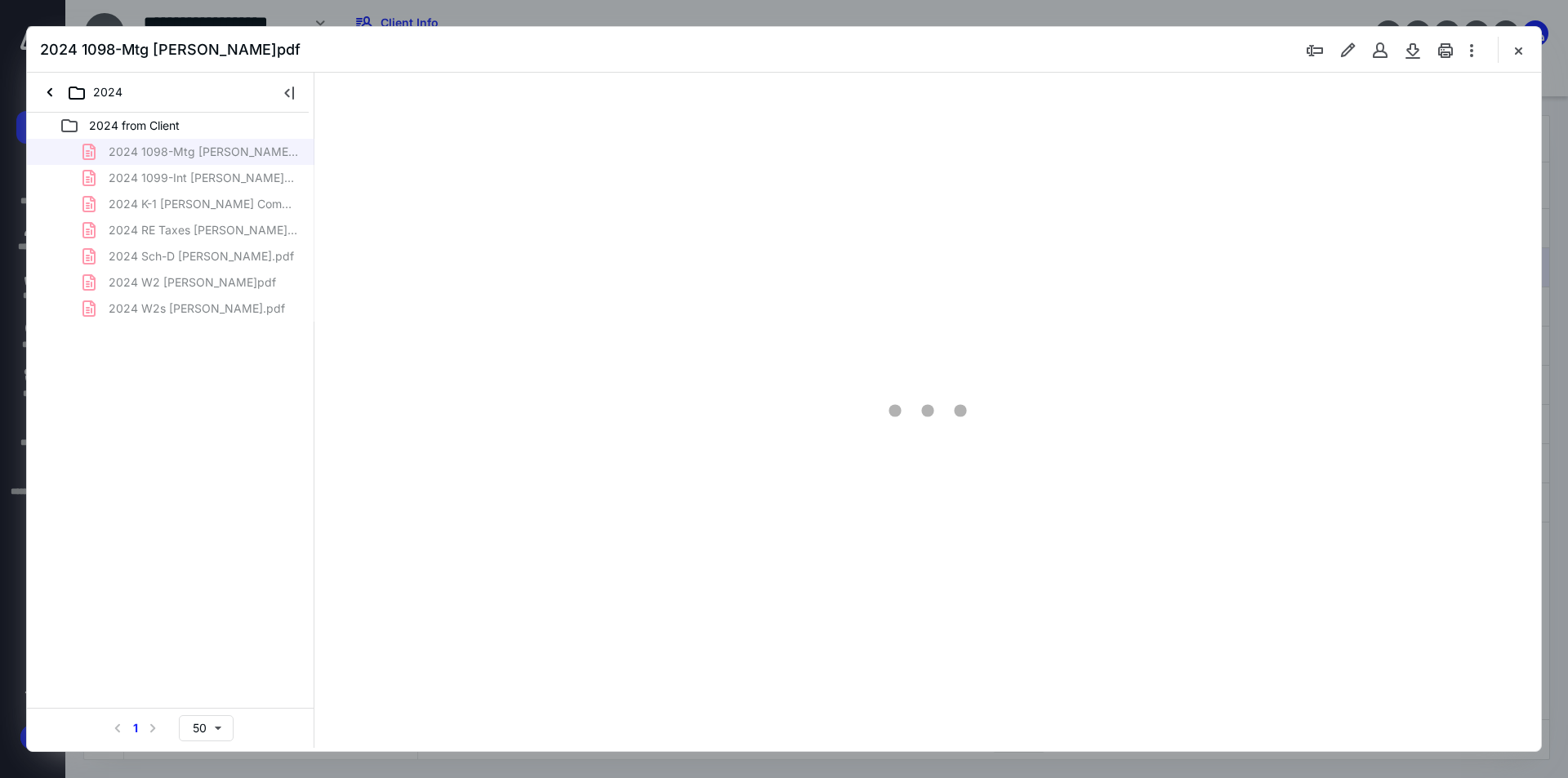 scroll, scrollTop: 0, scrollLeft: 0, axis: both 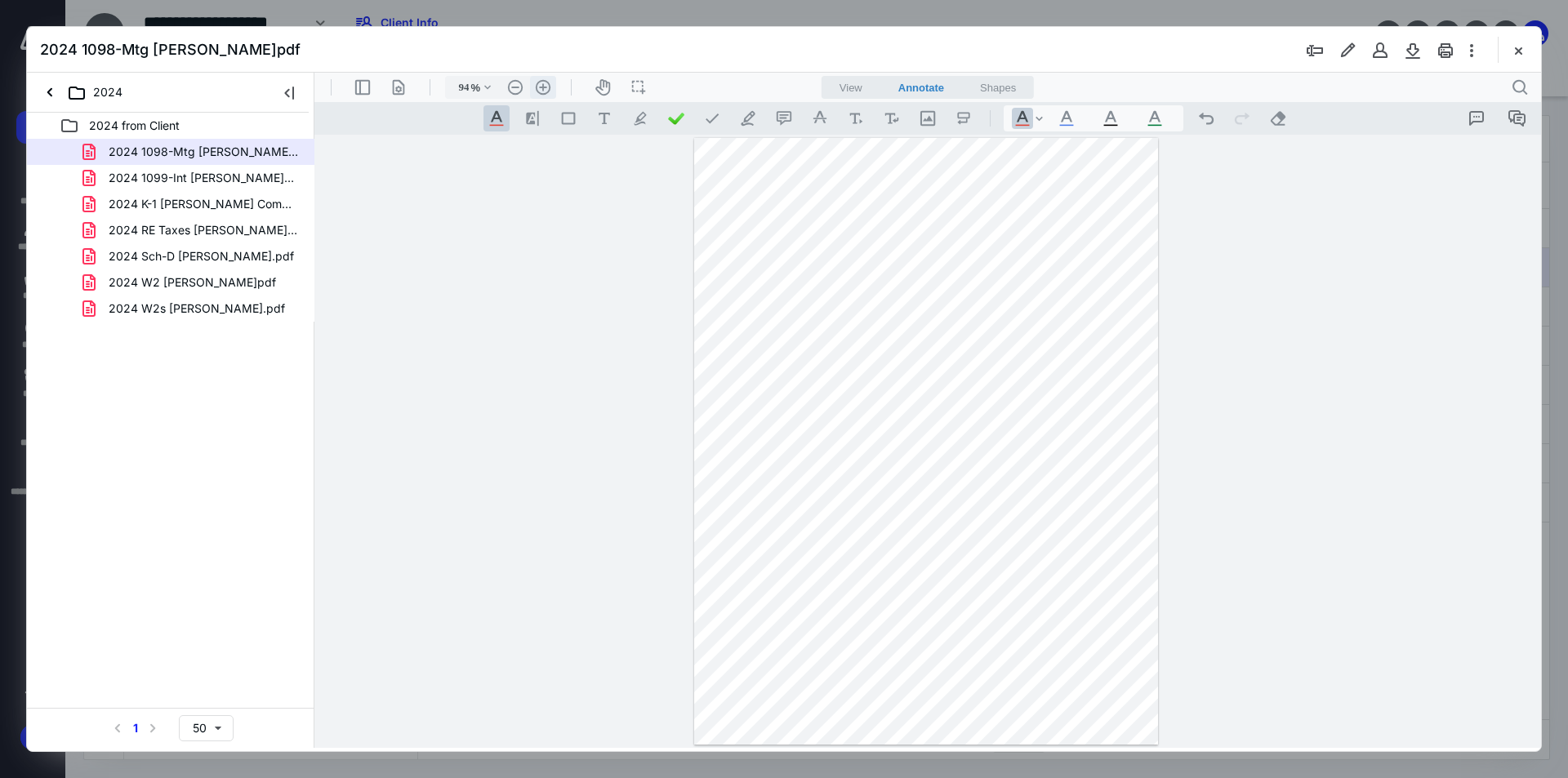 click on ".cls-1{fill:#abb0c4;} icon - header - zoom - in - line" at bounding box center (543, 87) 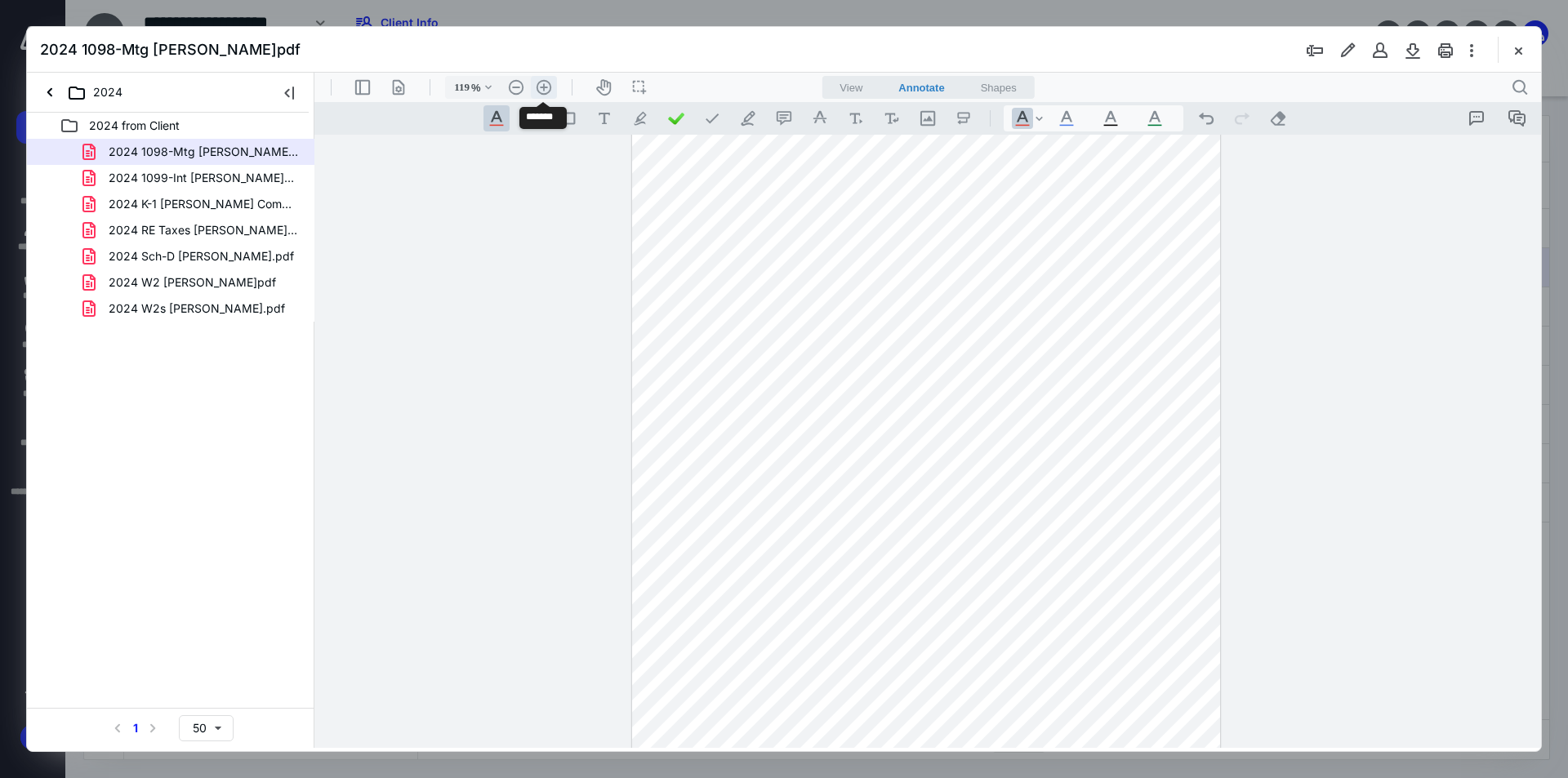 click on ".cls-1{fill:#abb0c4;} icon - header - zoom - in - line" at bounding box center (544, 87) 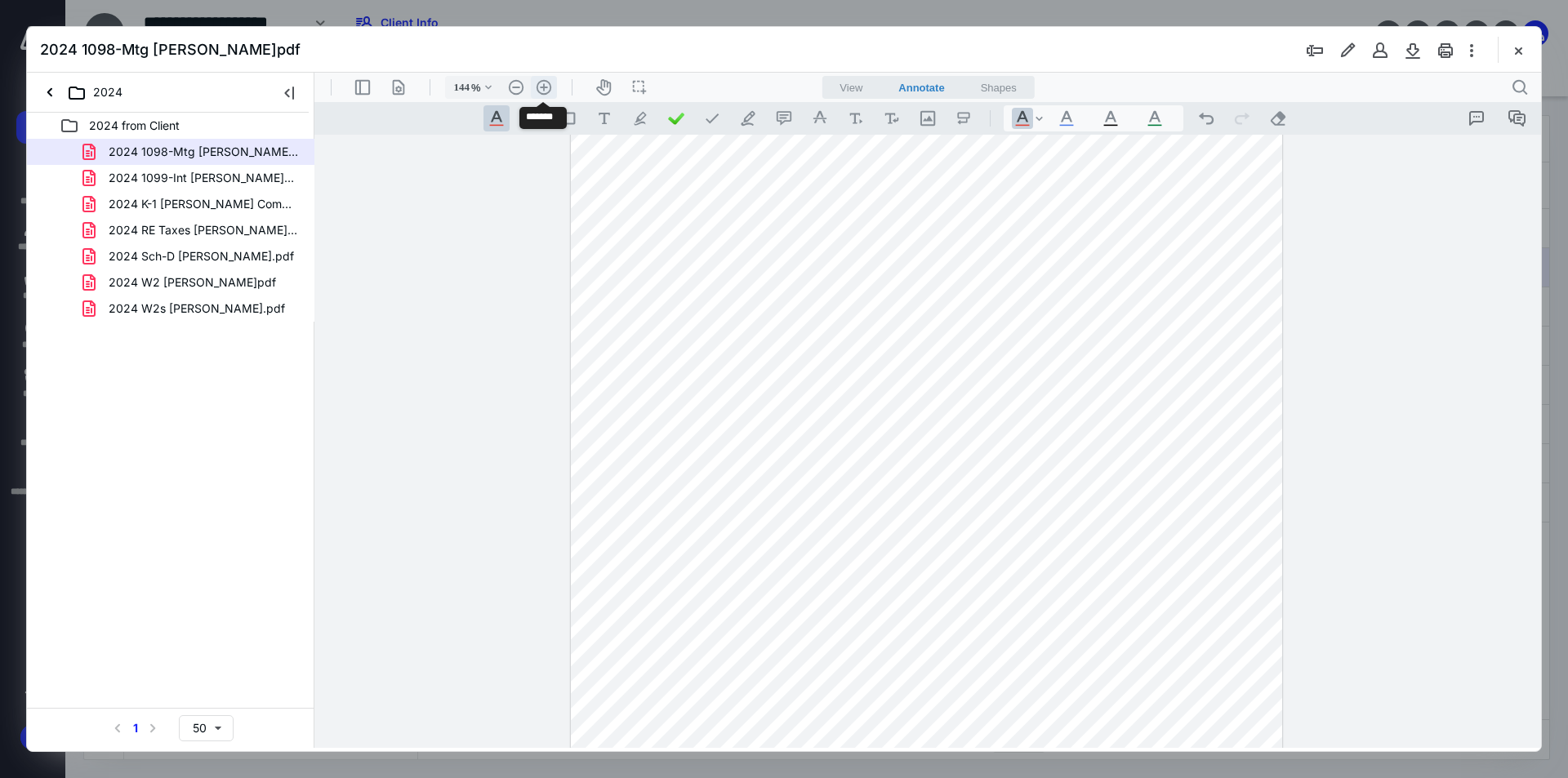 click on ".cls-1{fill:#abb0c4;} icon - header - zoom - in - line" at bounding box center [544, 87] 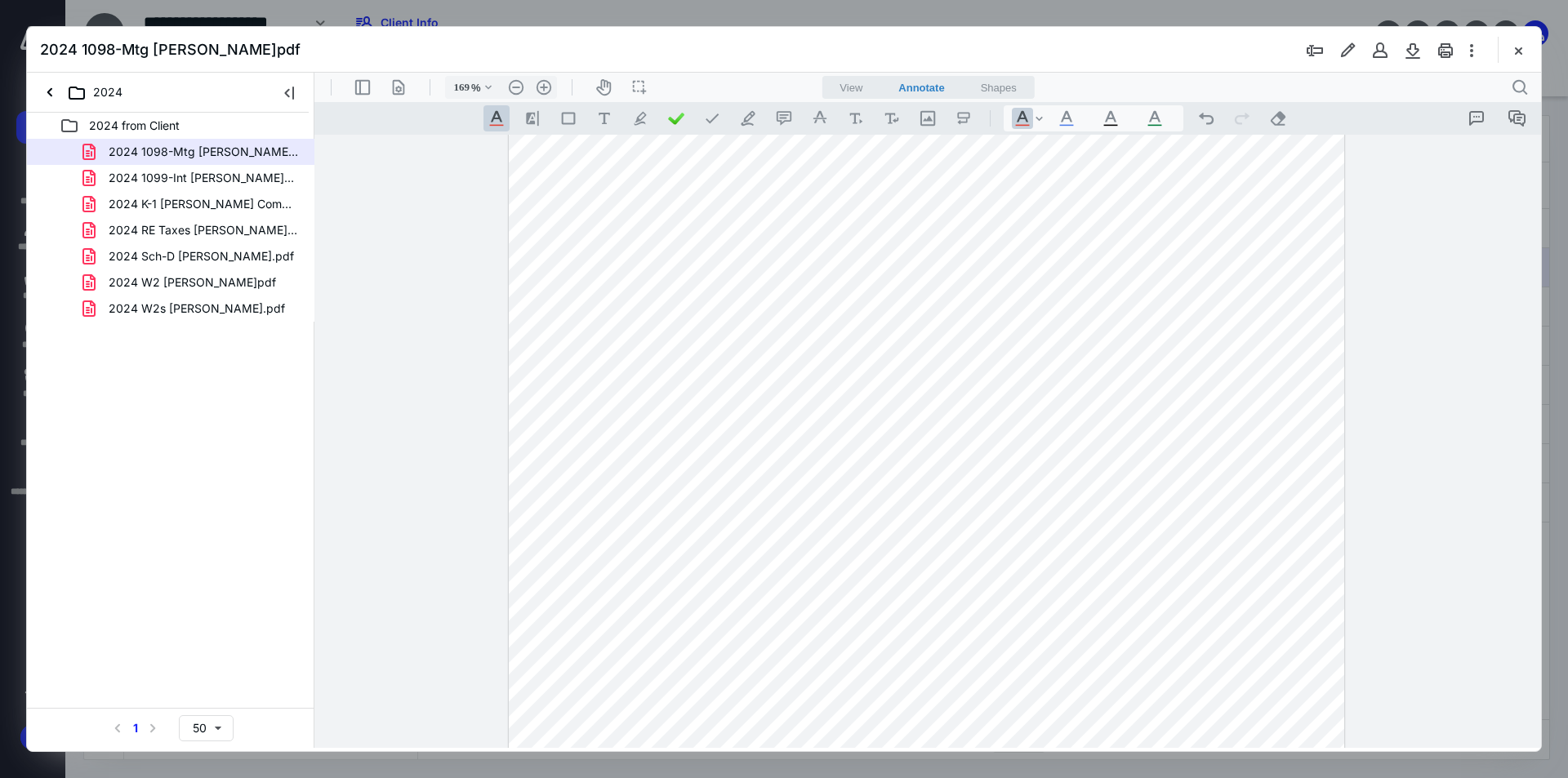 scroll, scrollTop: 491, scrollLeft: 0, axis: vertical 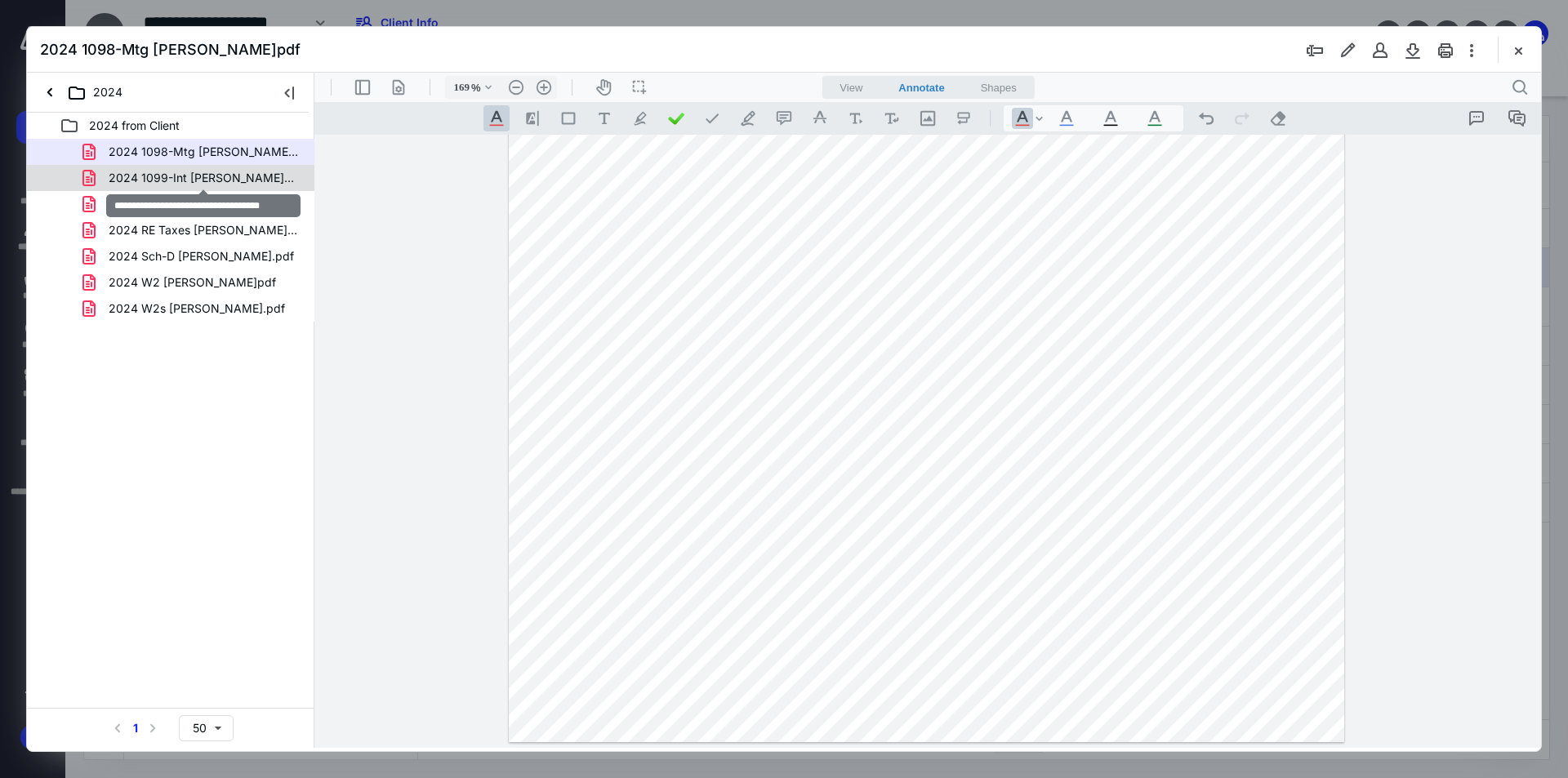 click on "2024 1099-Int [PERSON_NAME]pdf" at bounding box center [203, 178] 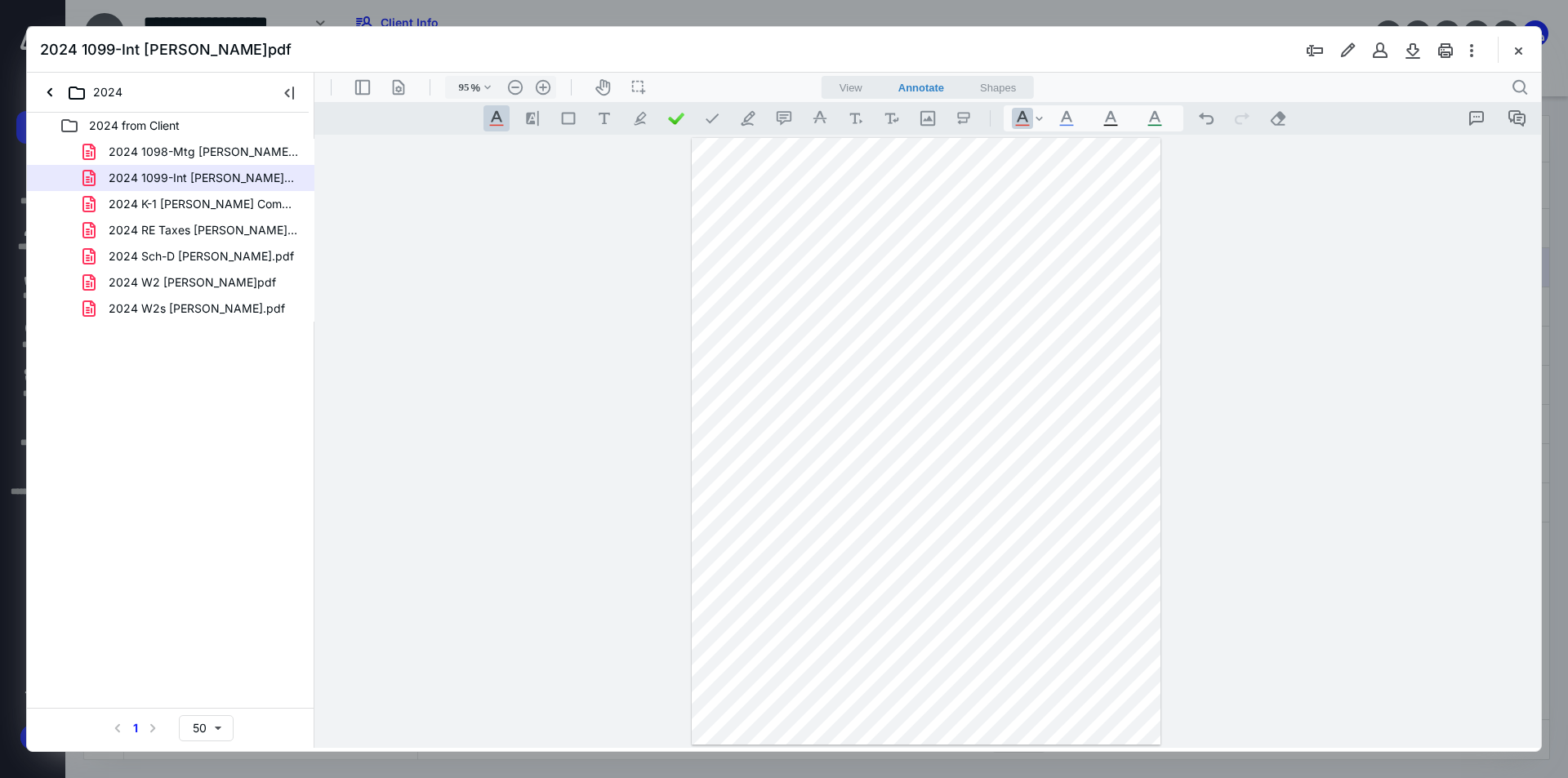scroll, scrollTop: 0, scrollLeft: 0, axis: both 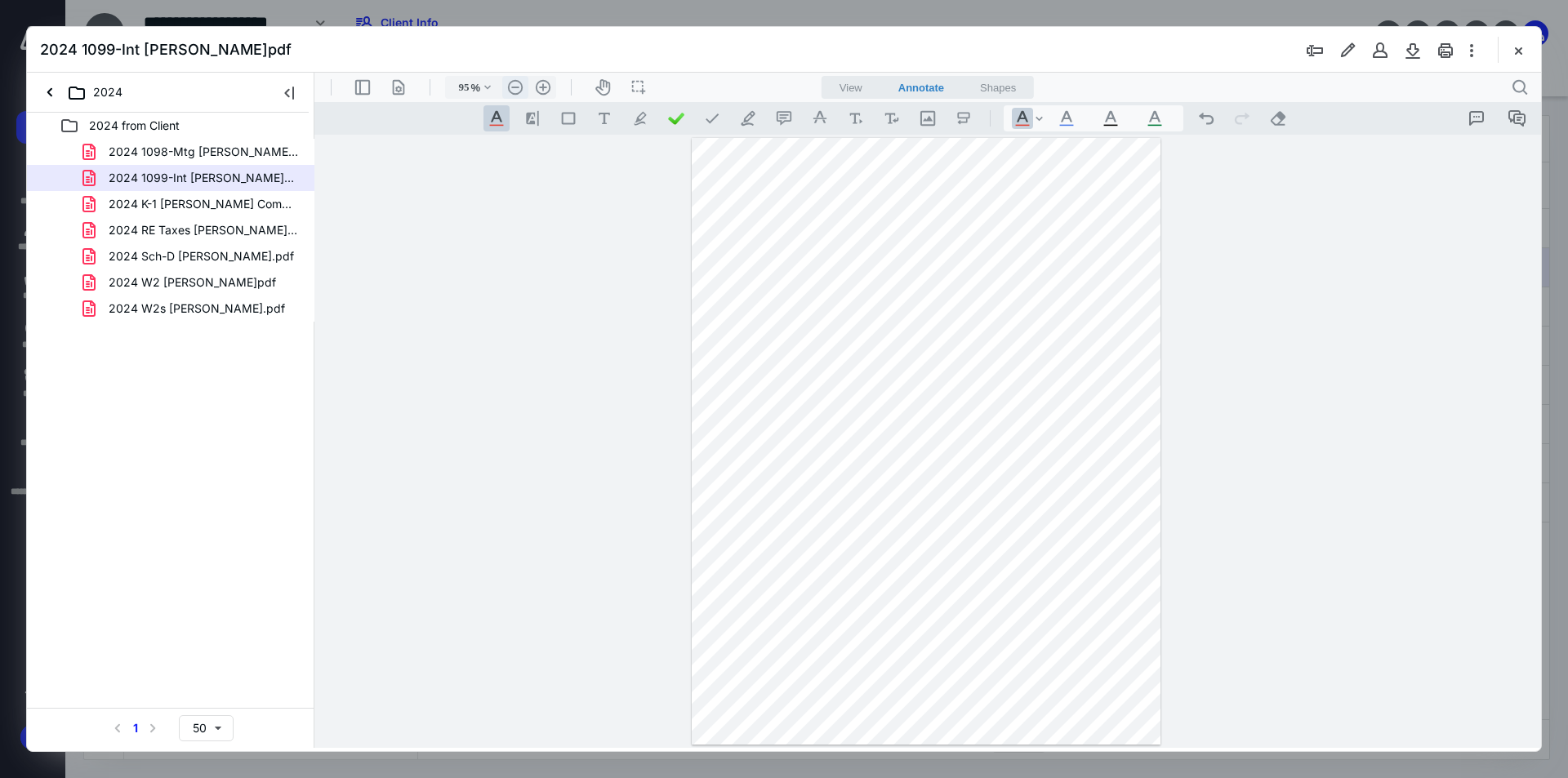 click on ".cls-1{fill:#abb0c4;} icon - header - zoom - out - line" at bounding box center (515, 87) 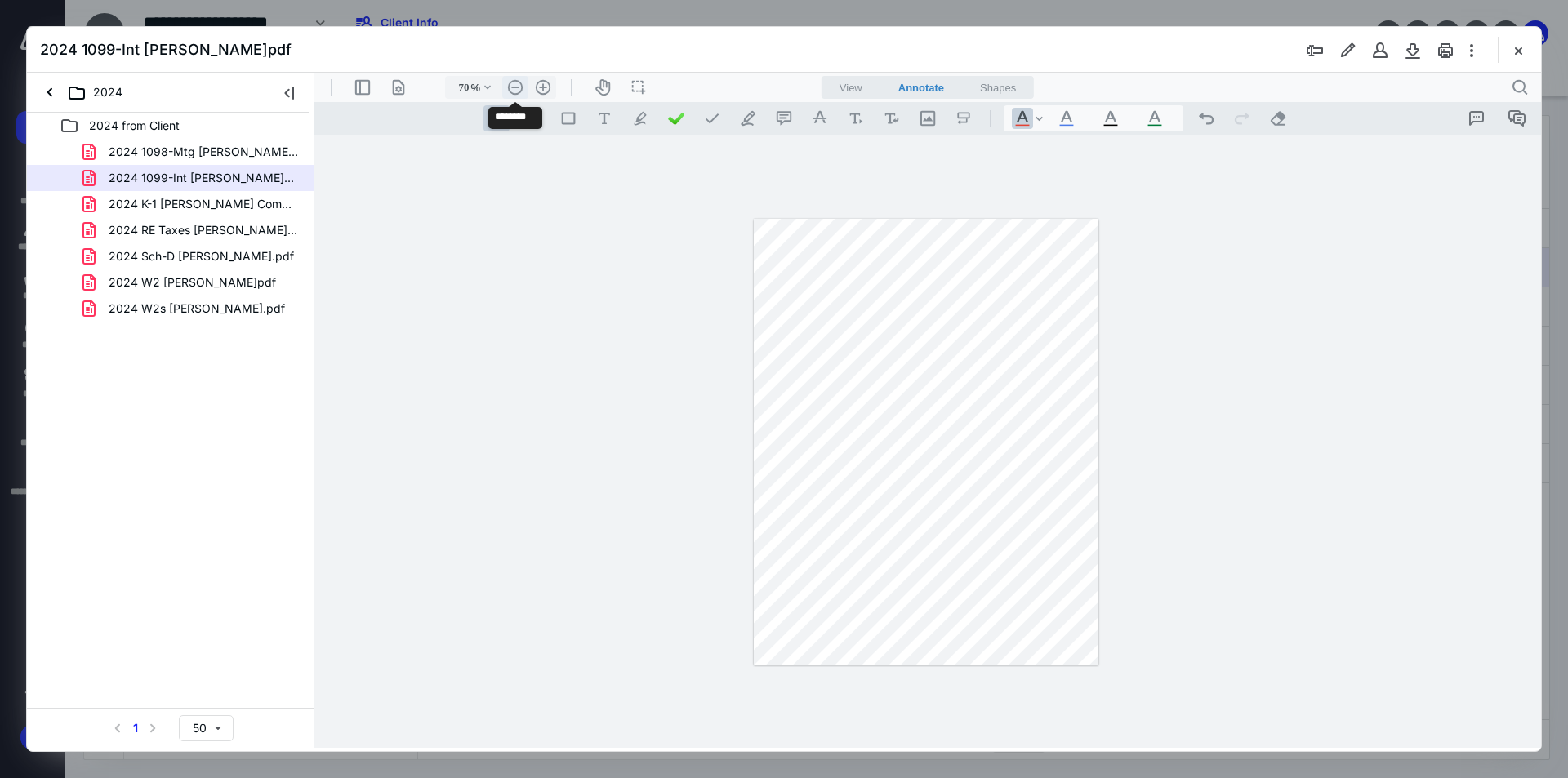 click on ".cls-1{fill:#abb0c4;} icon - header - zoom - out - line" at bounding box center [515, 87] 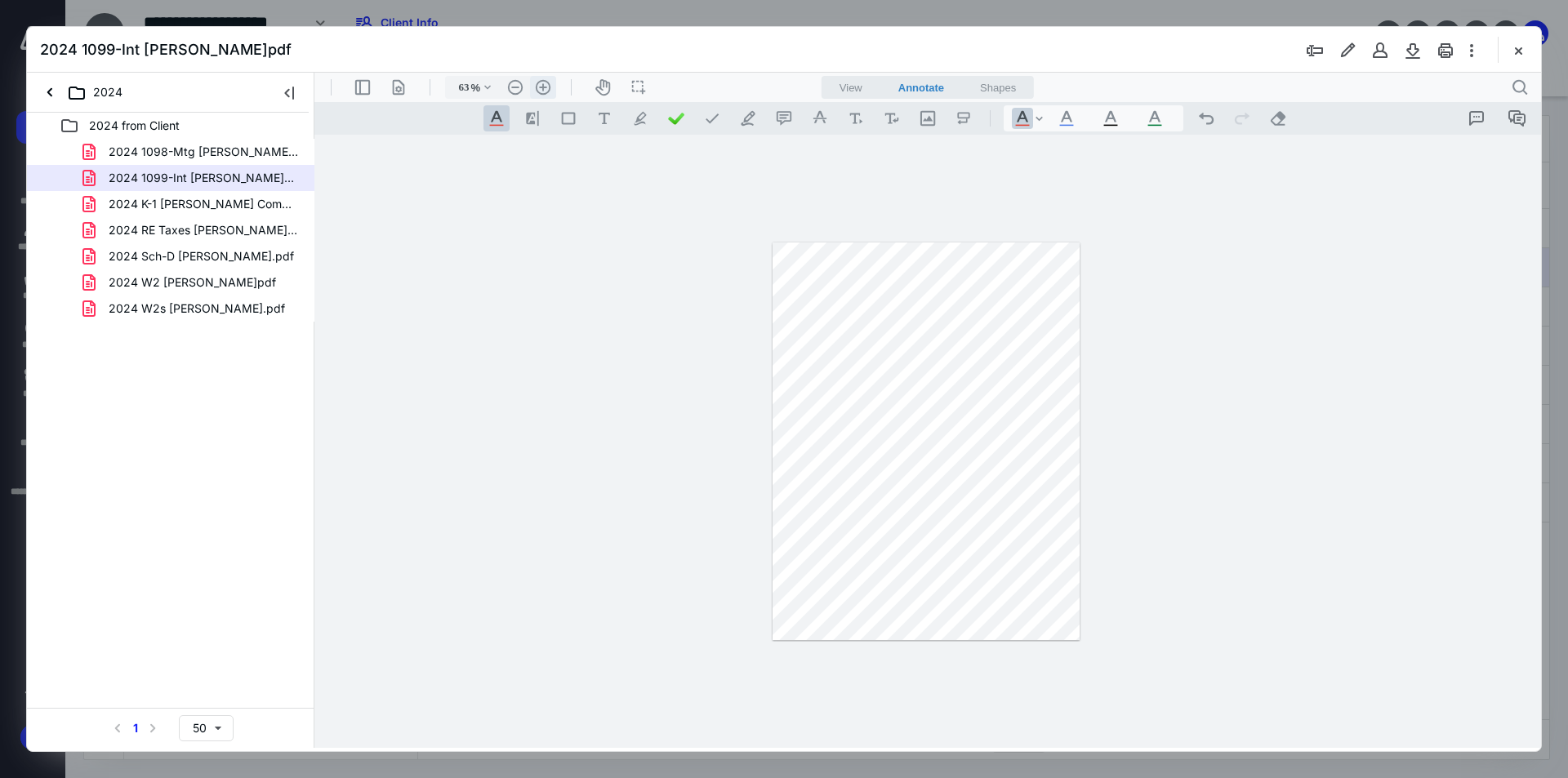 click on ".cls-1{fill:#abb0c4;} icon - header - zoom - in - line" at bounding box center [543, 87] 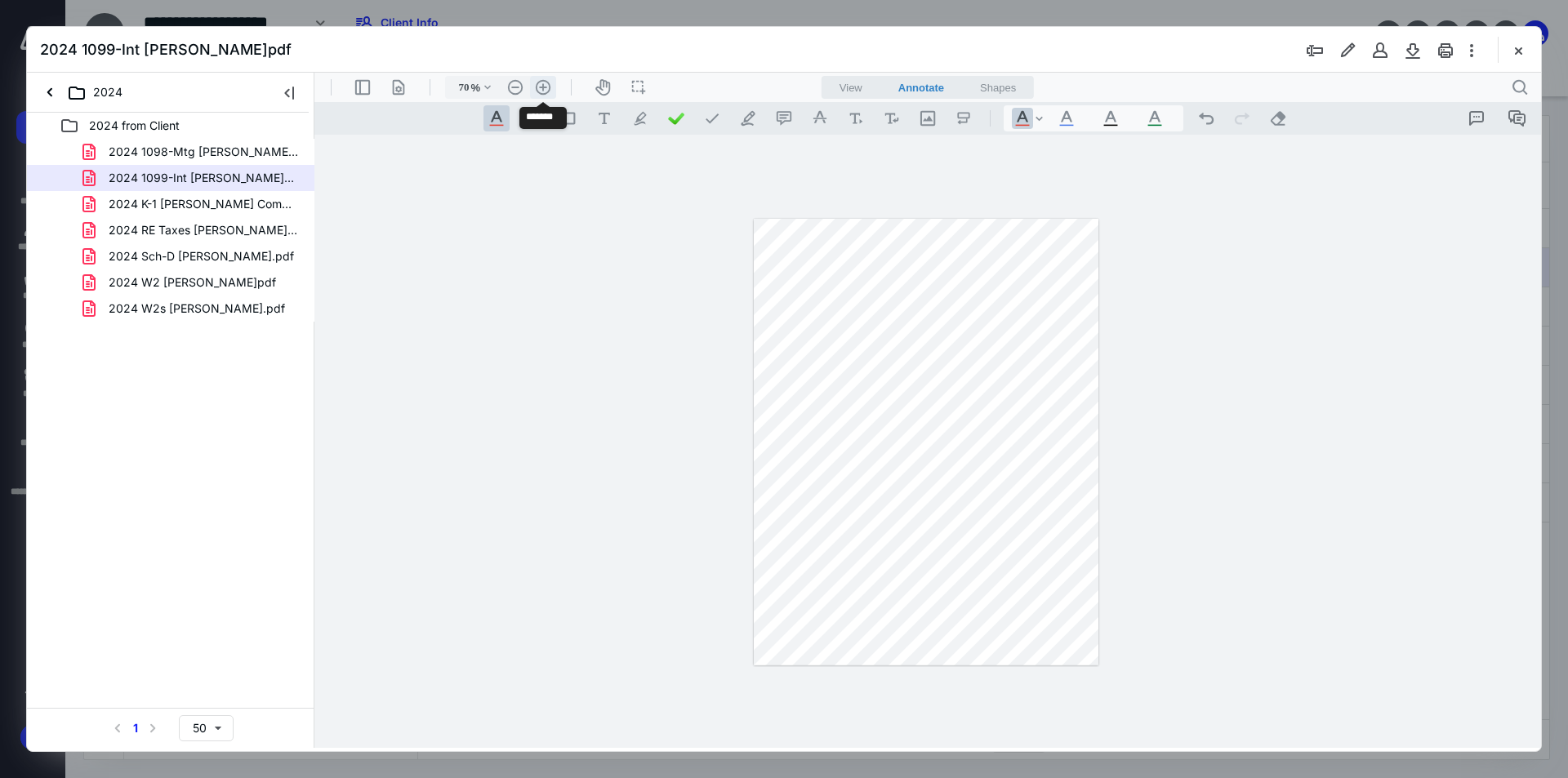 click on ".cls-1{fill:#abb0c4;} icon - header - zoom - in - line" at bounding box center (543, 87) 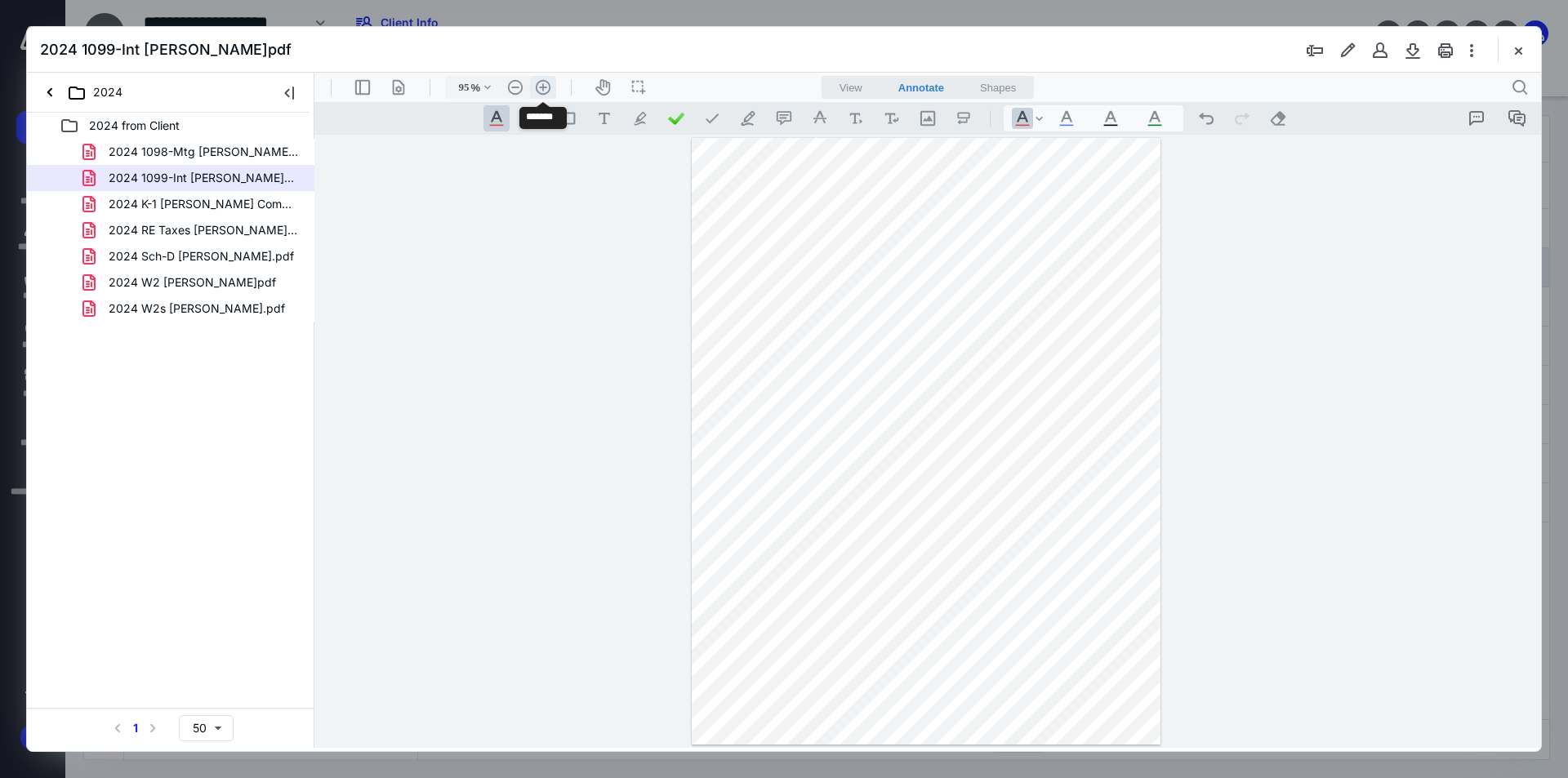 click on ".cls-1{fill:#abb0c4;} icon - header - zoom - in - line" at bounding box center (543, 87) 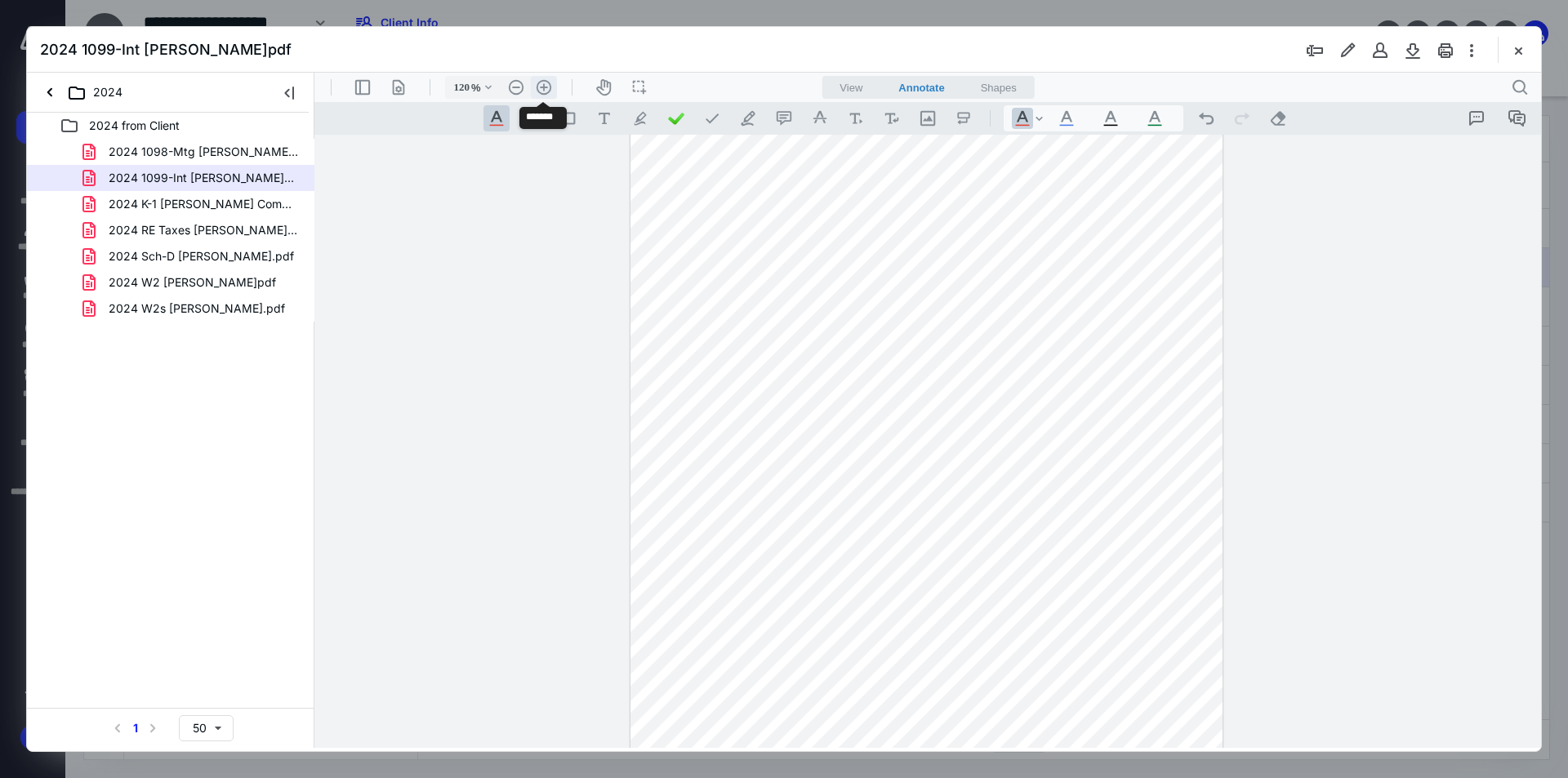 click on ".cls-1{fill:#abb0c4;} icon - header - zoom - in - line" at bounding box center (544, 87) 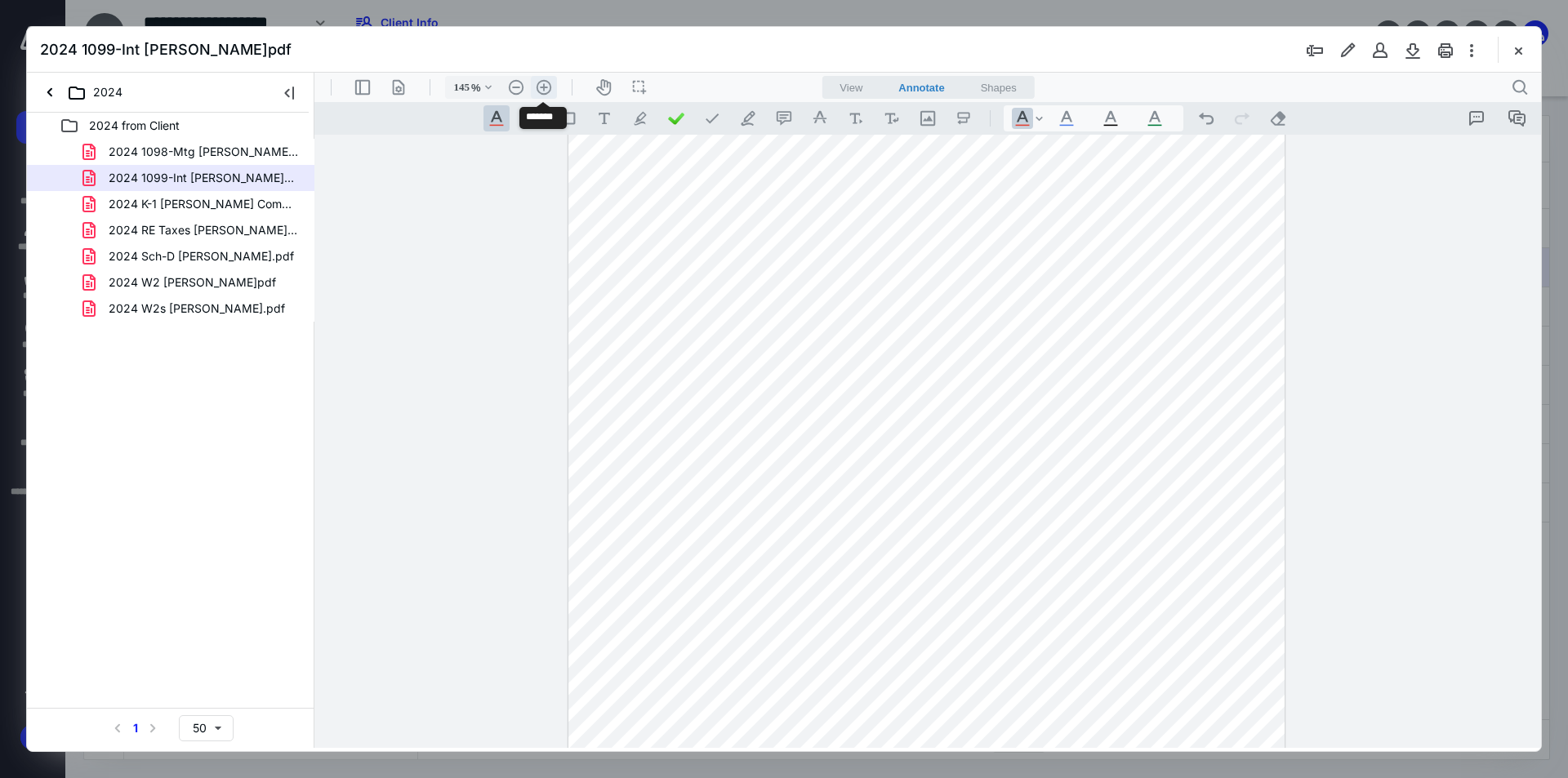 click on ".cls-1{fill:#abb0c4;} icon - header - zoom - in - line" at bounding box center (544, 87) 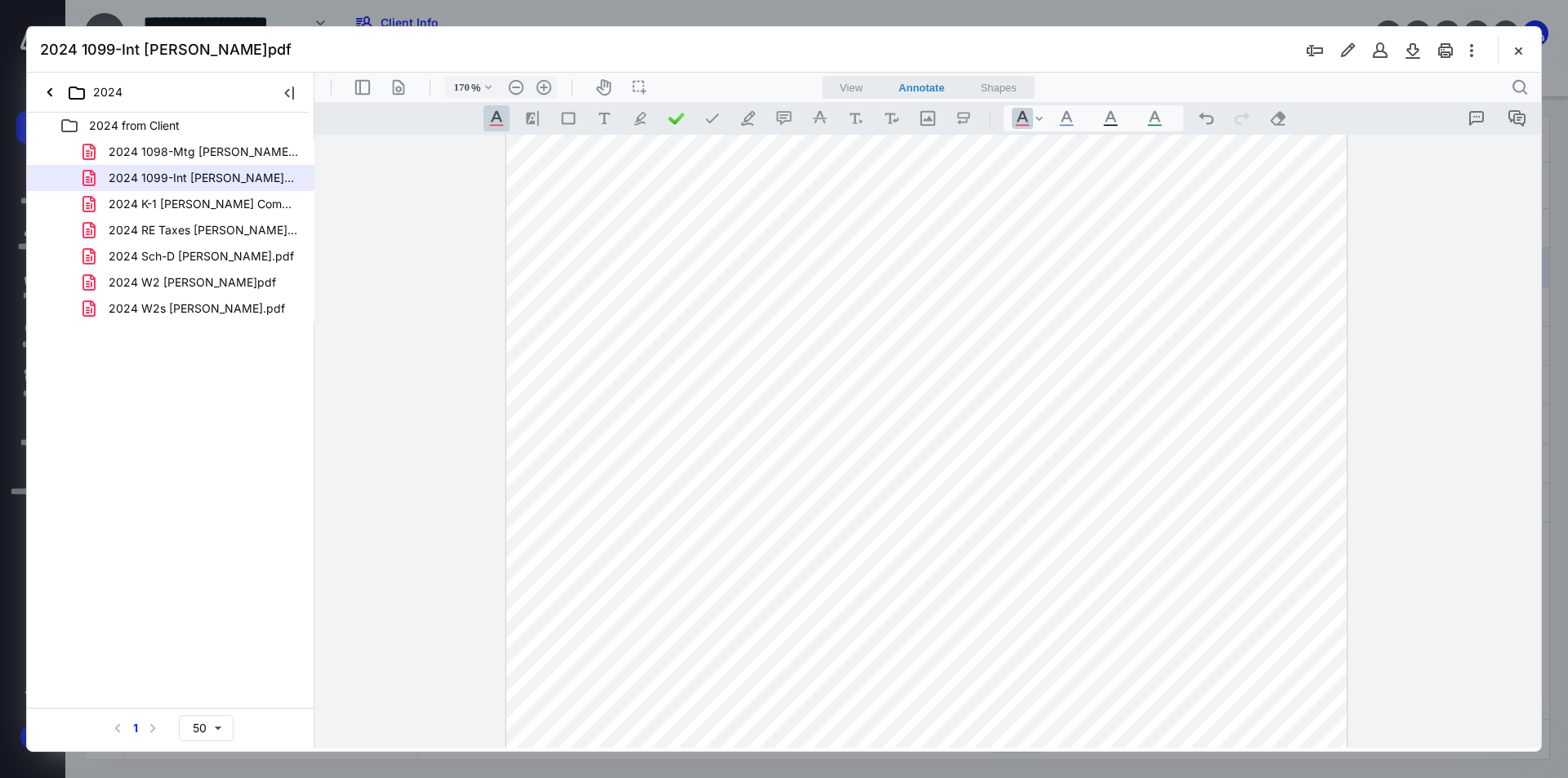 scroll, scrollTop: 486, scrollLeft: 0, axis: vertical 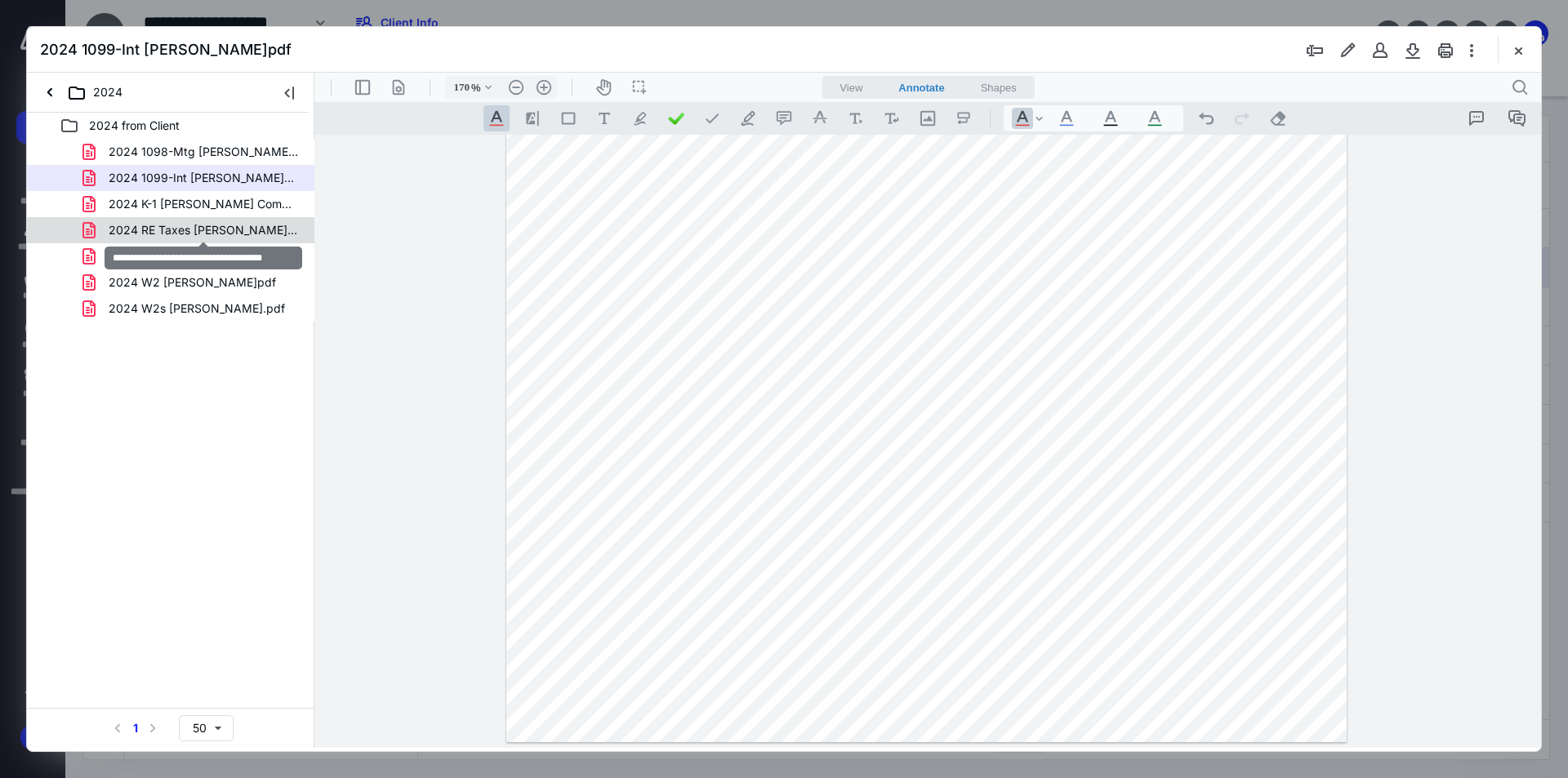click on "2024 RE Taxes  [PERSON_NAME]pdf" at bounding box center (203, 230) 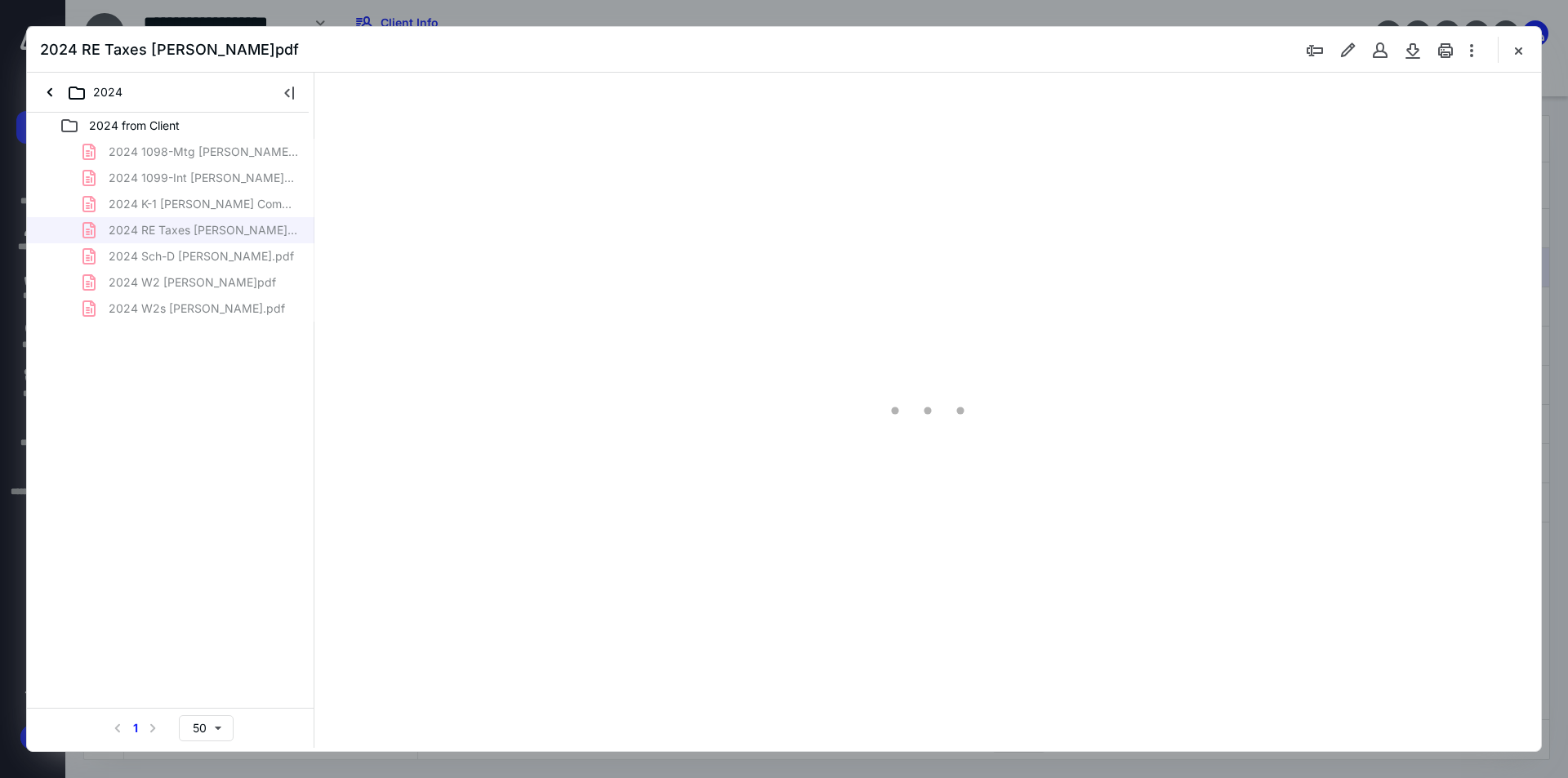 type on "94" 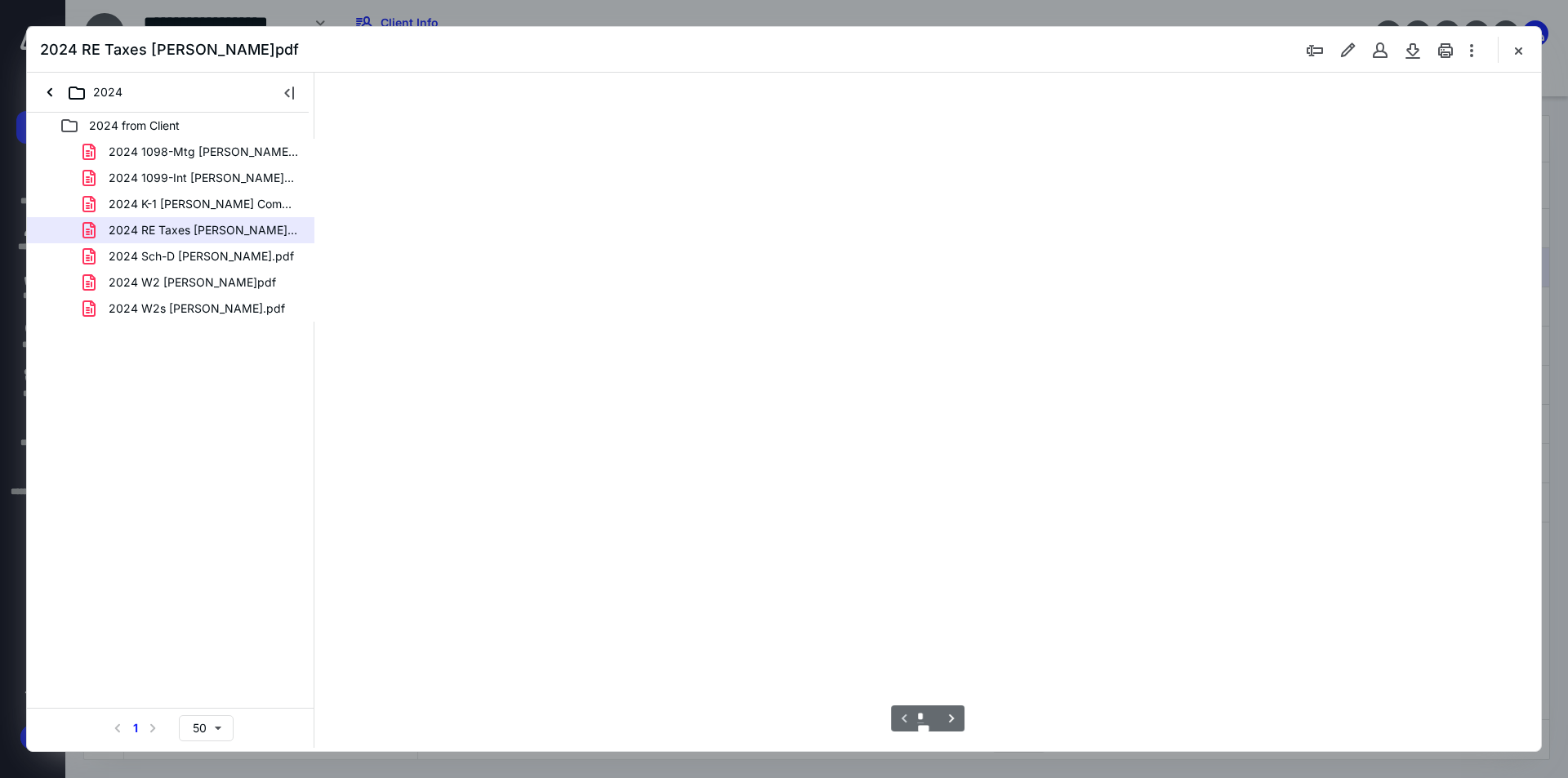 scroll, scrollTop: 0, scrollLeft: 0, axis: both 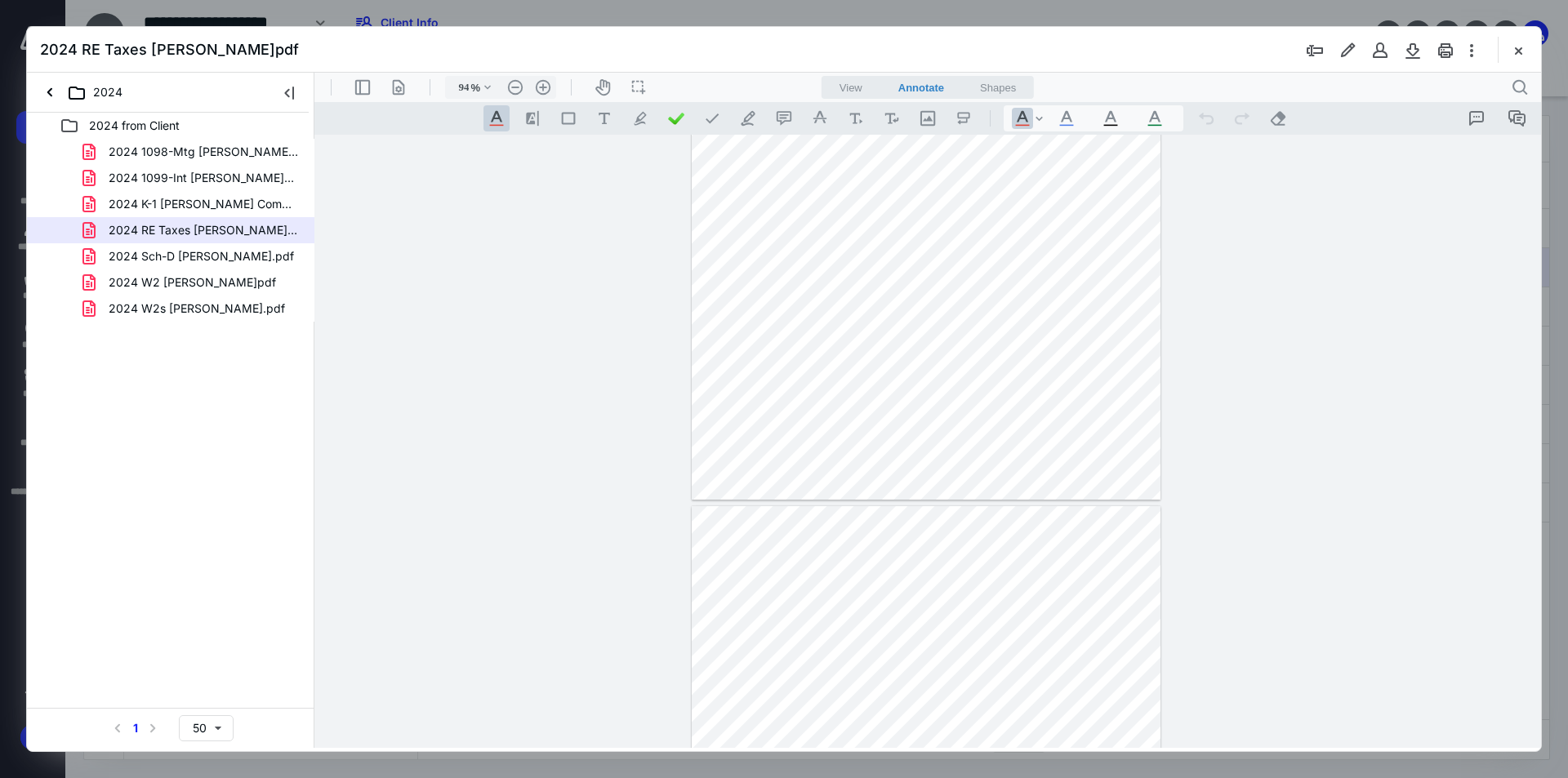 type on "*" 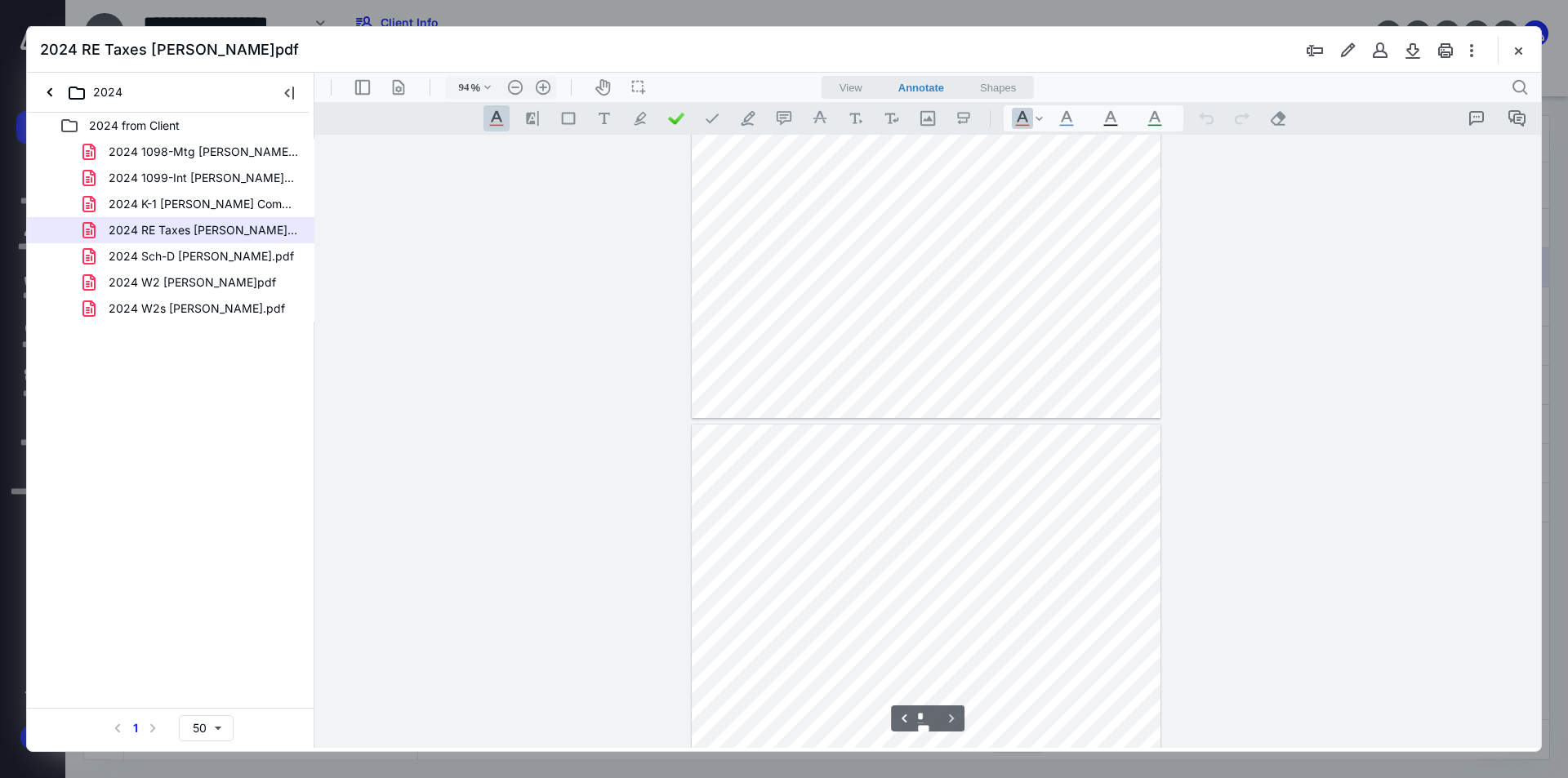 scroll, scrollTop: 613, scrollLeft: 0, axis: vertical 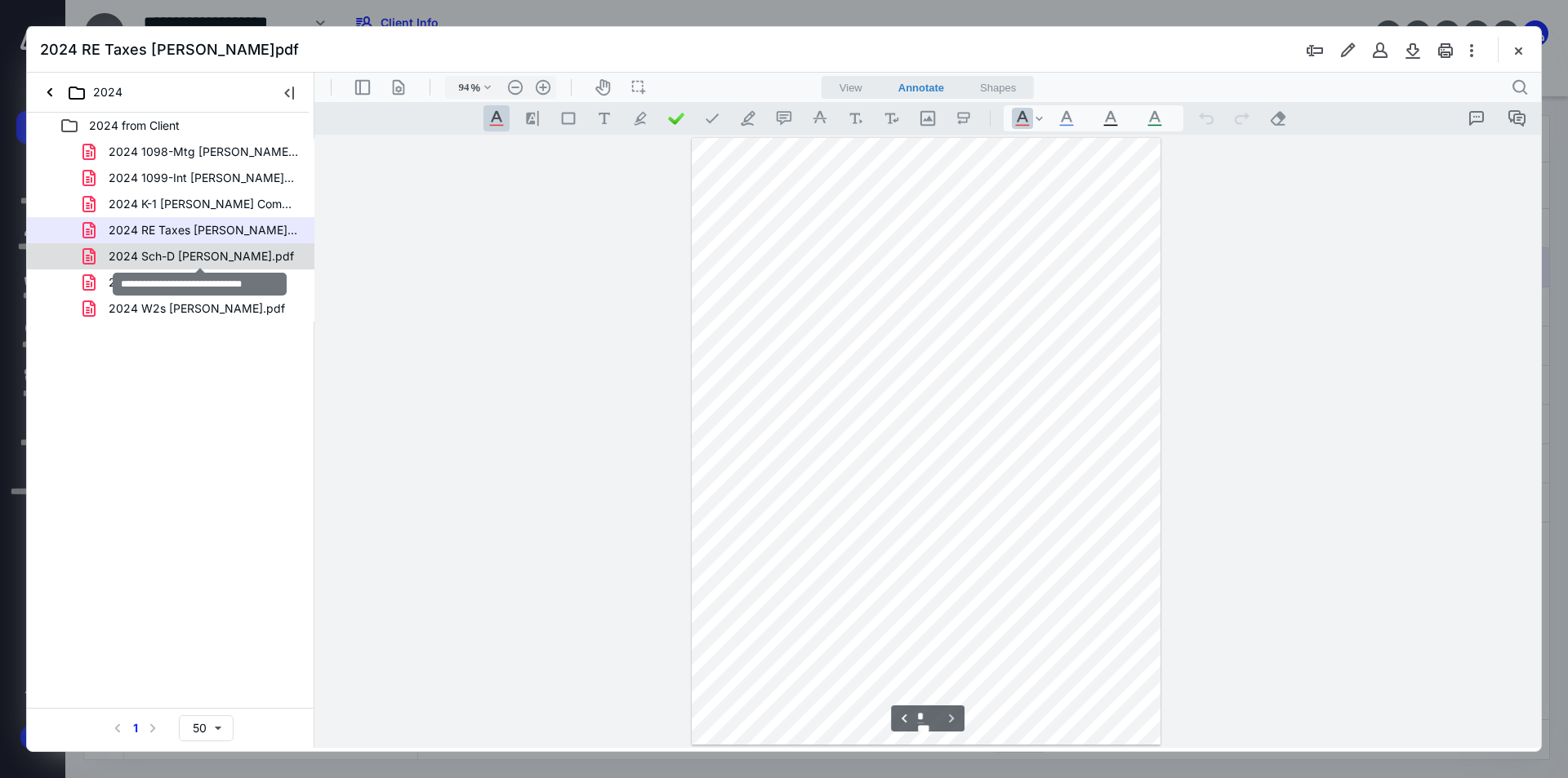 click on "2024 Sch-D [PERSON_NAME].pdf" at bounding box center [201, 256] 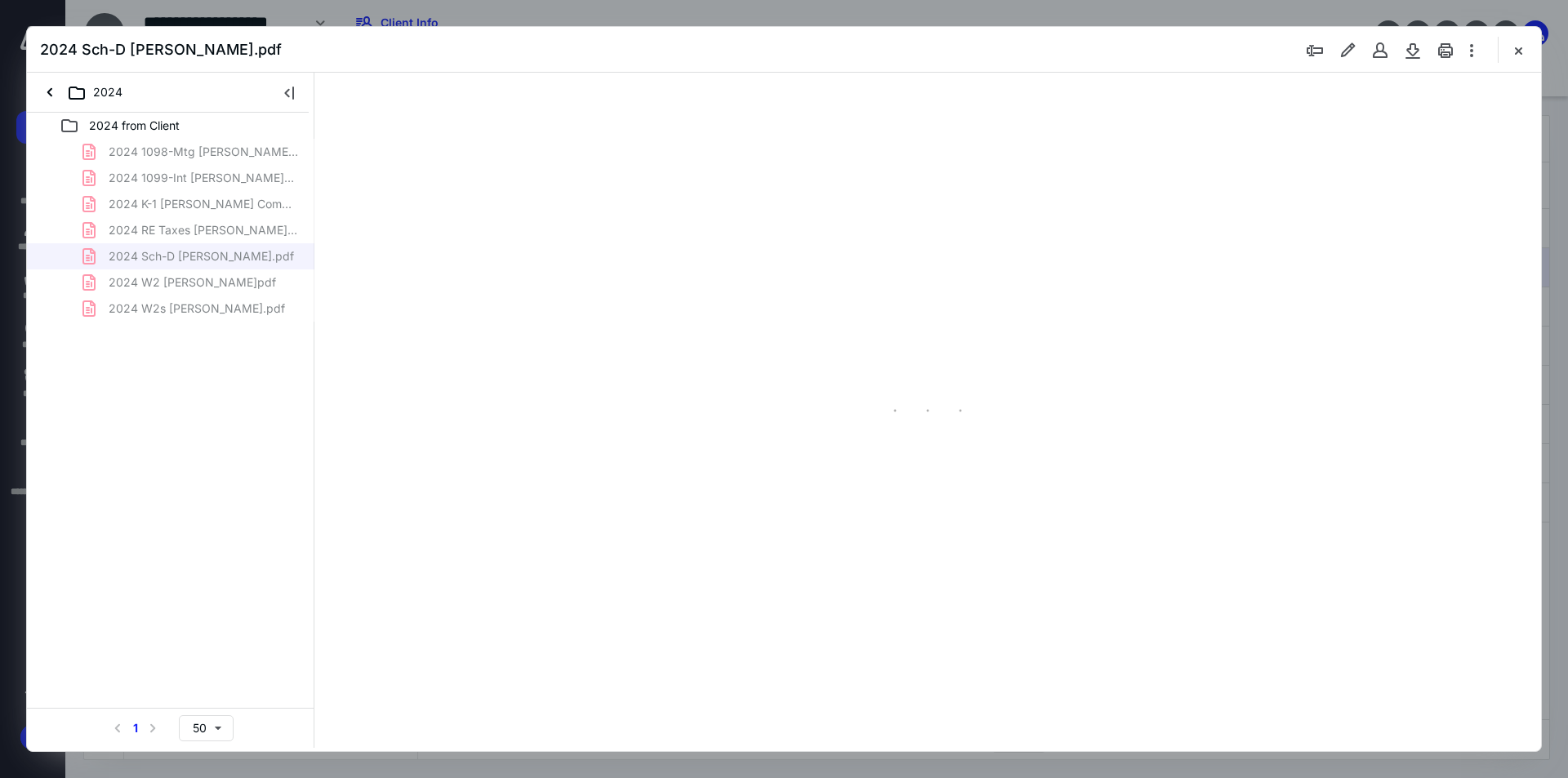 type on "94" 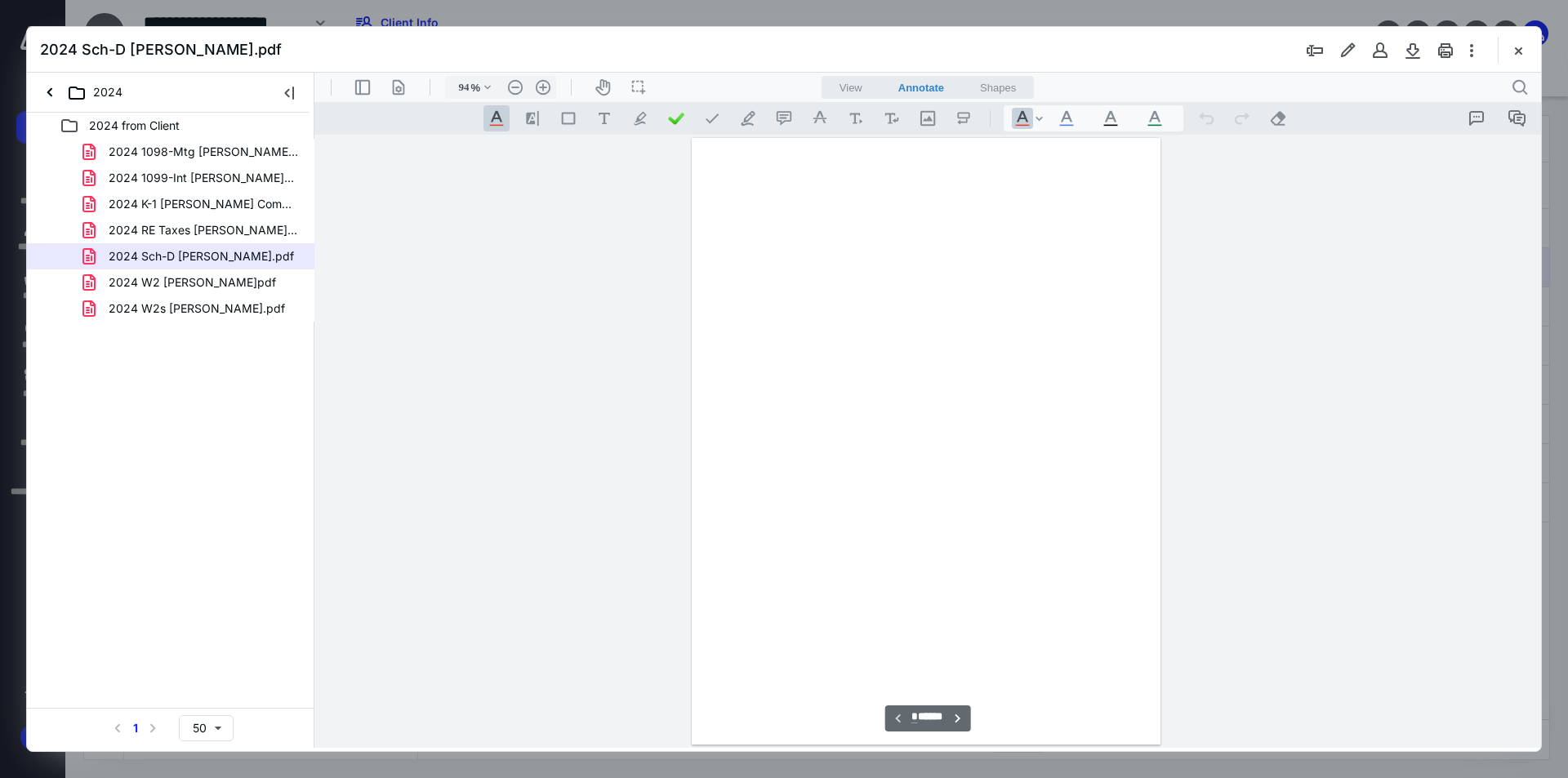 scroll, scrollTop: 65, scrollLeft: 0, axis: vertical 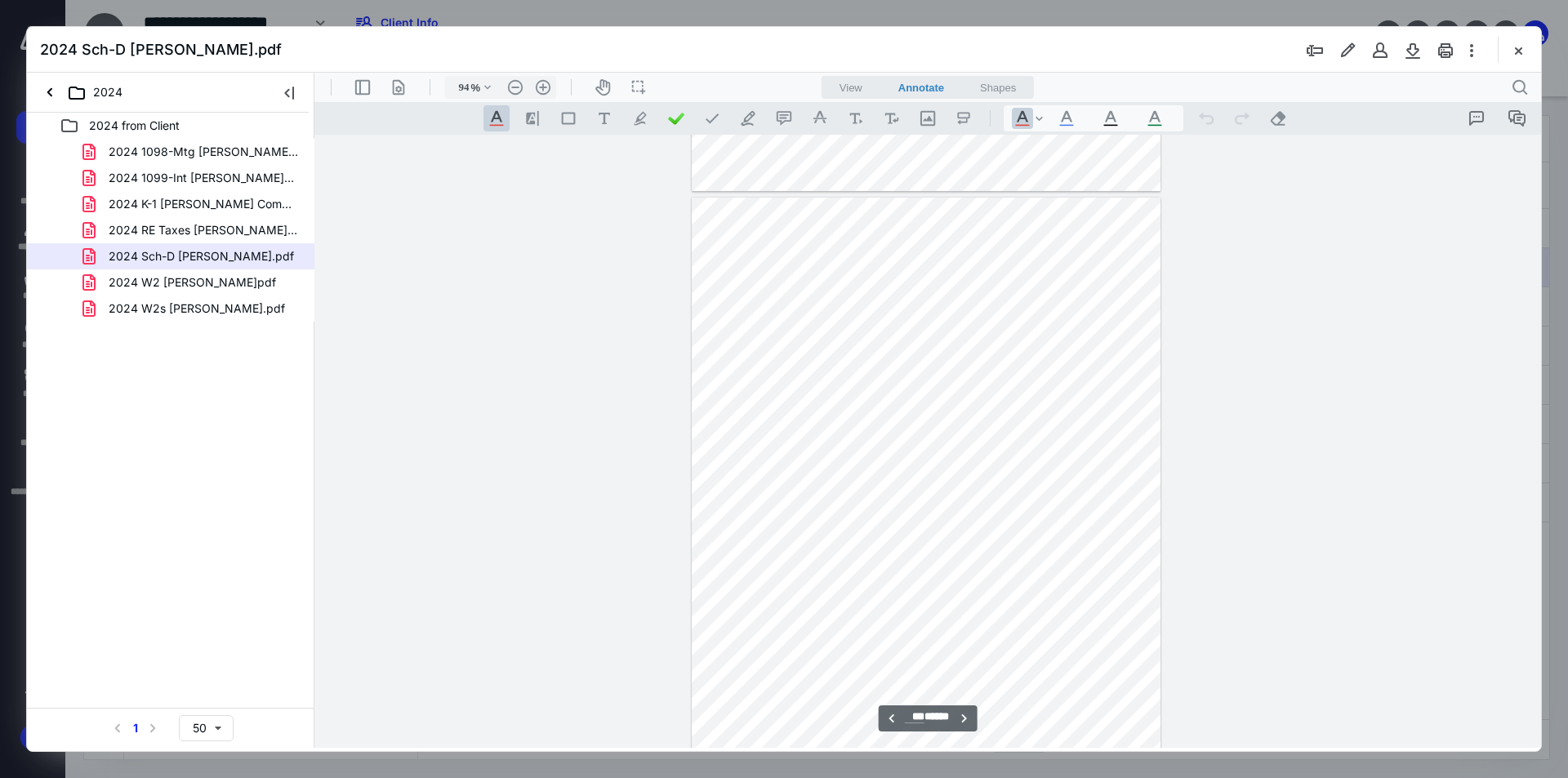 type on "***" 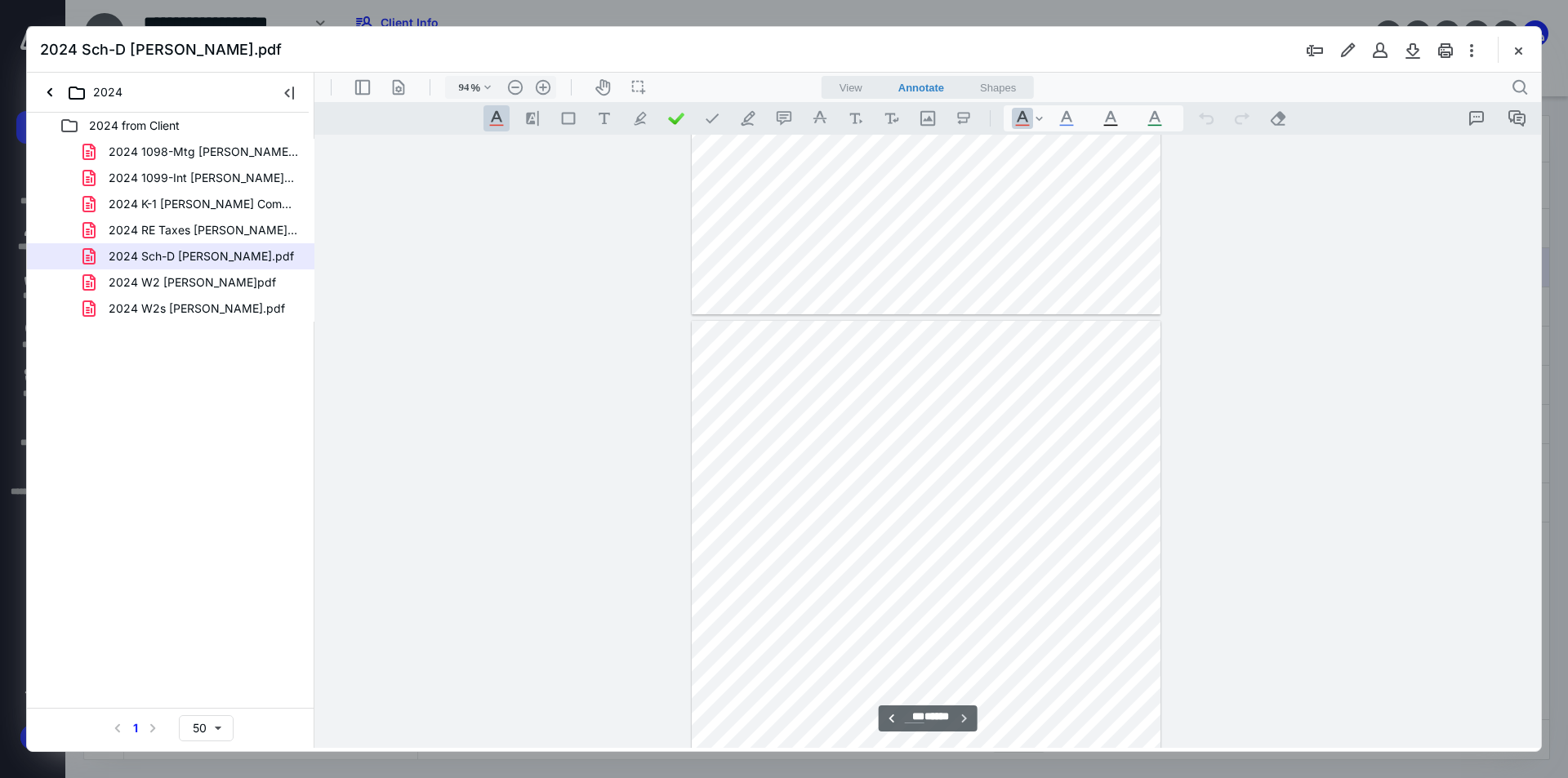 scroll, scrollTop: 121392, scrollLeft: 0, axis: vertical 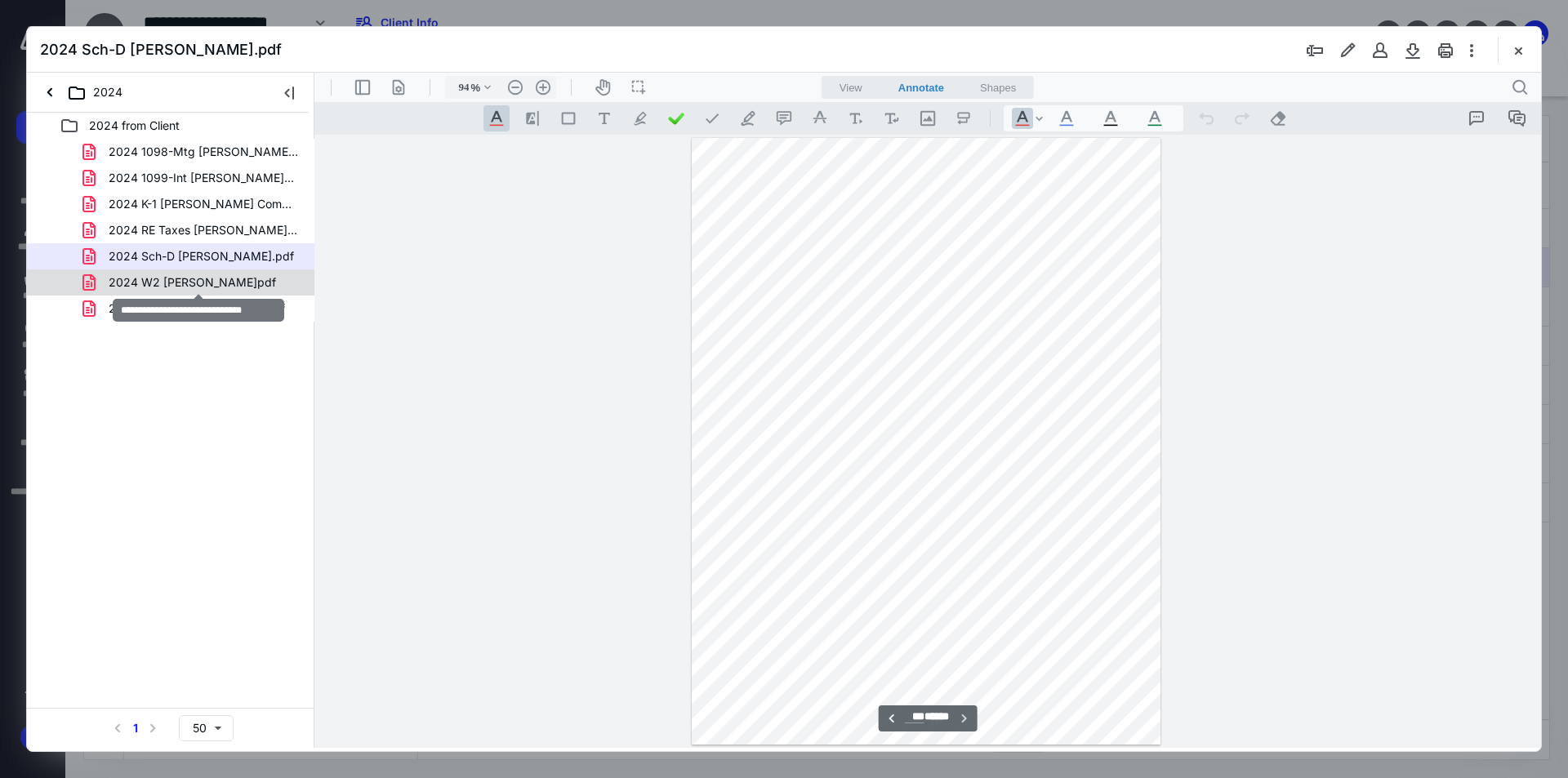 click on "2024 W2 [PERSON_NAME]pdf" at bounding box center [192, 282] 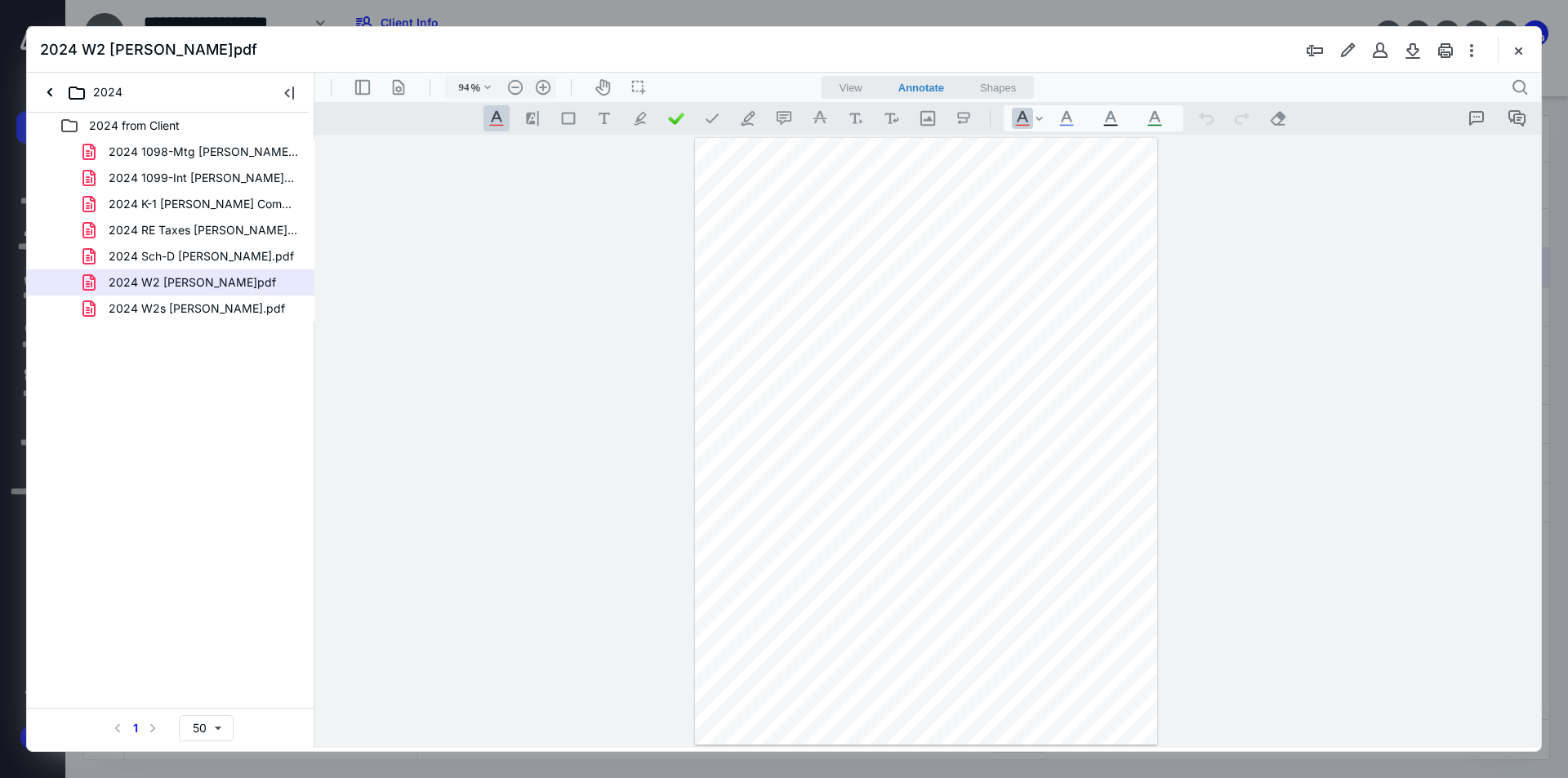 scroll, scrollTop: 0, scrollLeft: 0, axis: both 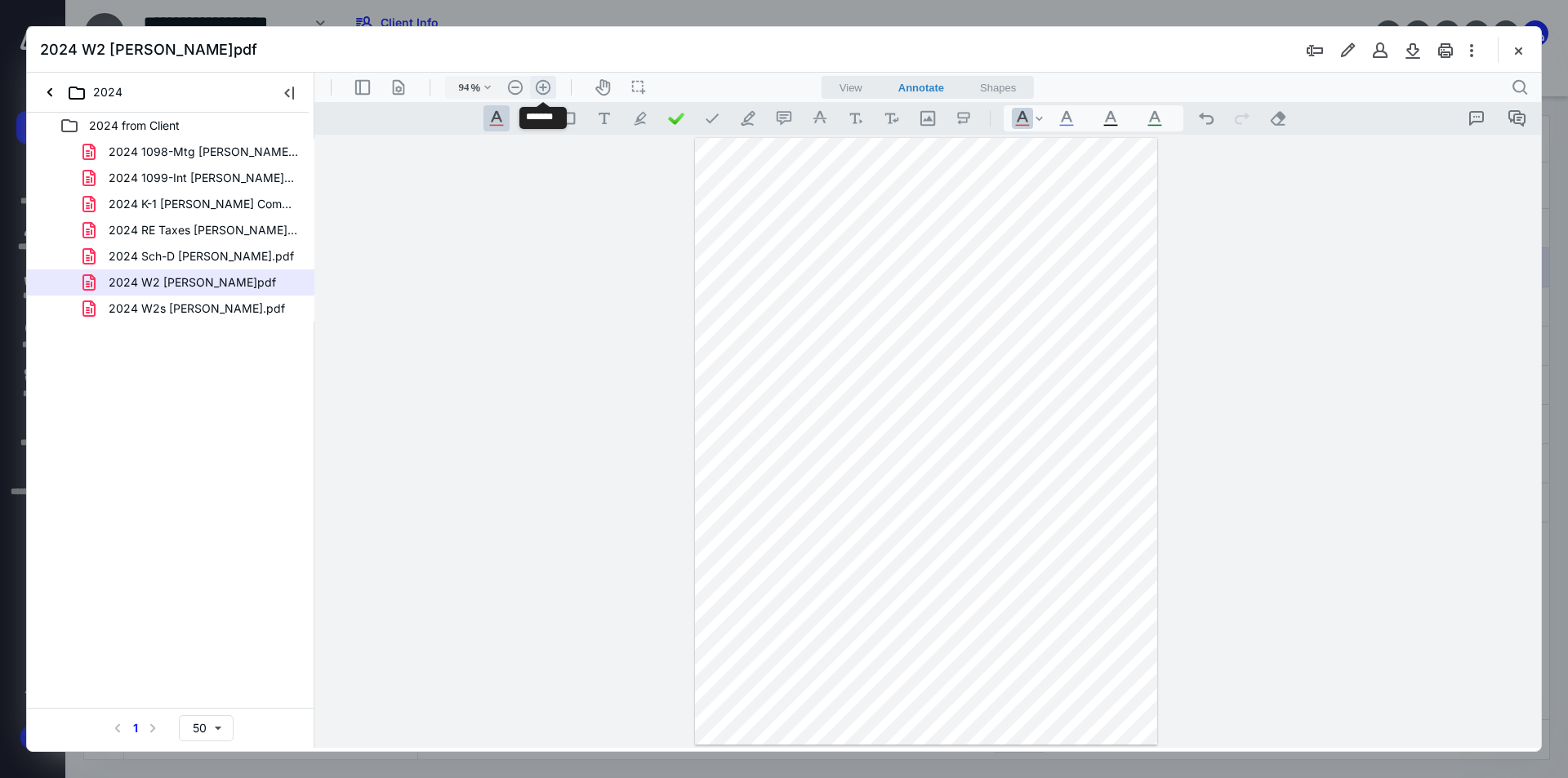 click on ".cls-1{fill:#abb0c4;} icon - header - zoom - in - line" at bounding box center (543, 87) 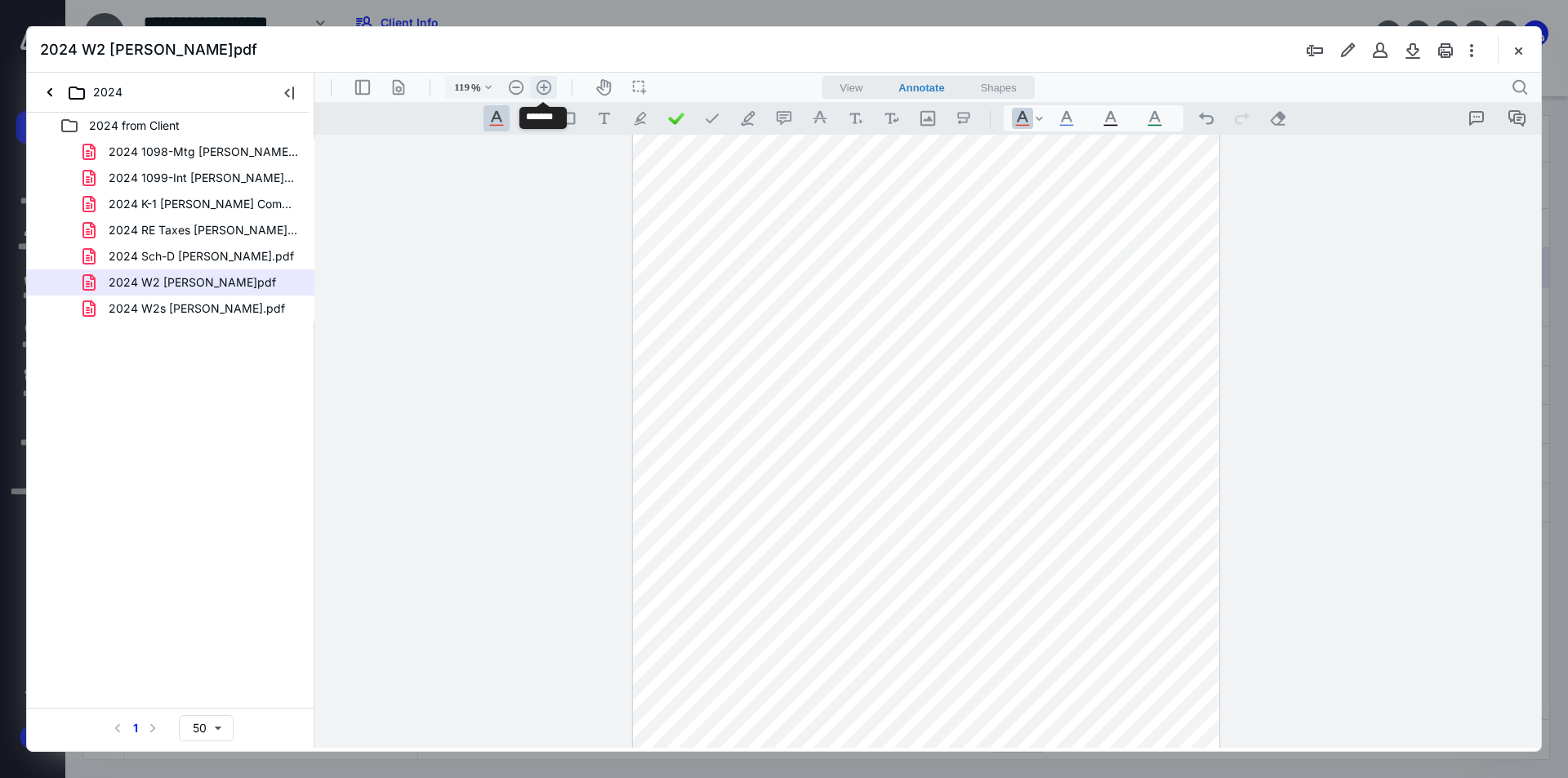 click on ".cls-1{fill:#abb0c4;} icon - header - zoom - in - line" at bounding box center [544, 87] 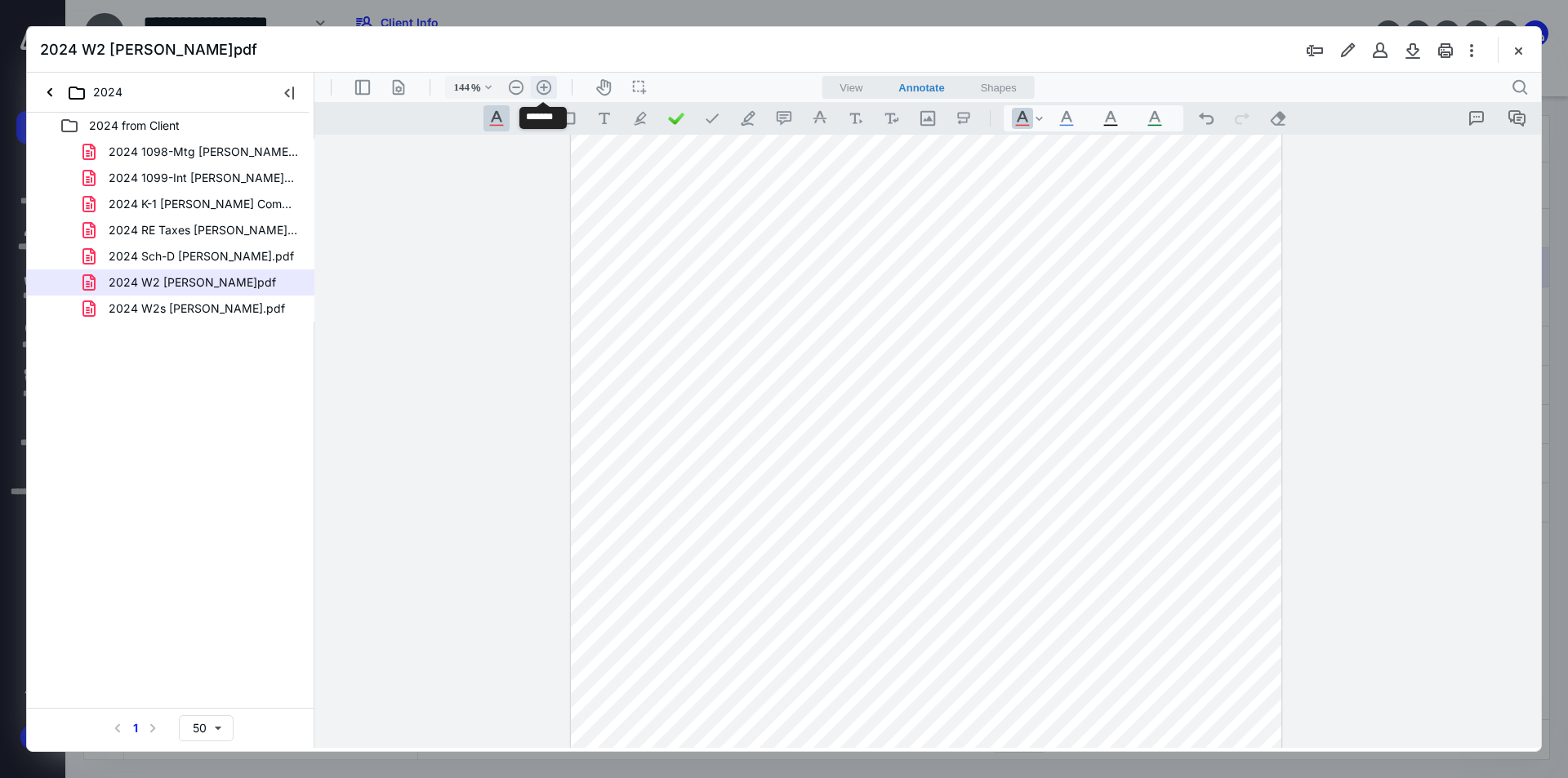 click on ".cls-1{fill:#abb0c4;} icon - header - zoom - in - line" at bounding box center (544, 87) 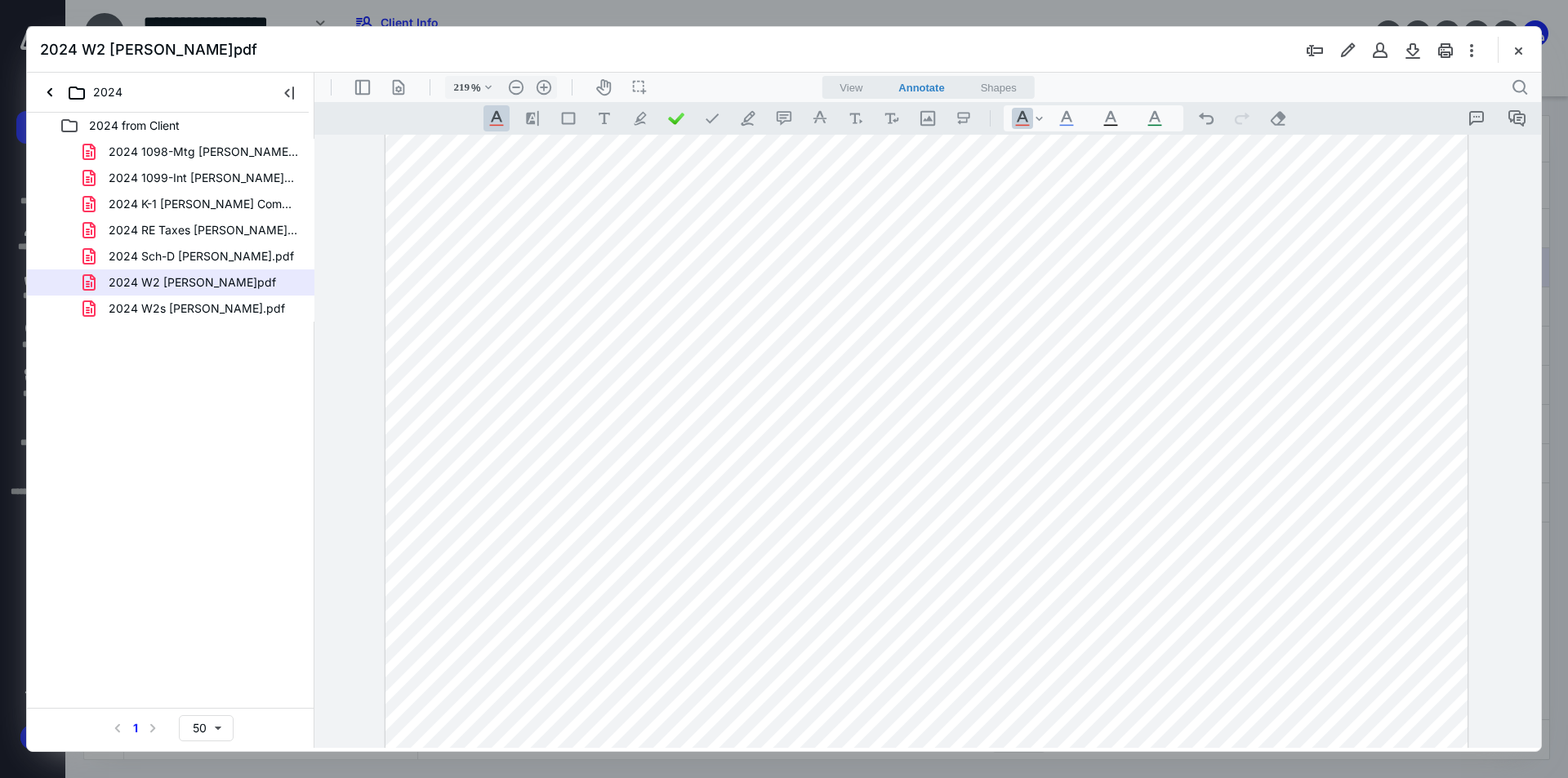 scroll, scrollTop: 820, scrollLeft: 0, axis: vertical 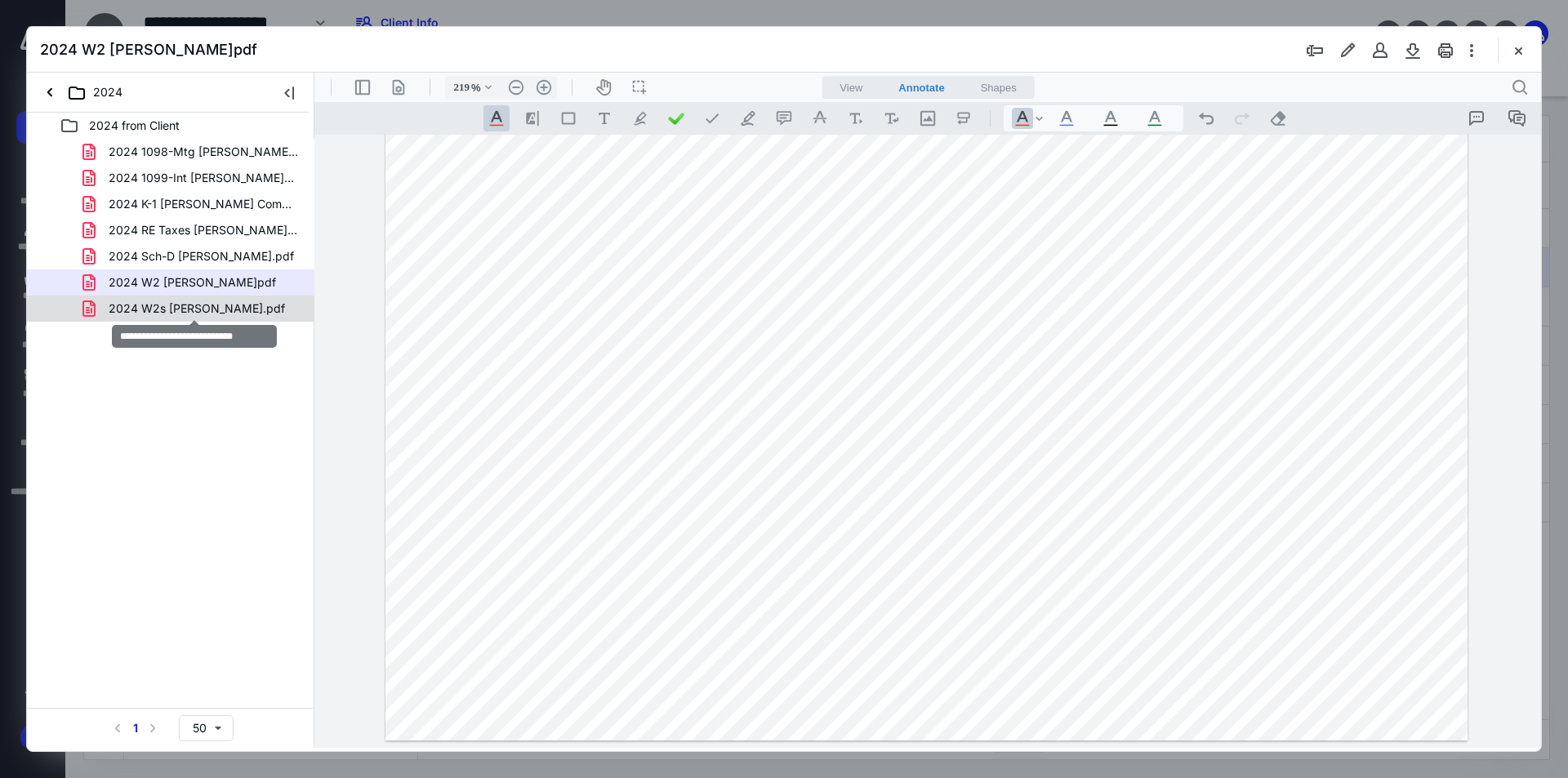 click on "2024 W2s [PERSON_NAME].pdf" at bounding box center (197, 309) 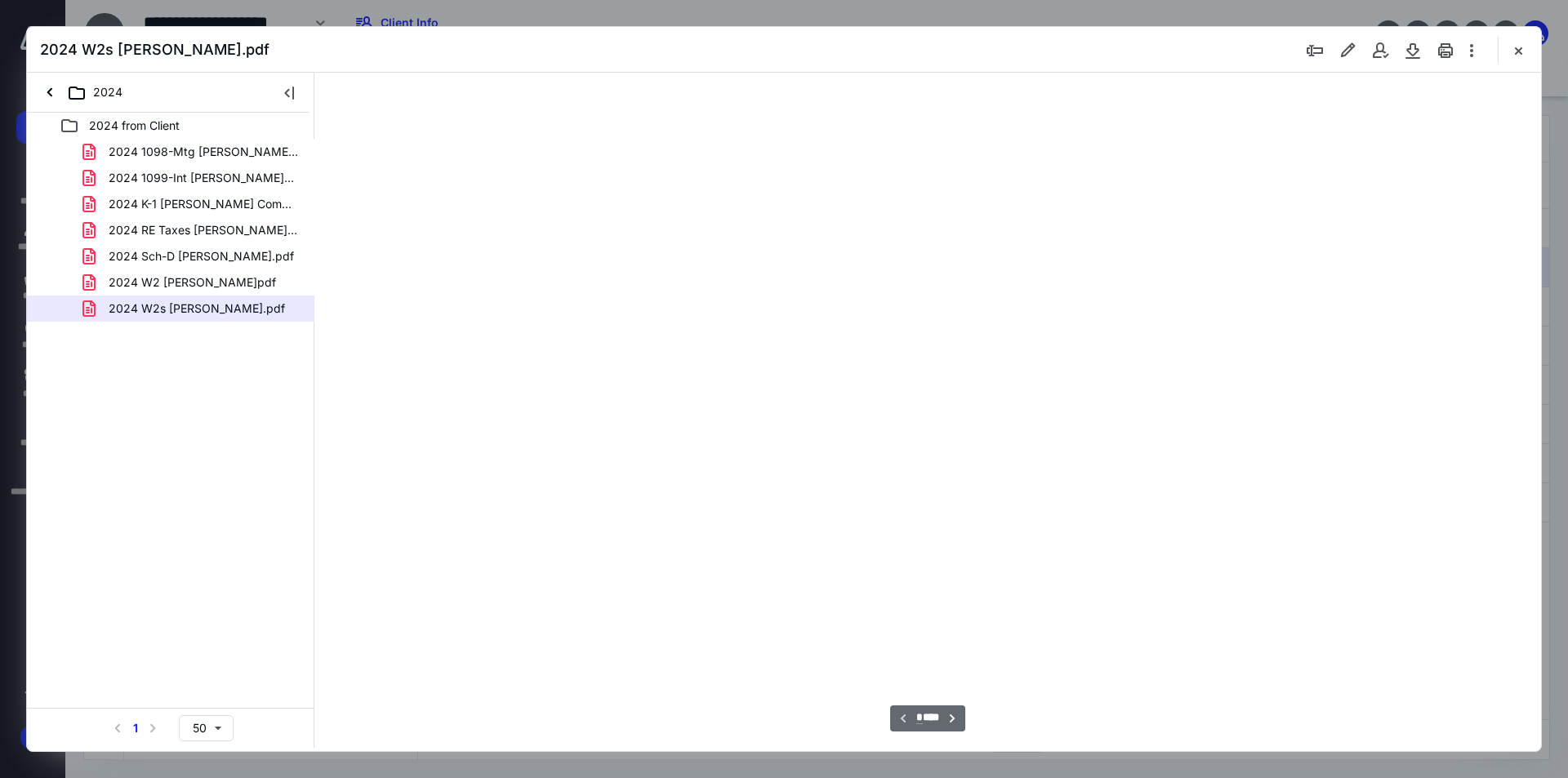 type on "94" 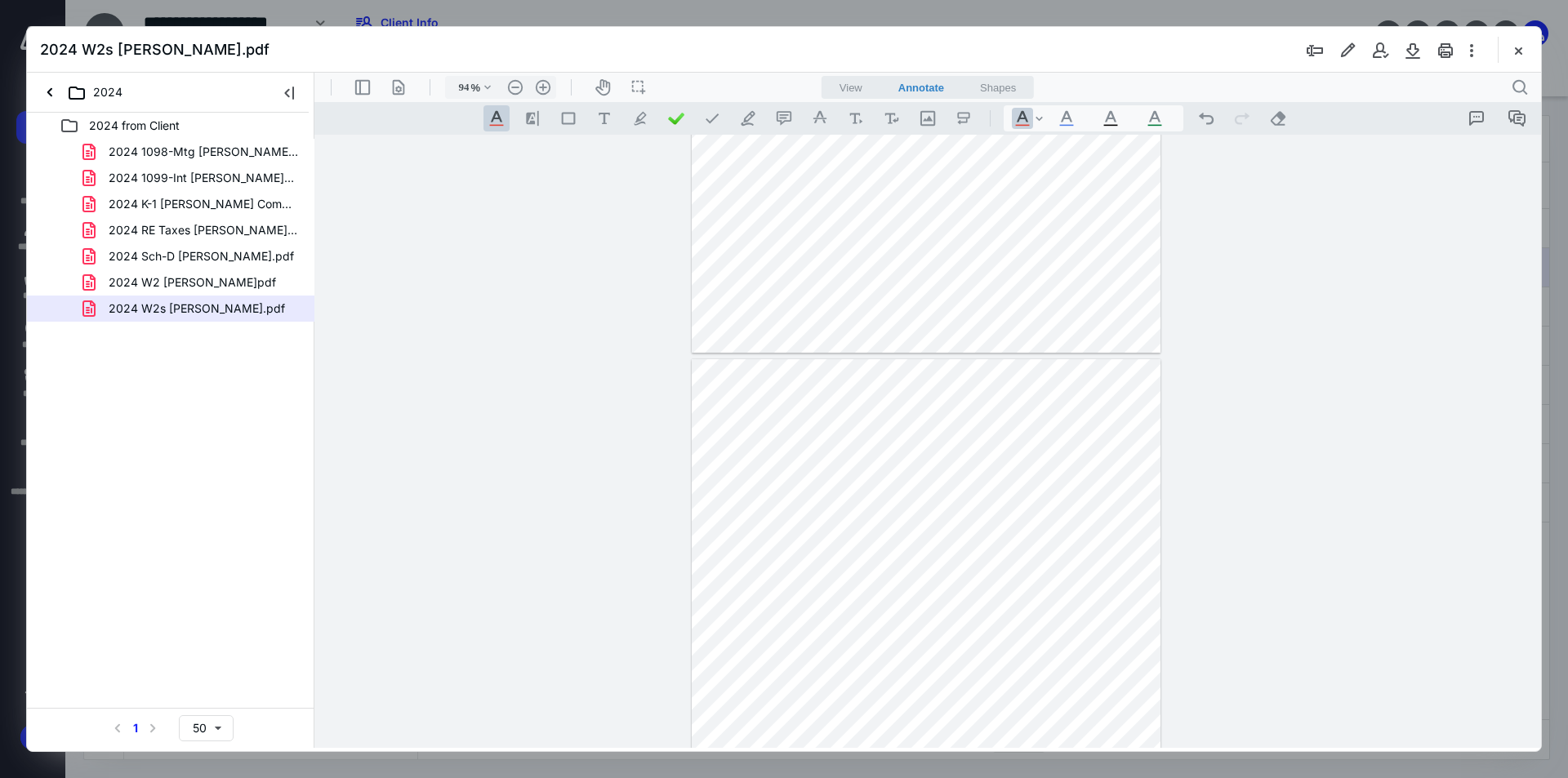 scroll, scrollTop: 613, scrollLeft: 0, axis: vertical 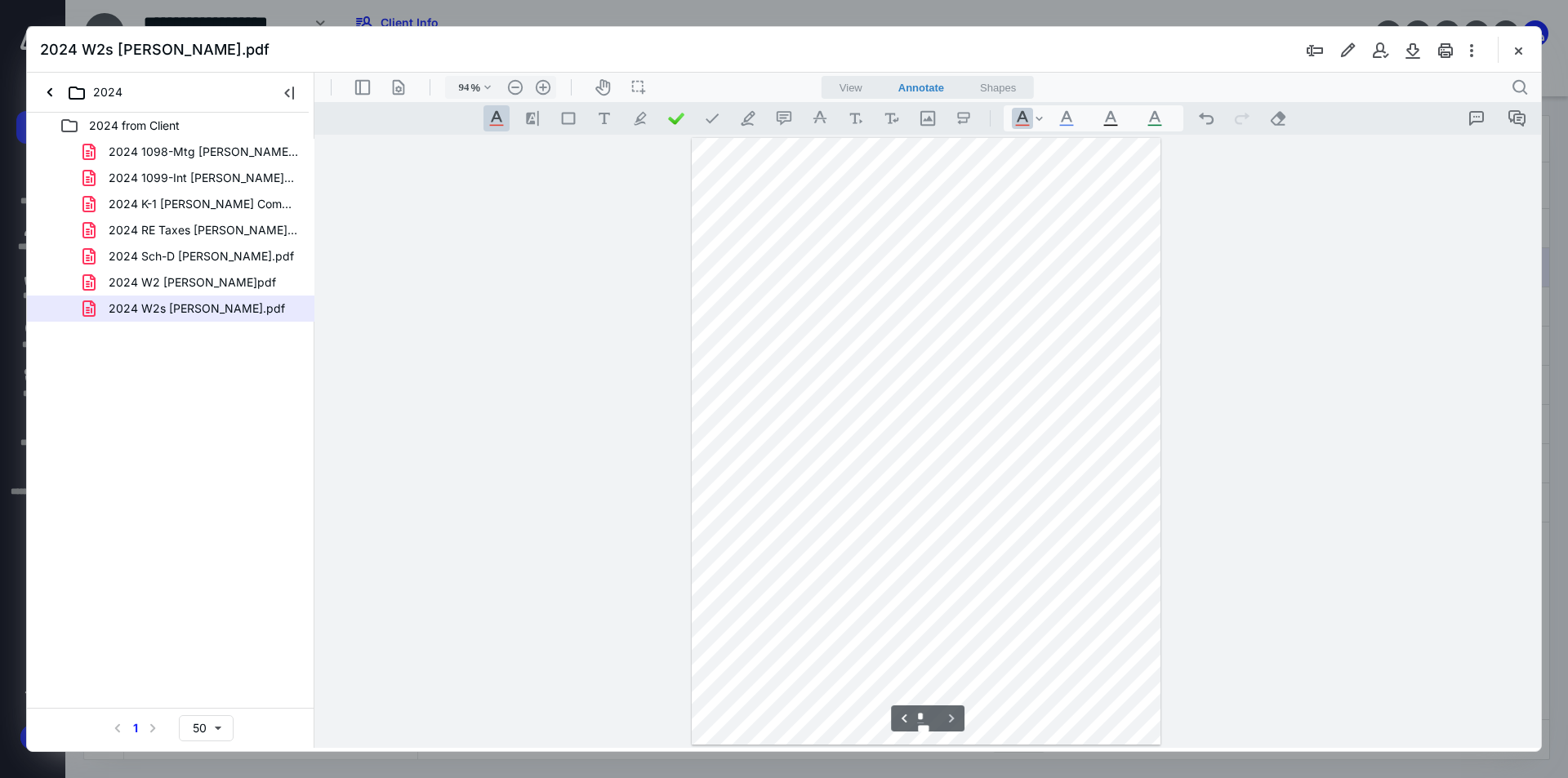 type on "*" 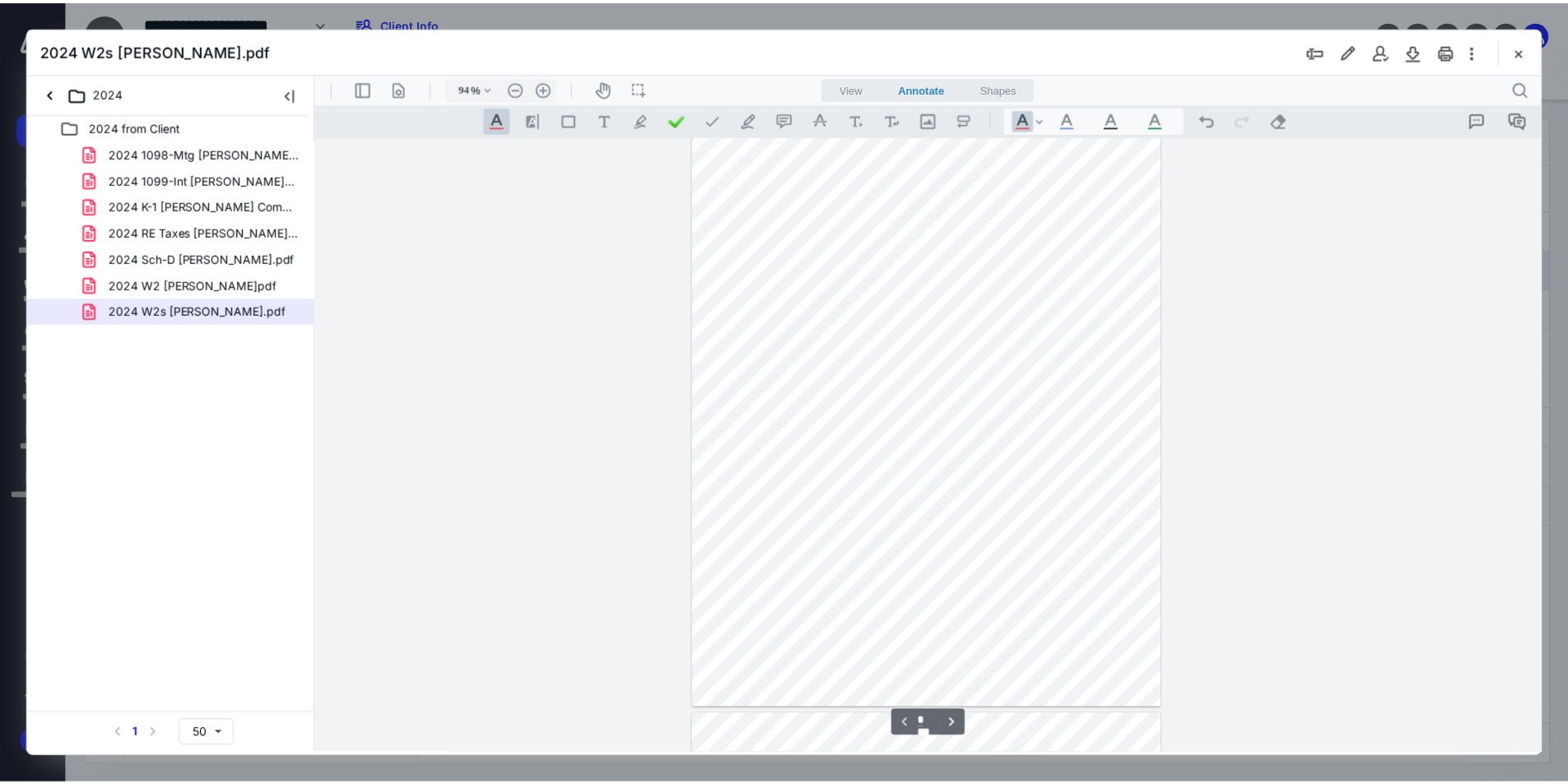 scroll, scrollTop: 0, scrollLeft: 0, axis: both 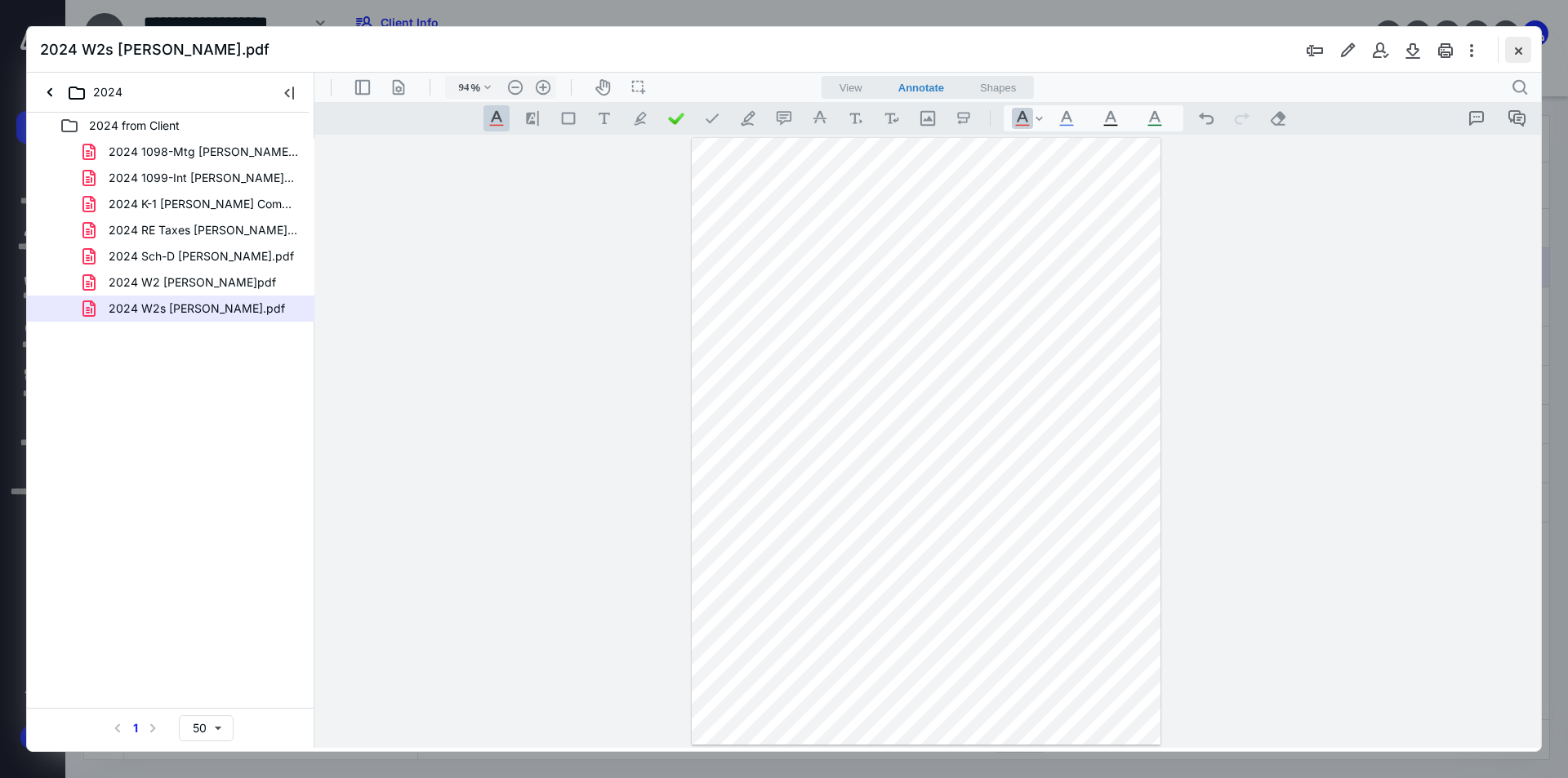 click at bounding box center (1518, 50) 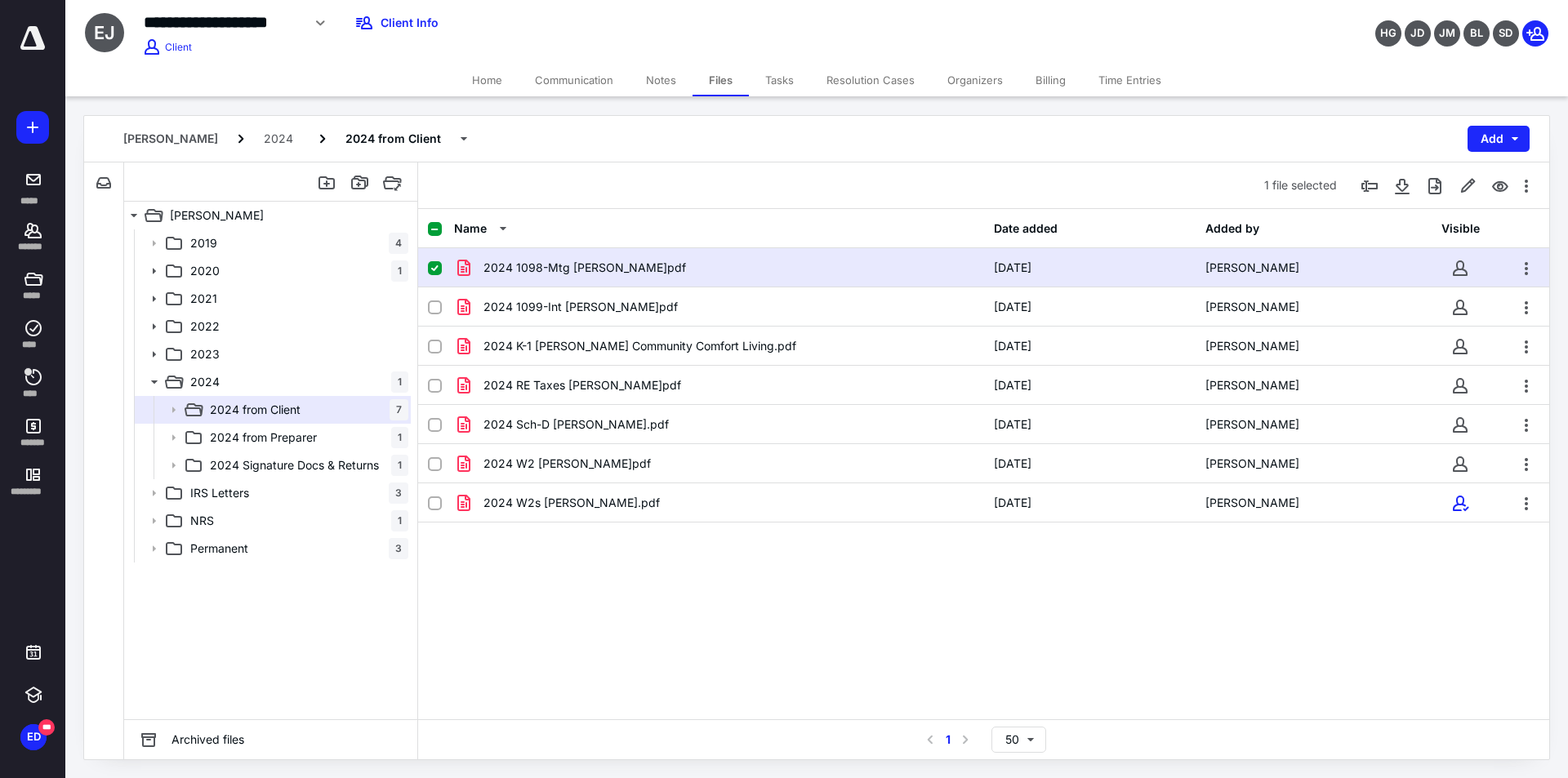 click on "**********" at bounding box center (570, 29) 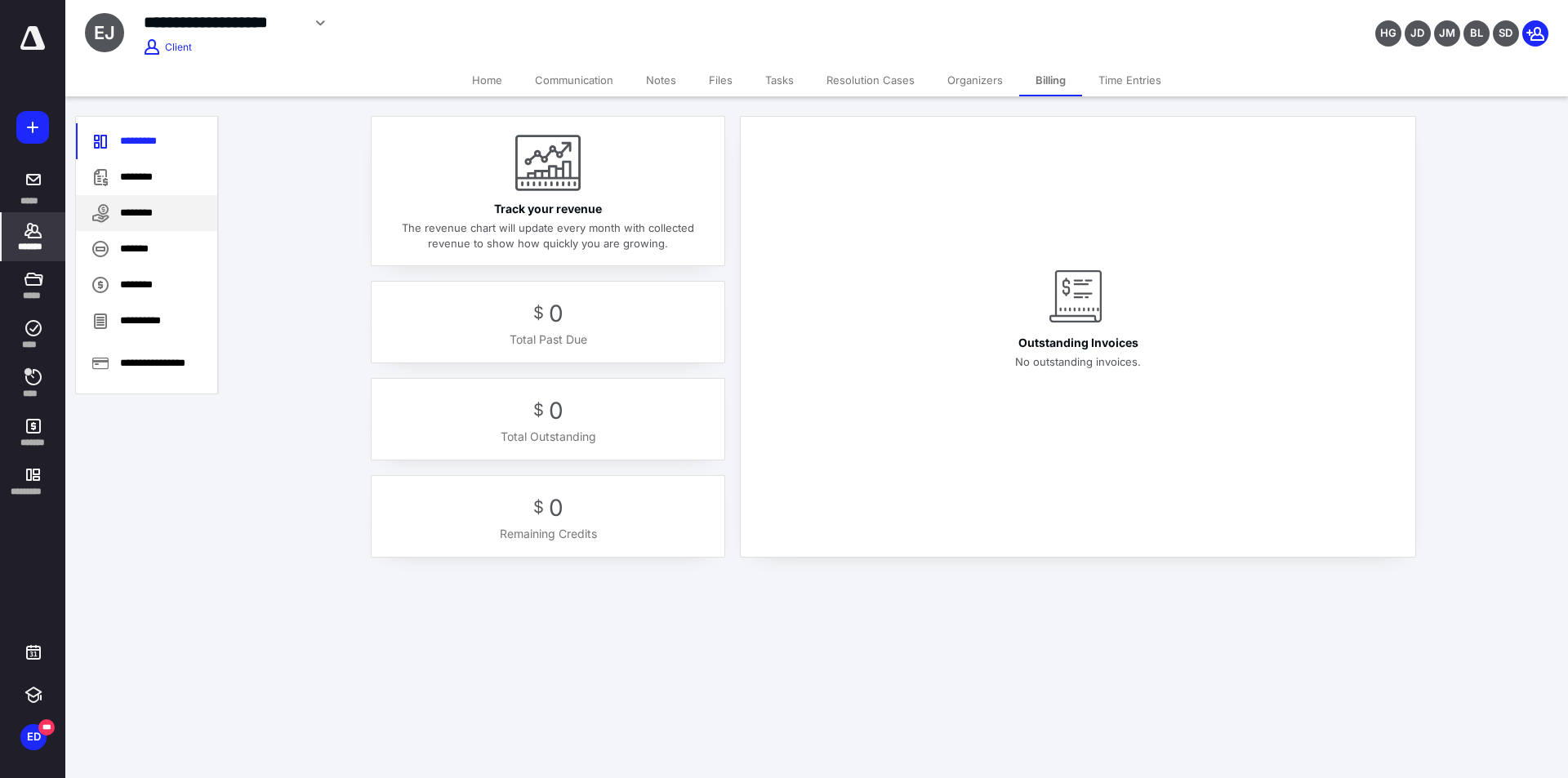 click on "********" at bounding box center (146, 213) 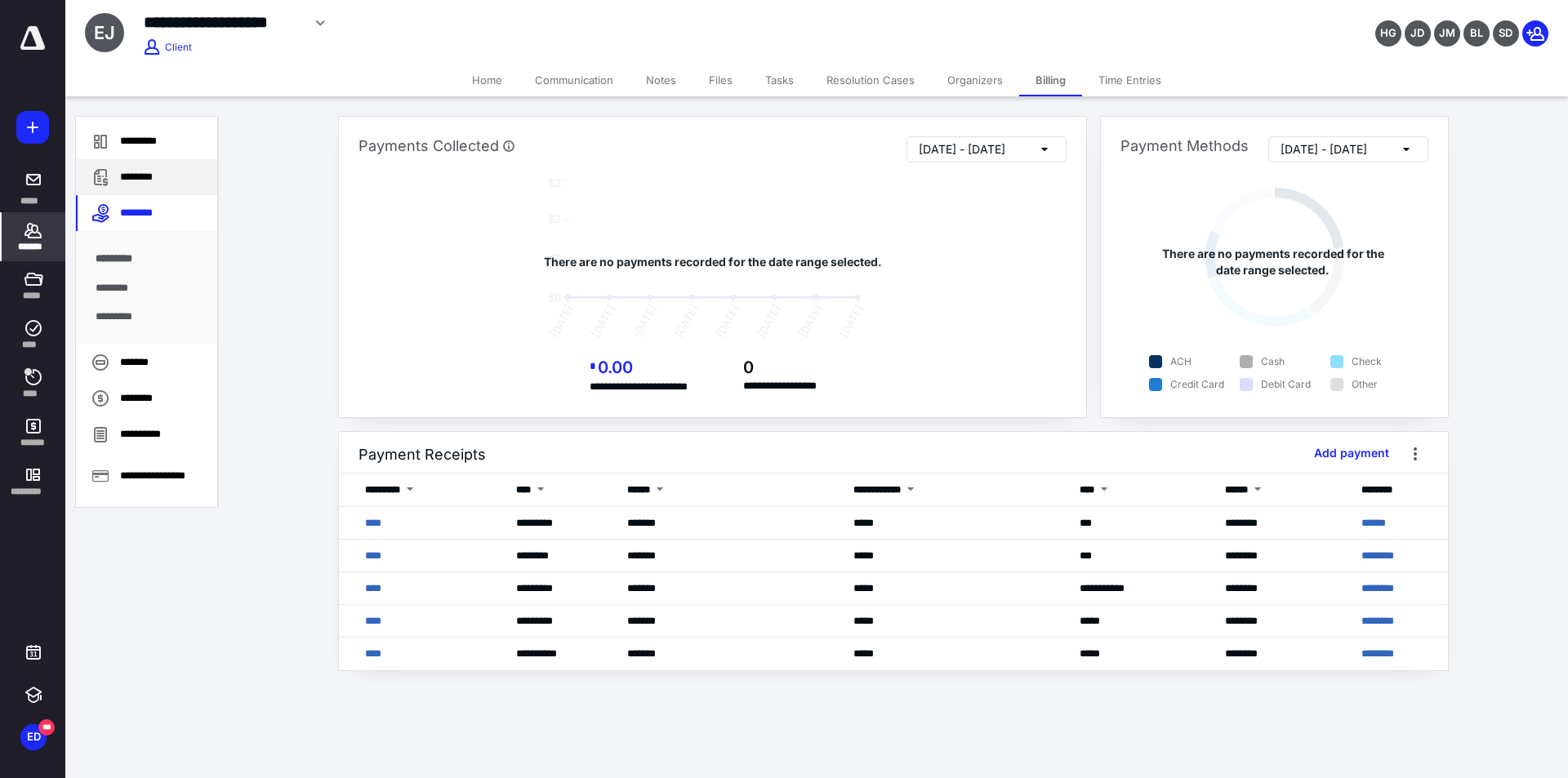 click on "********" at bounding box center [146, 177] 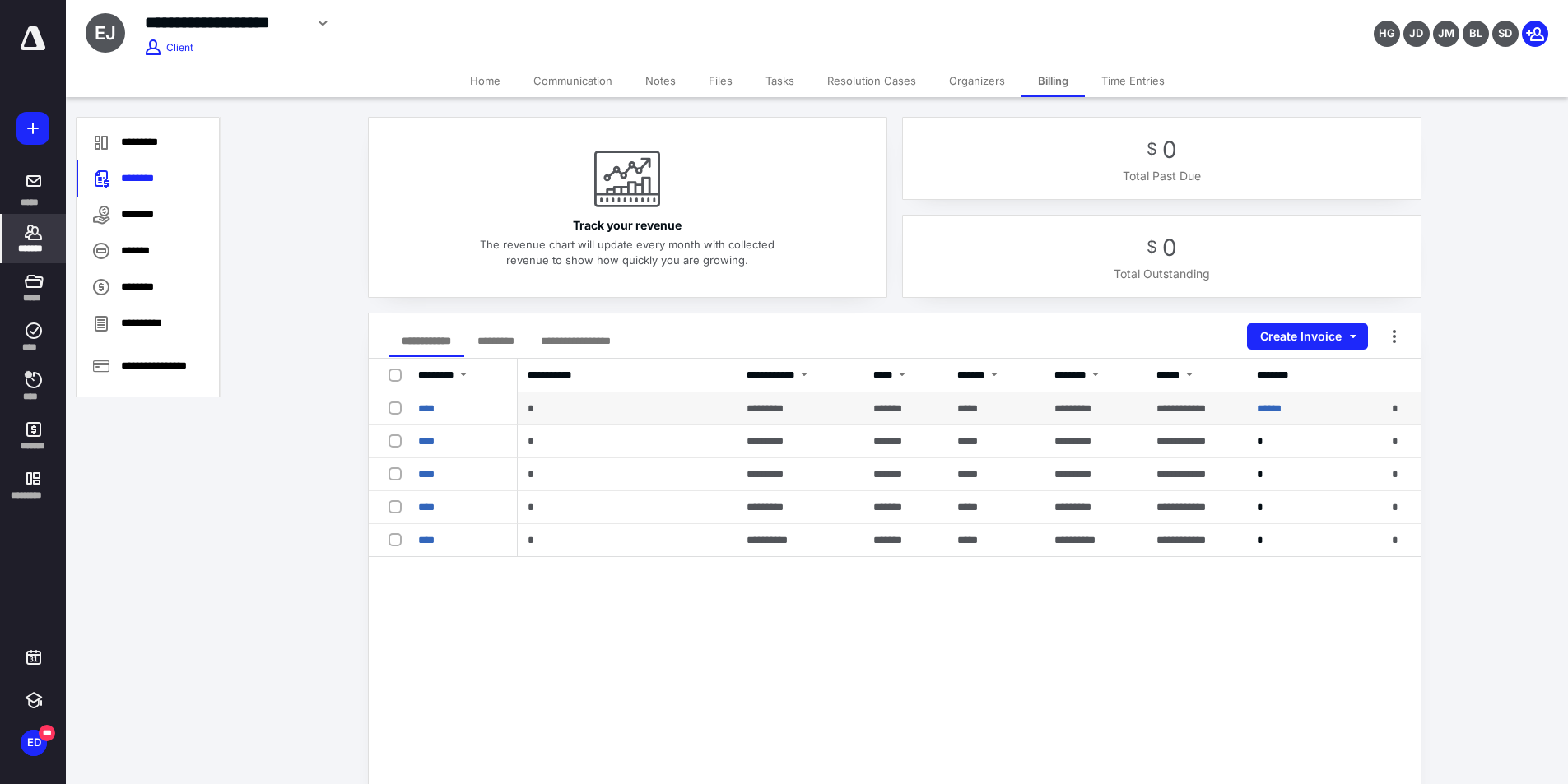 click on "*********" at bounding box center (765, 408) 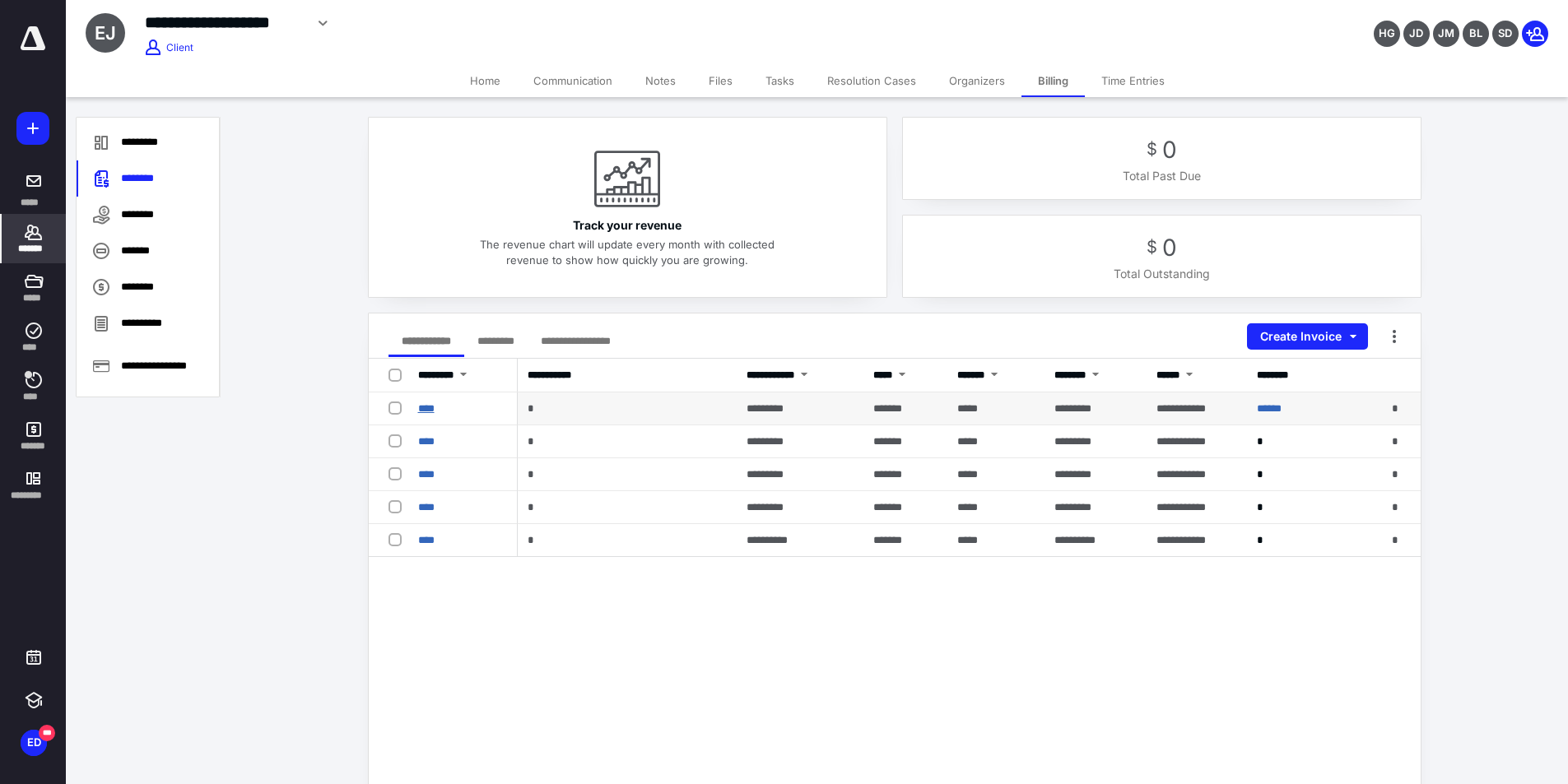 click on "****" at bounding box center (426, 408) 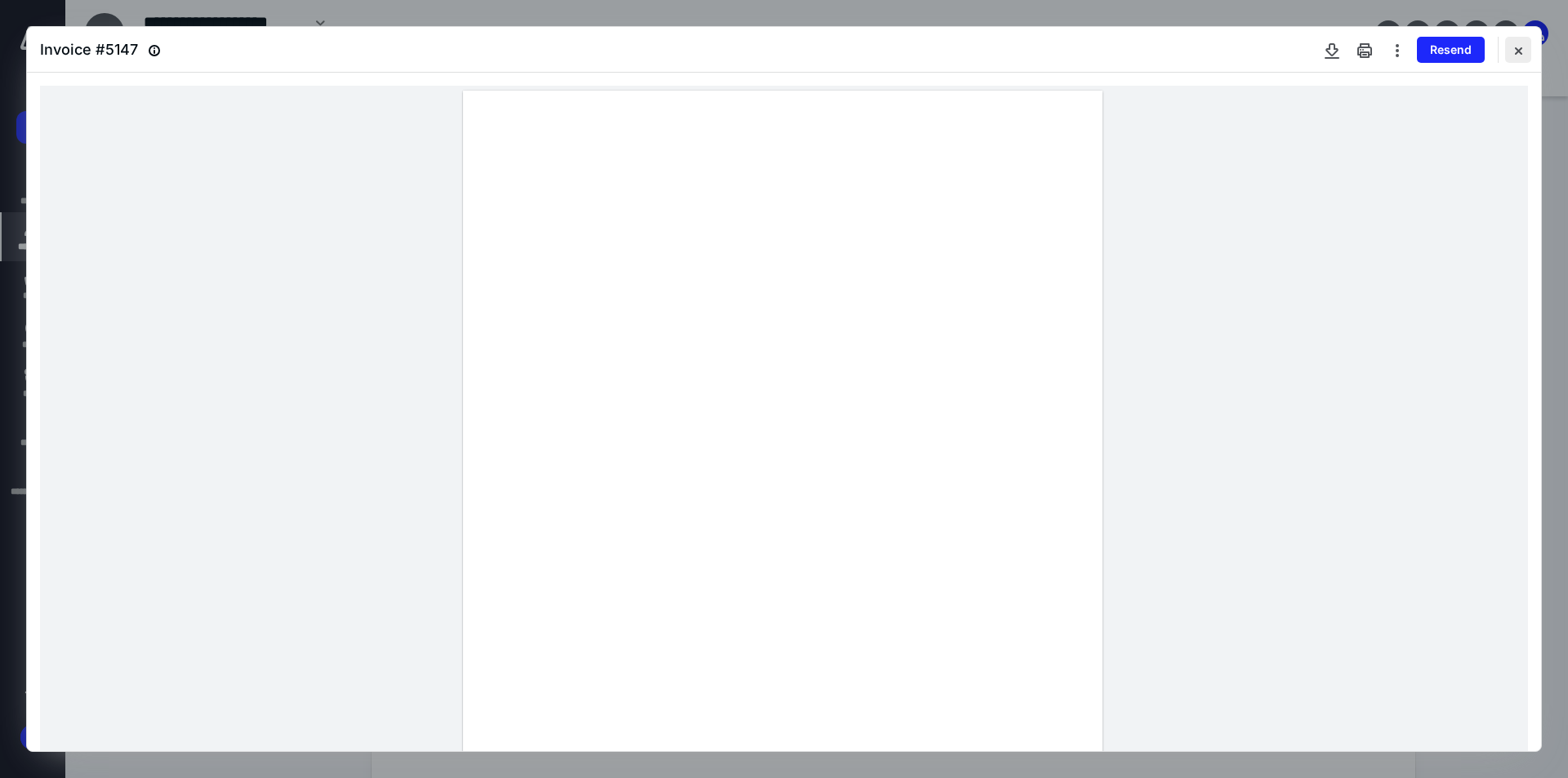 click at bounding box center (1518, 50) 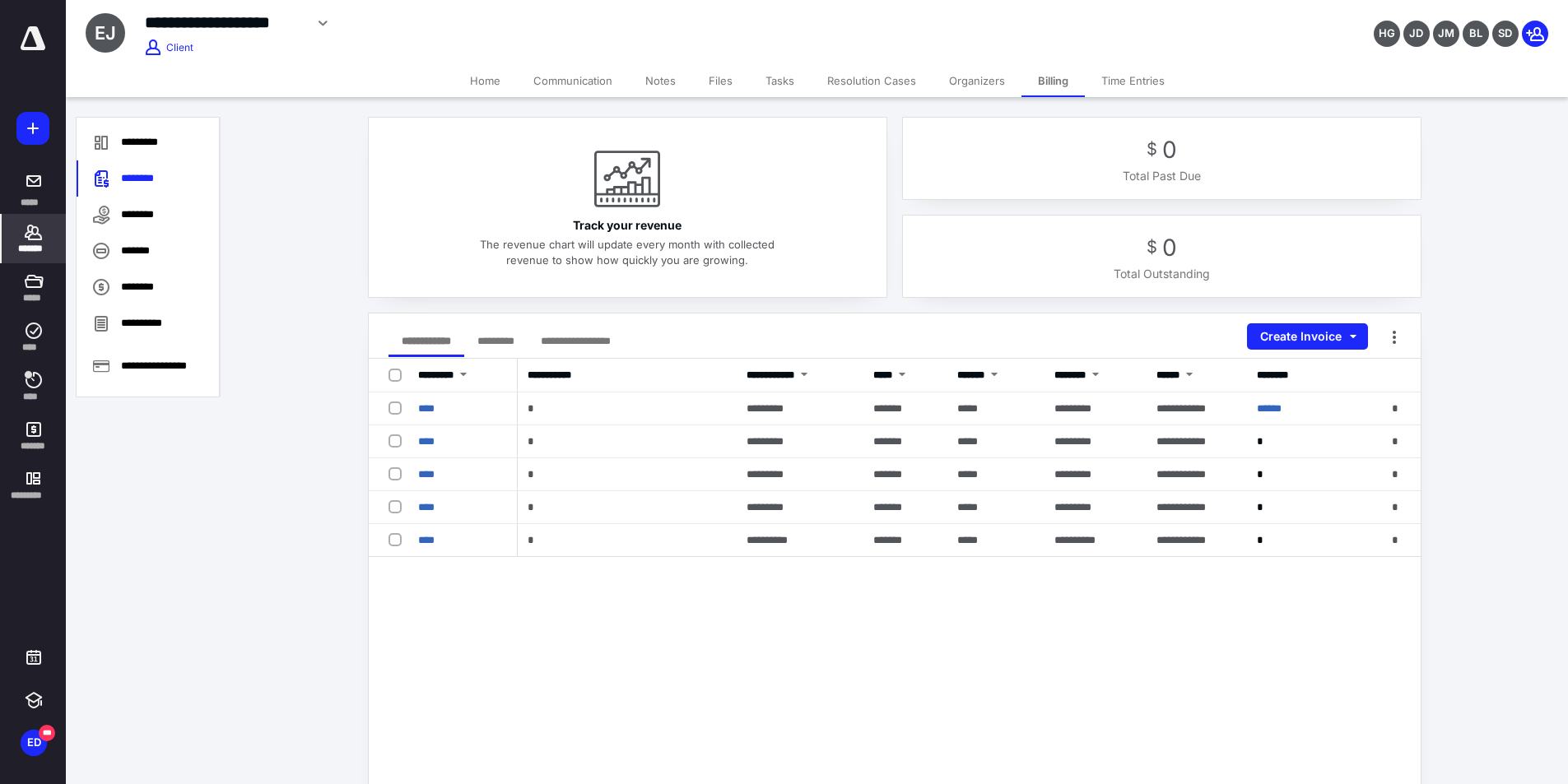 click on "Tasks" at bounding box center (779, 81) 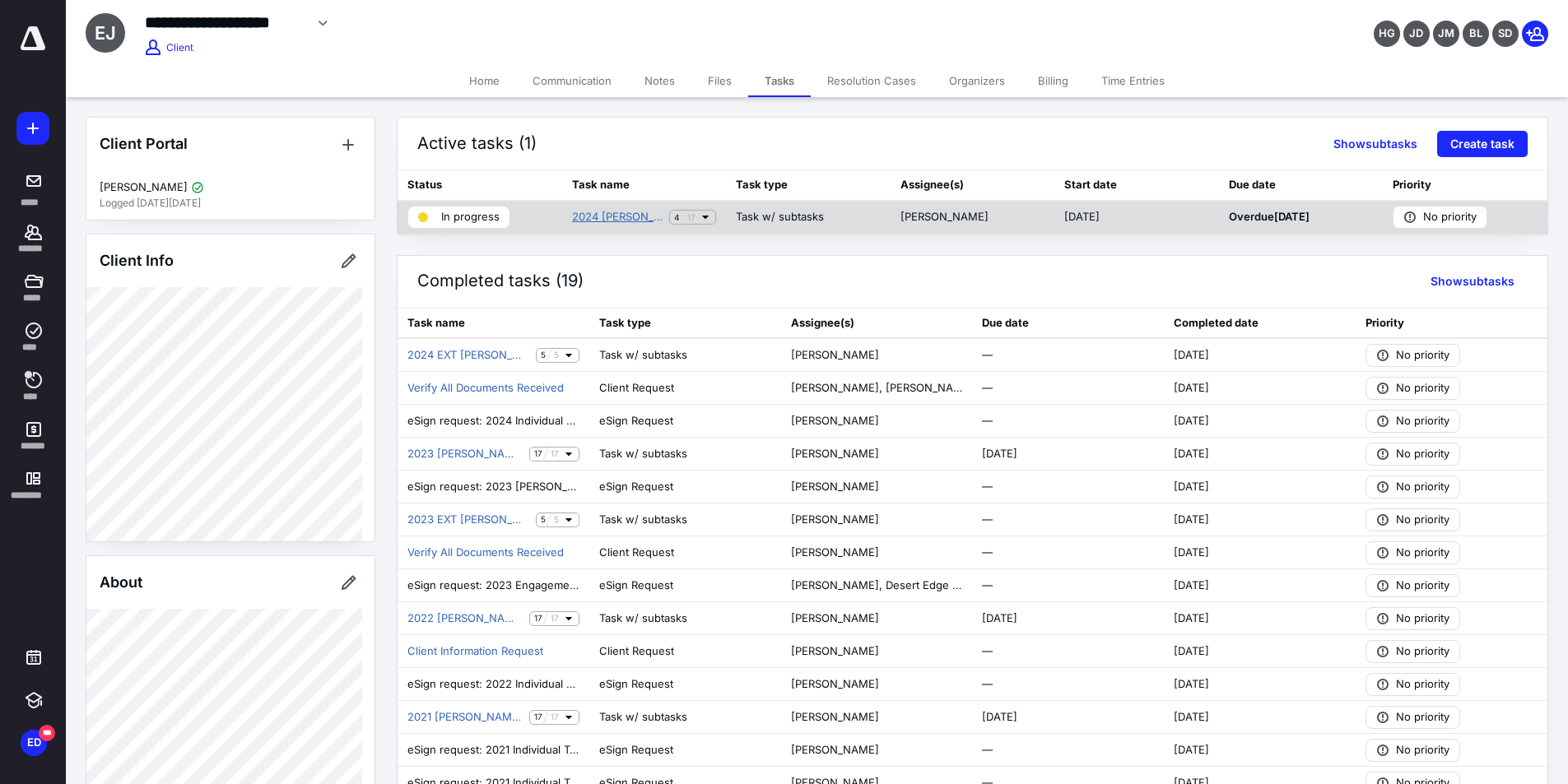 click on "2024 [PERSON_NAME]" at bounding box center (617, 217) 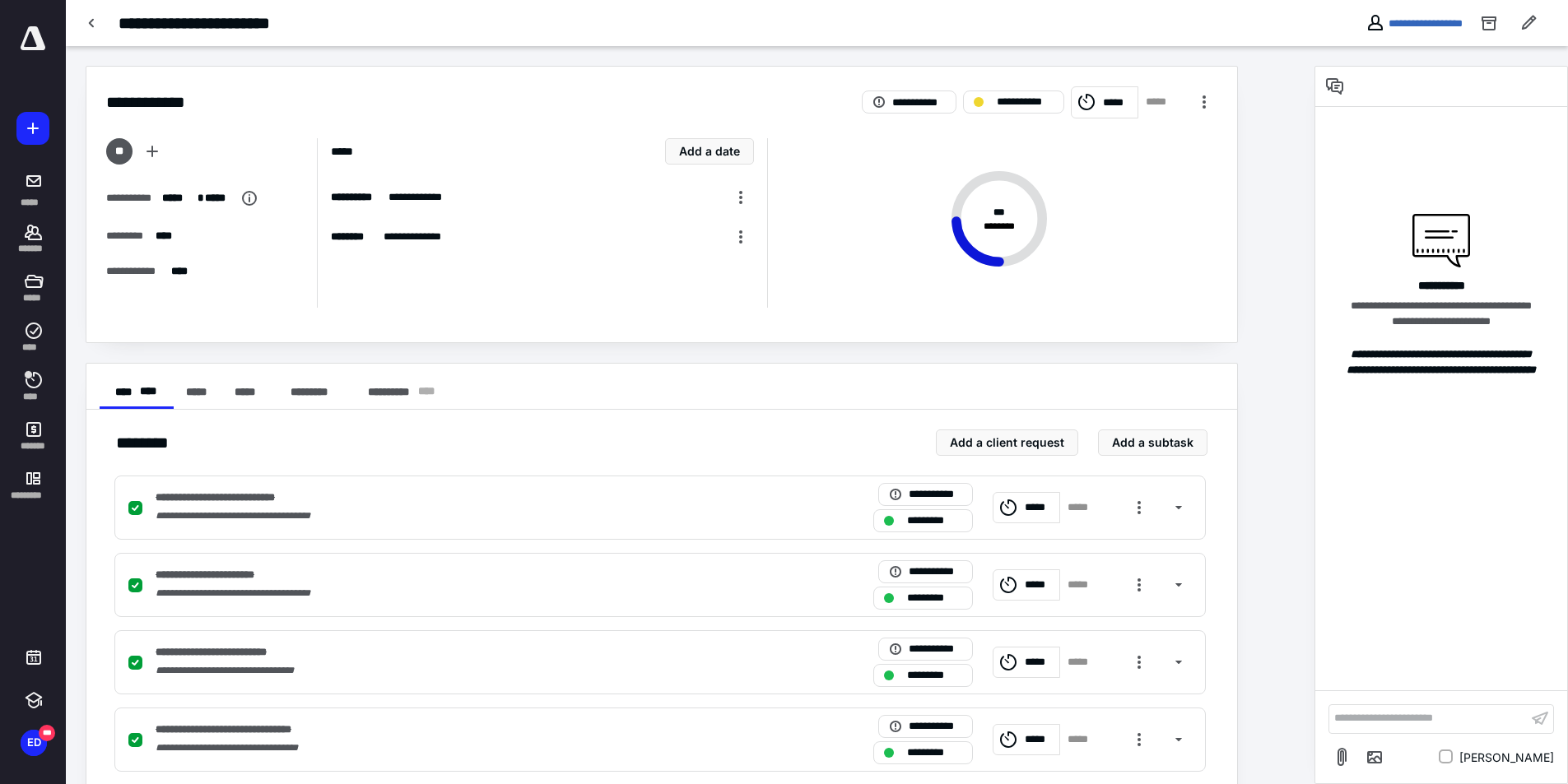 scroll, scrollTop: 247, scrollLeft: 0, axis: vertical 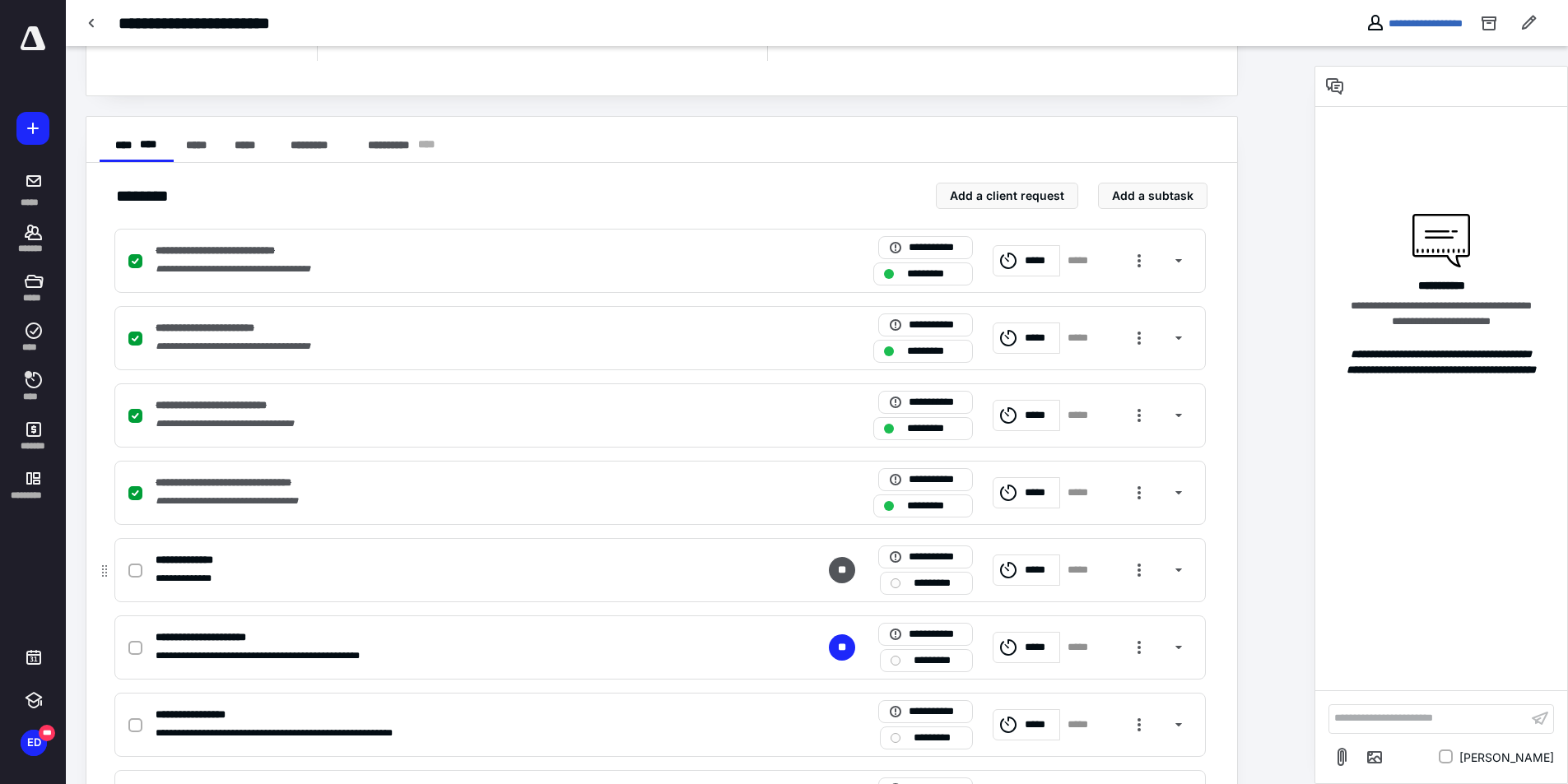 click at bounding box center (135, 571) 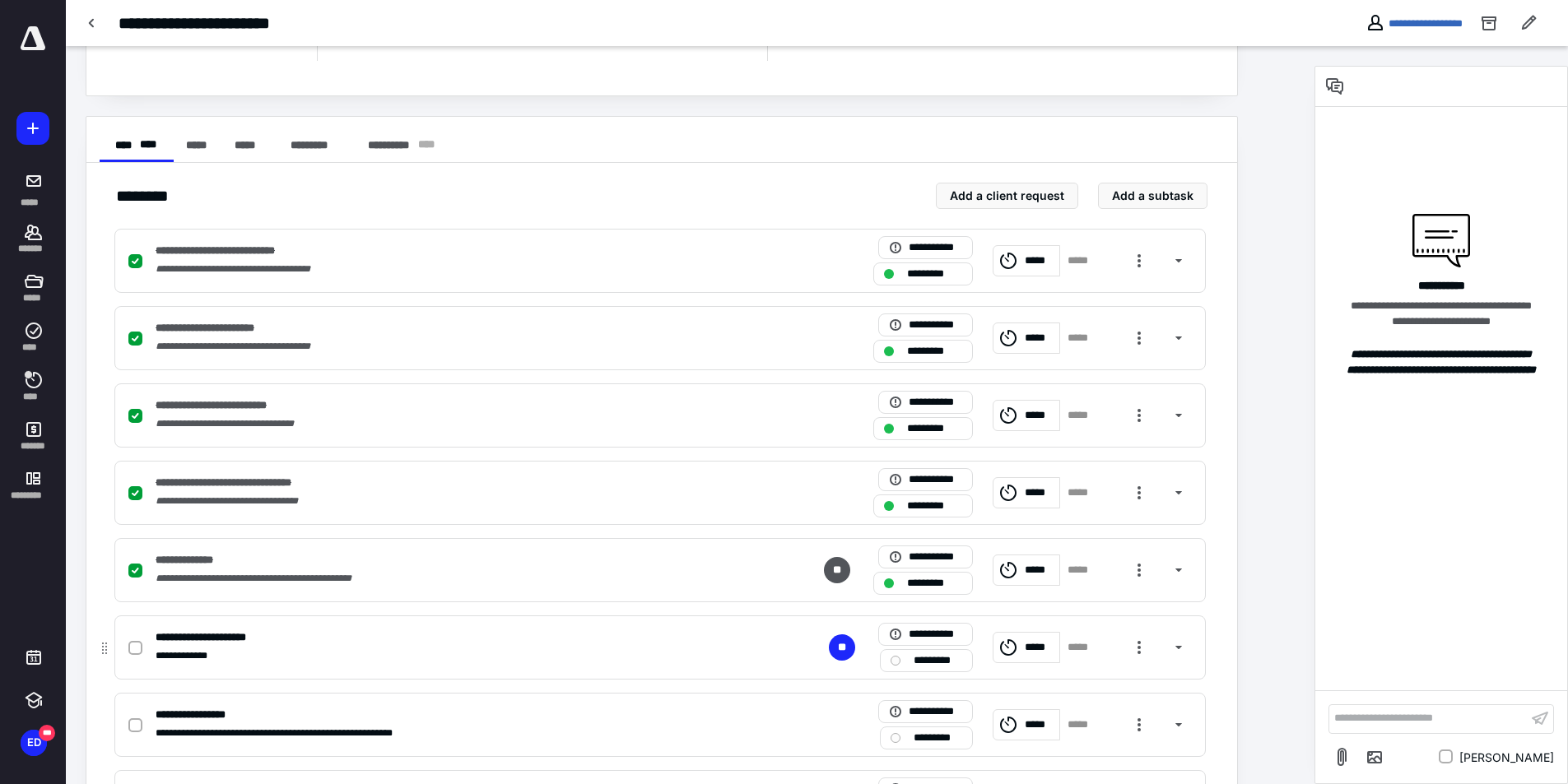 click 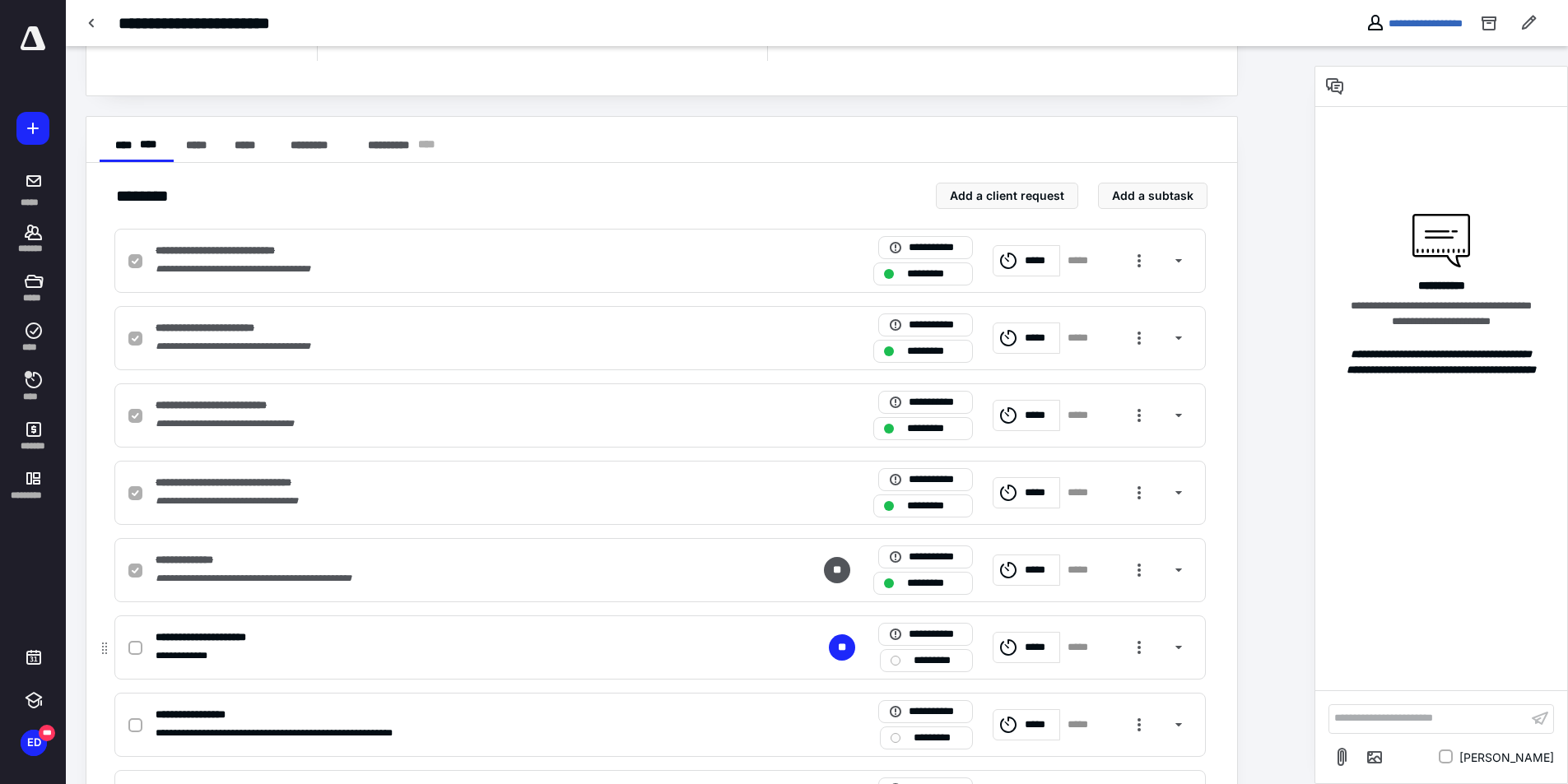 checkbox on "true" 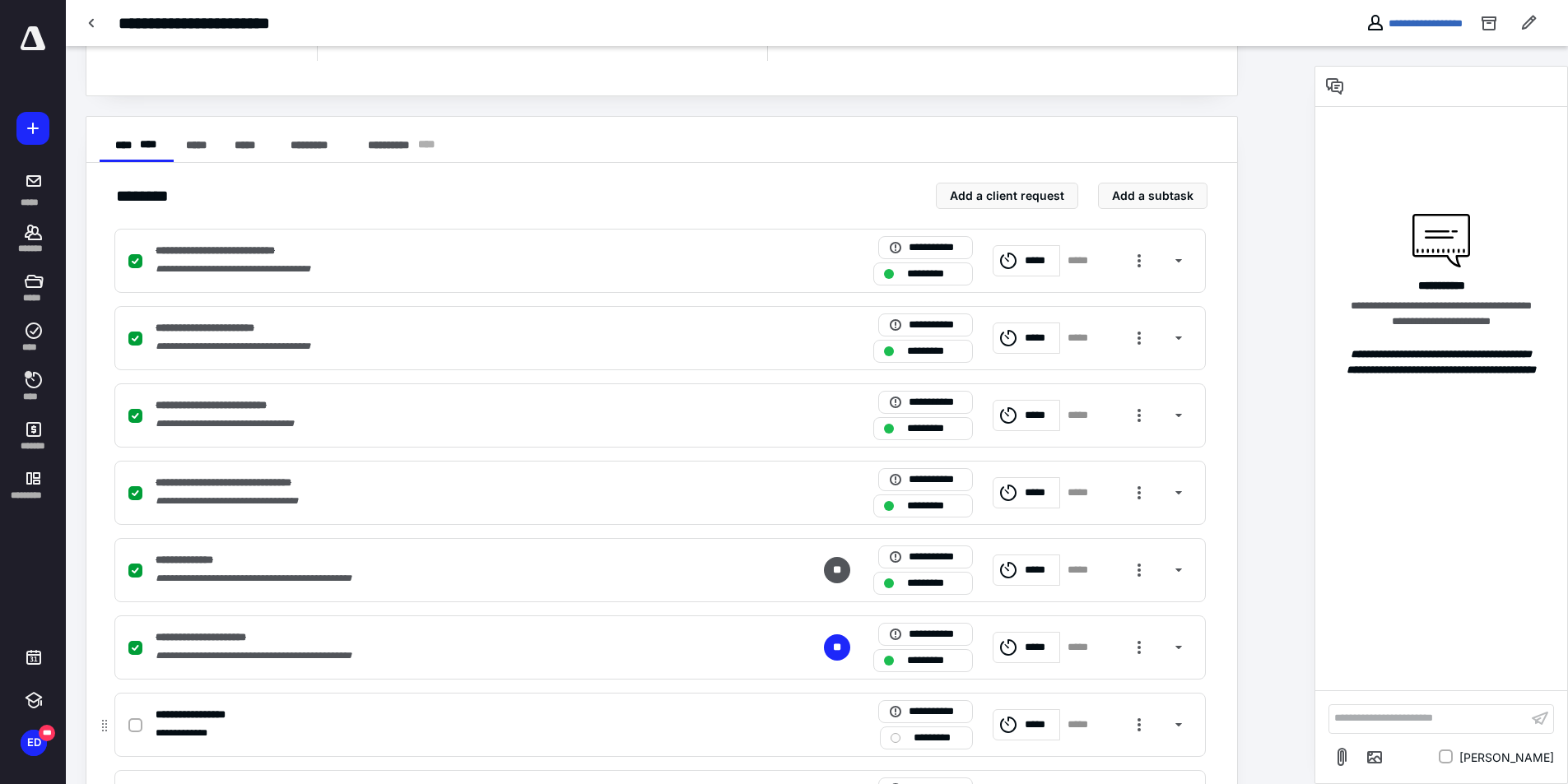 click at bounding box center [135, 726] 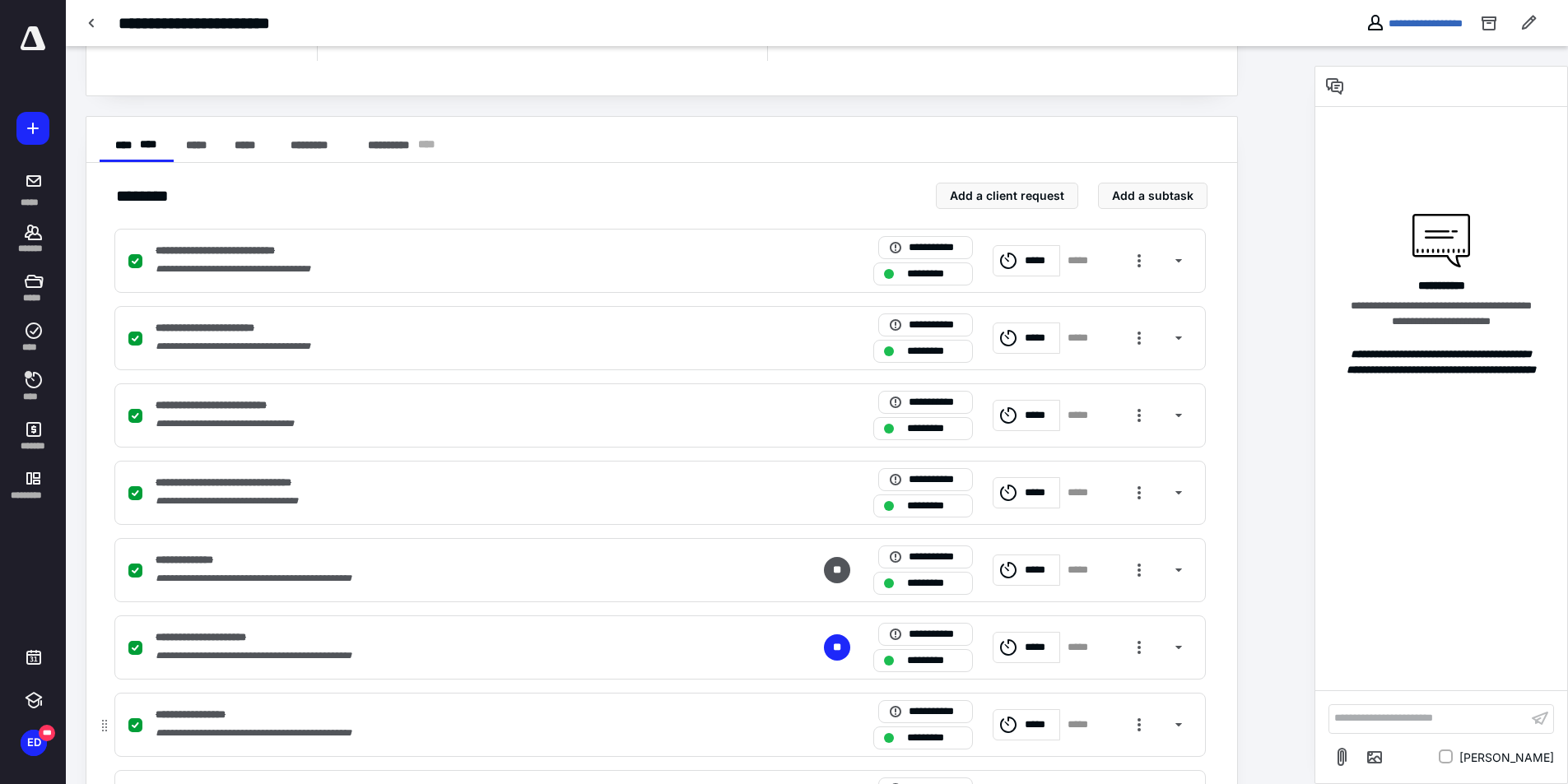 scroll, scrollTop: 411, scrollLeft: 0, axis: vertical 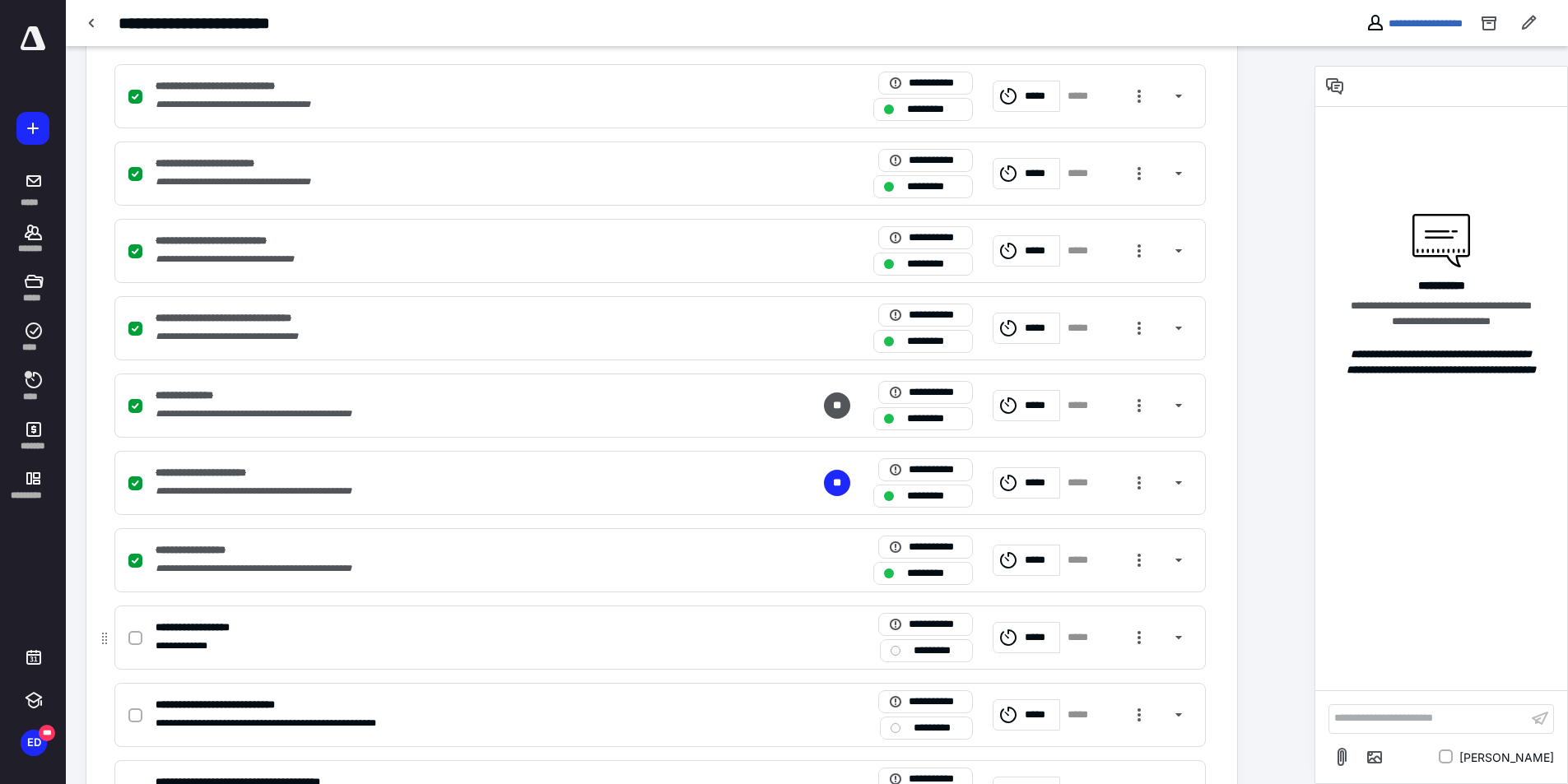 click 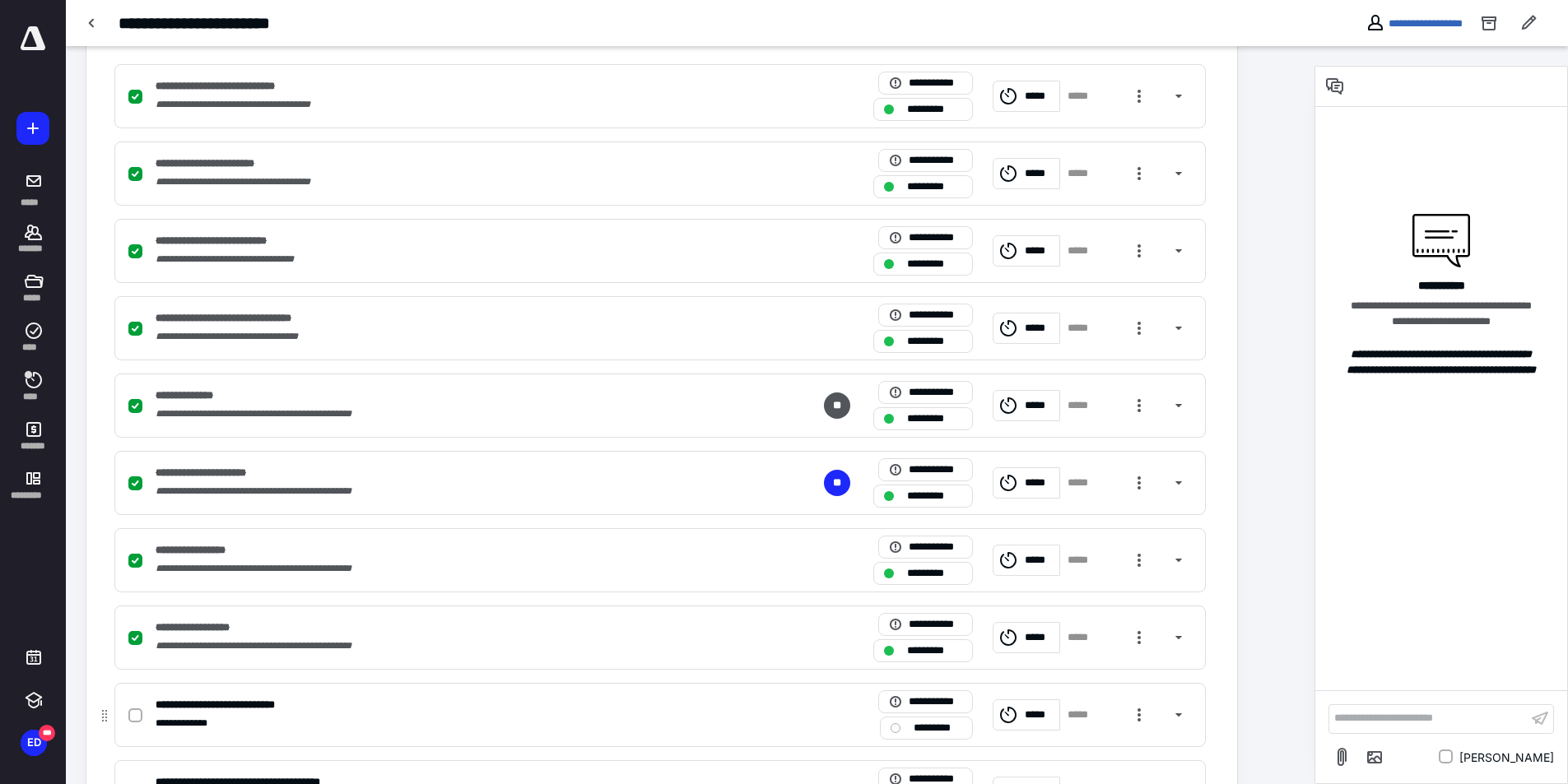click at bounding box center [135, 716] 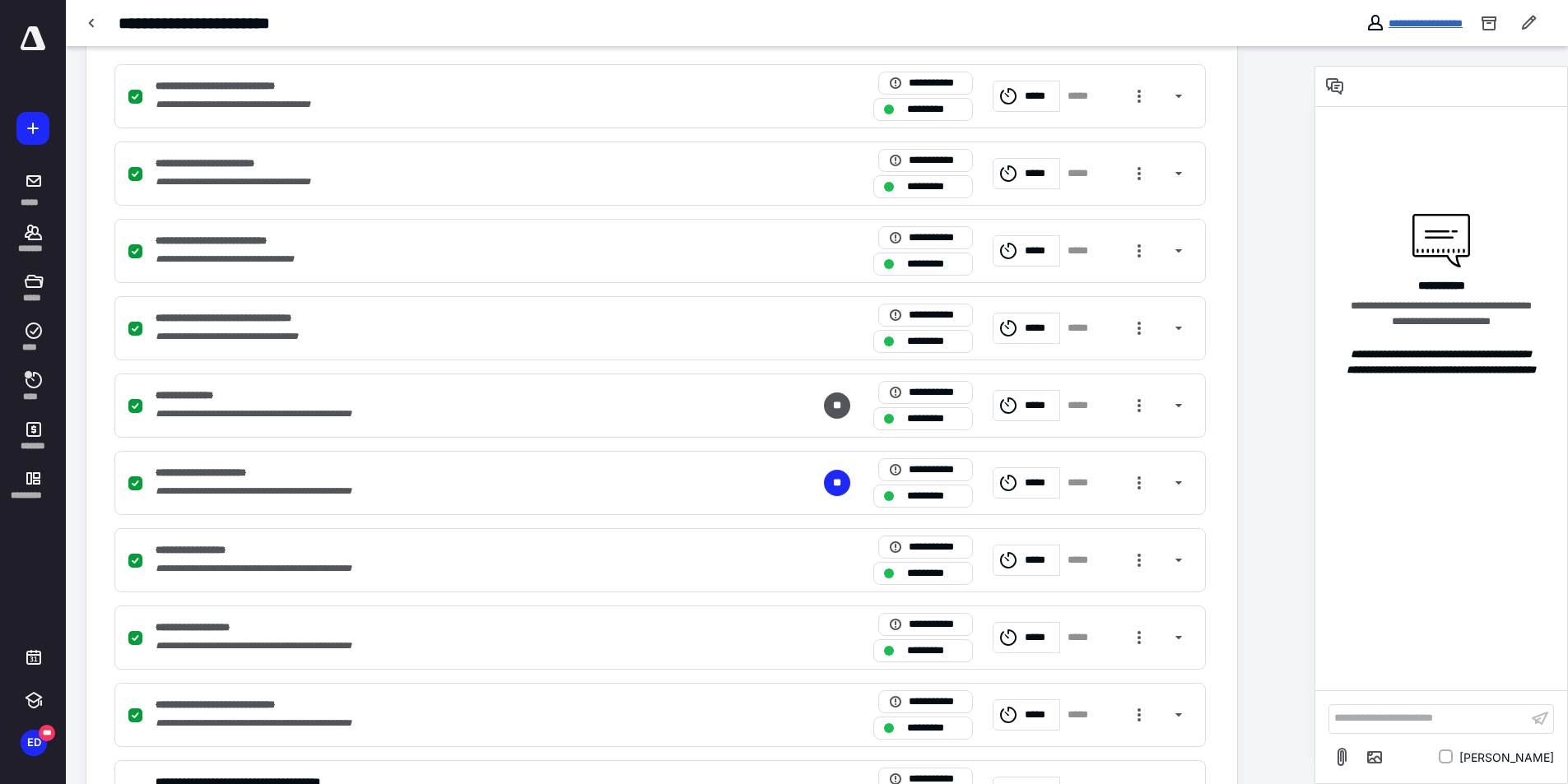 click on "**********" at bounding box center [1426, 23] 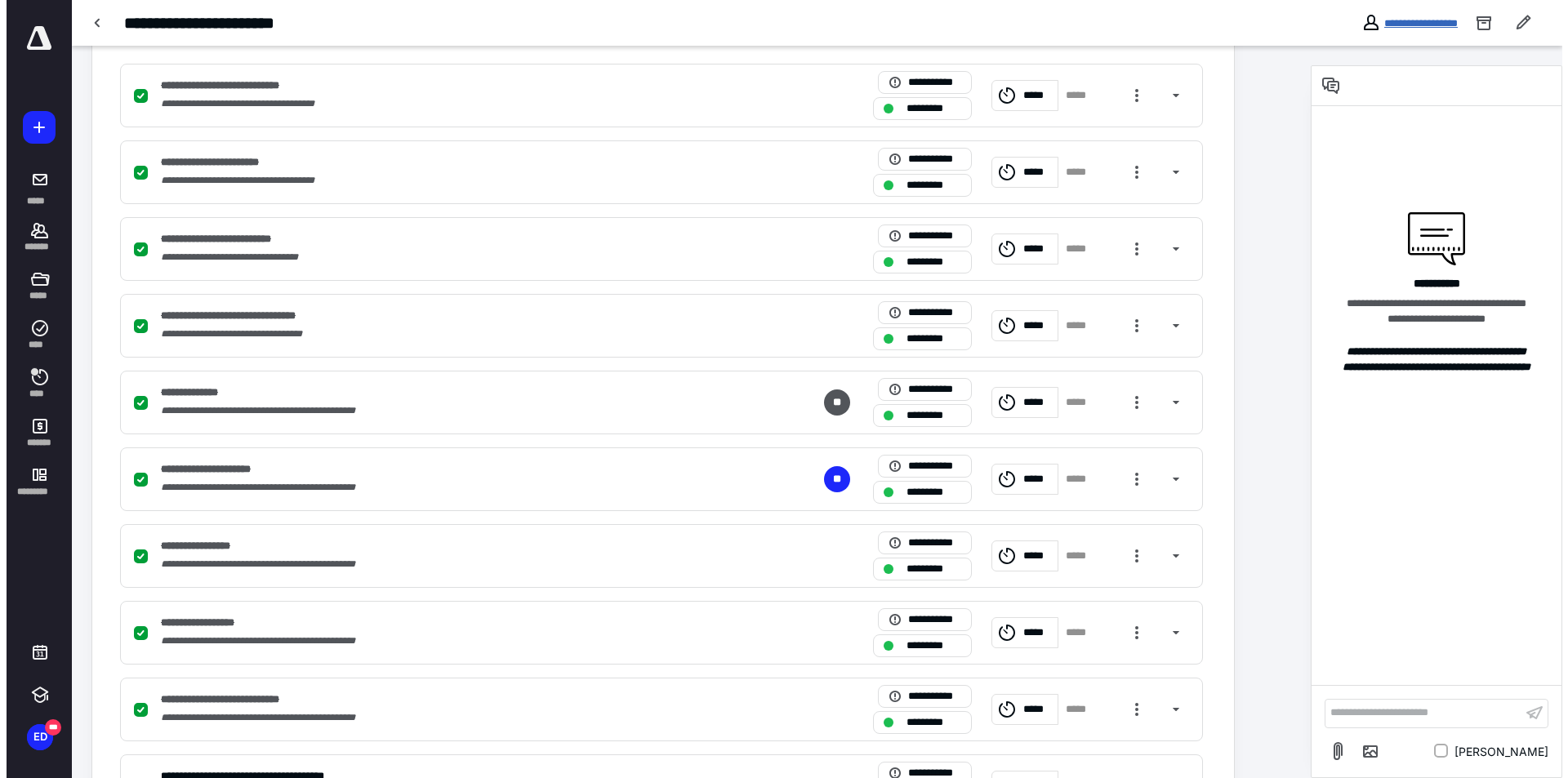 scroll, scrollTop: 0, scrollLeft: 0, axis: both 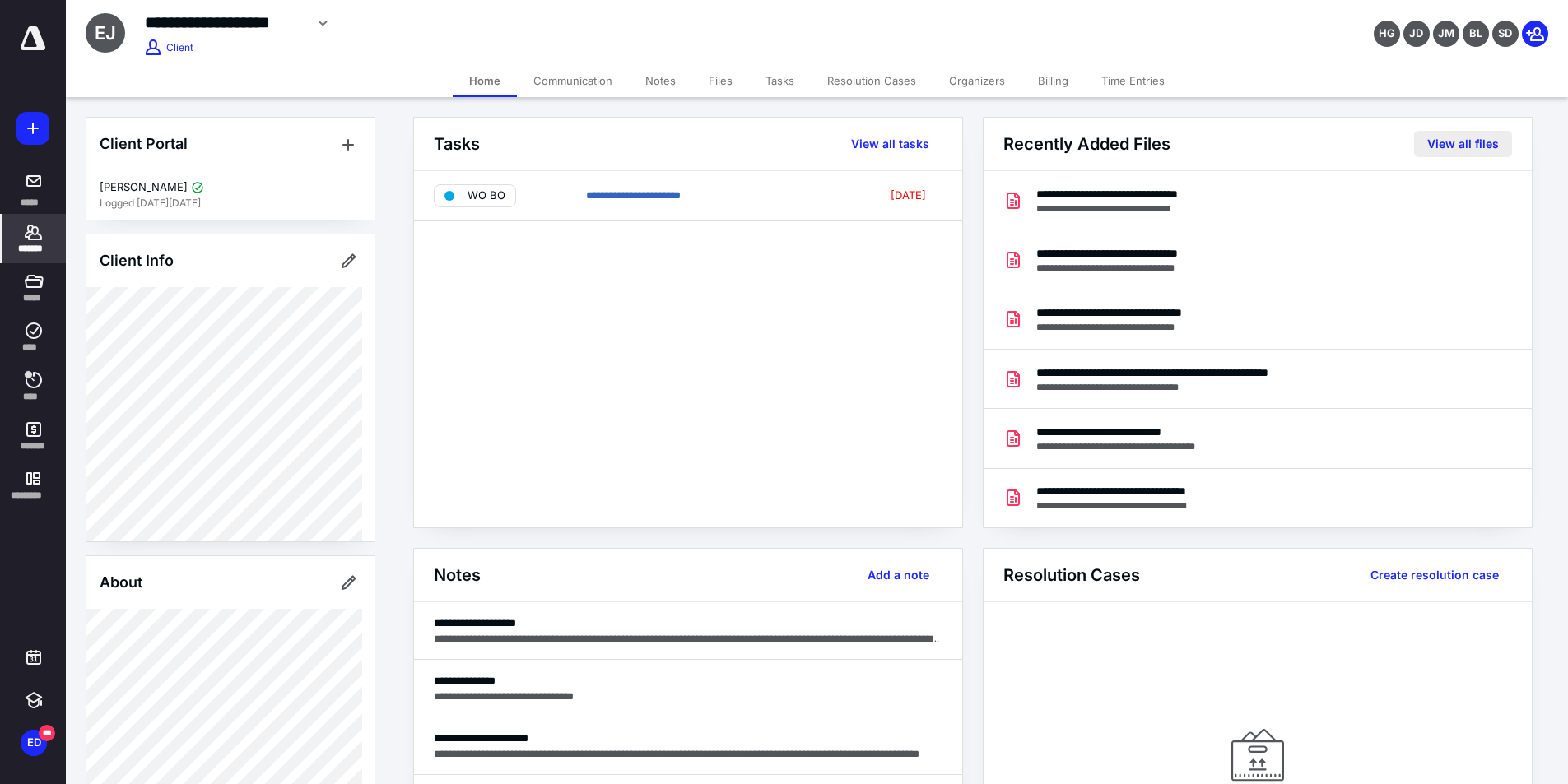 click on "View all files" at bounding box center (1463, 144) 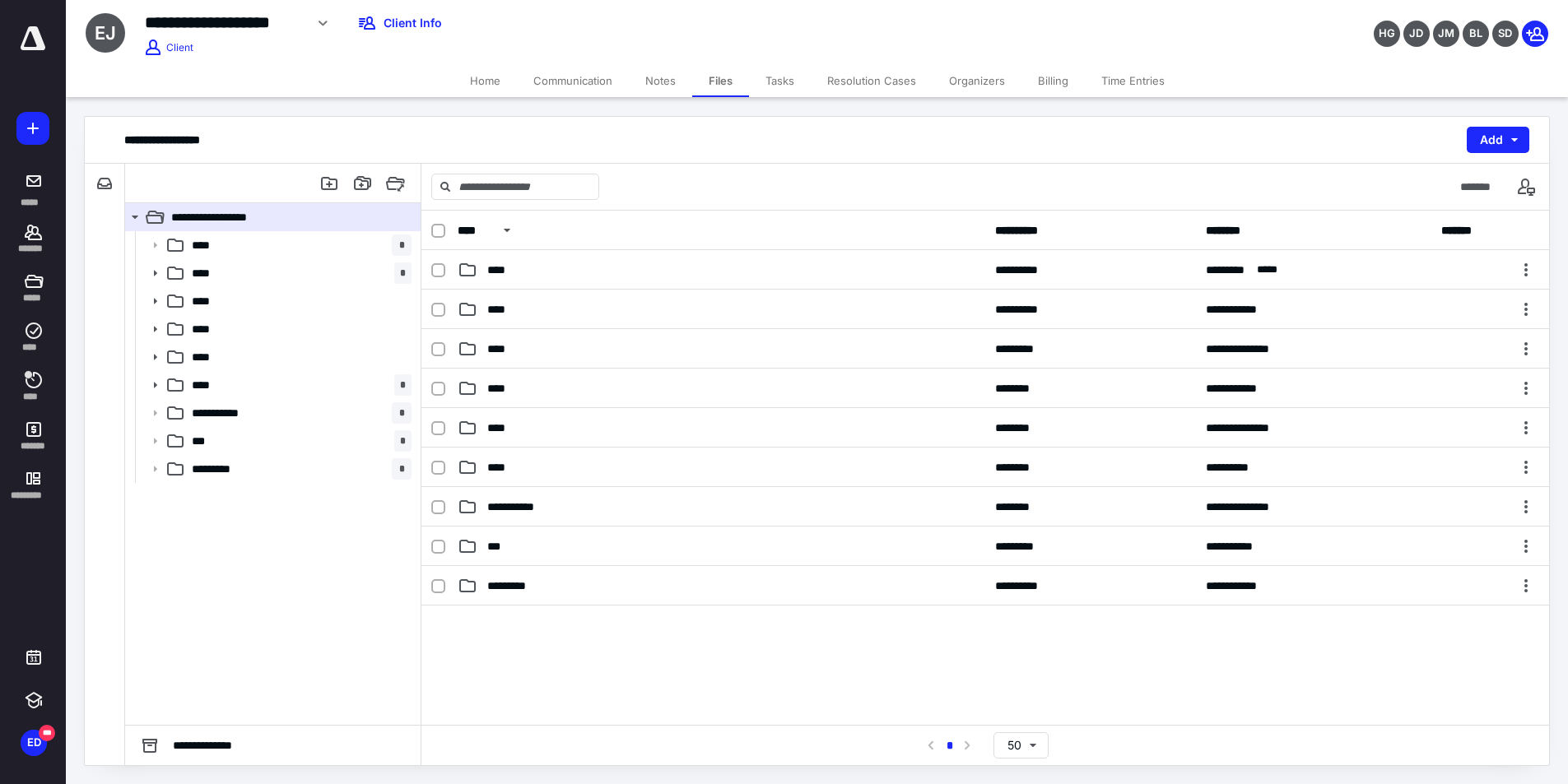 click on "Notes" at bounding box center [660, 81] 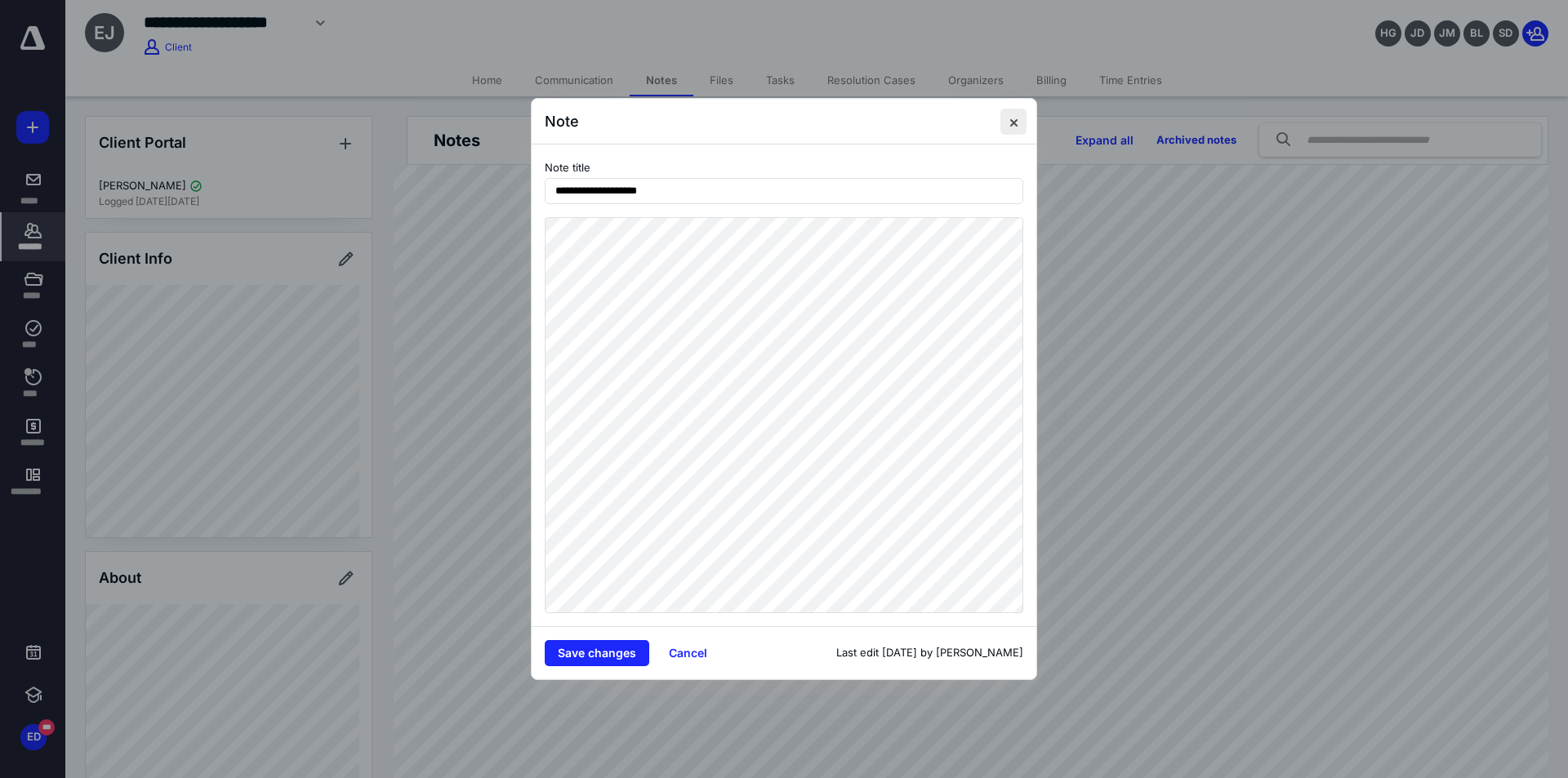 click at bounding box center (1013, 122) 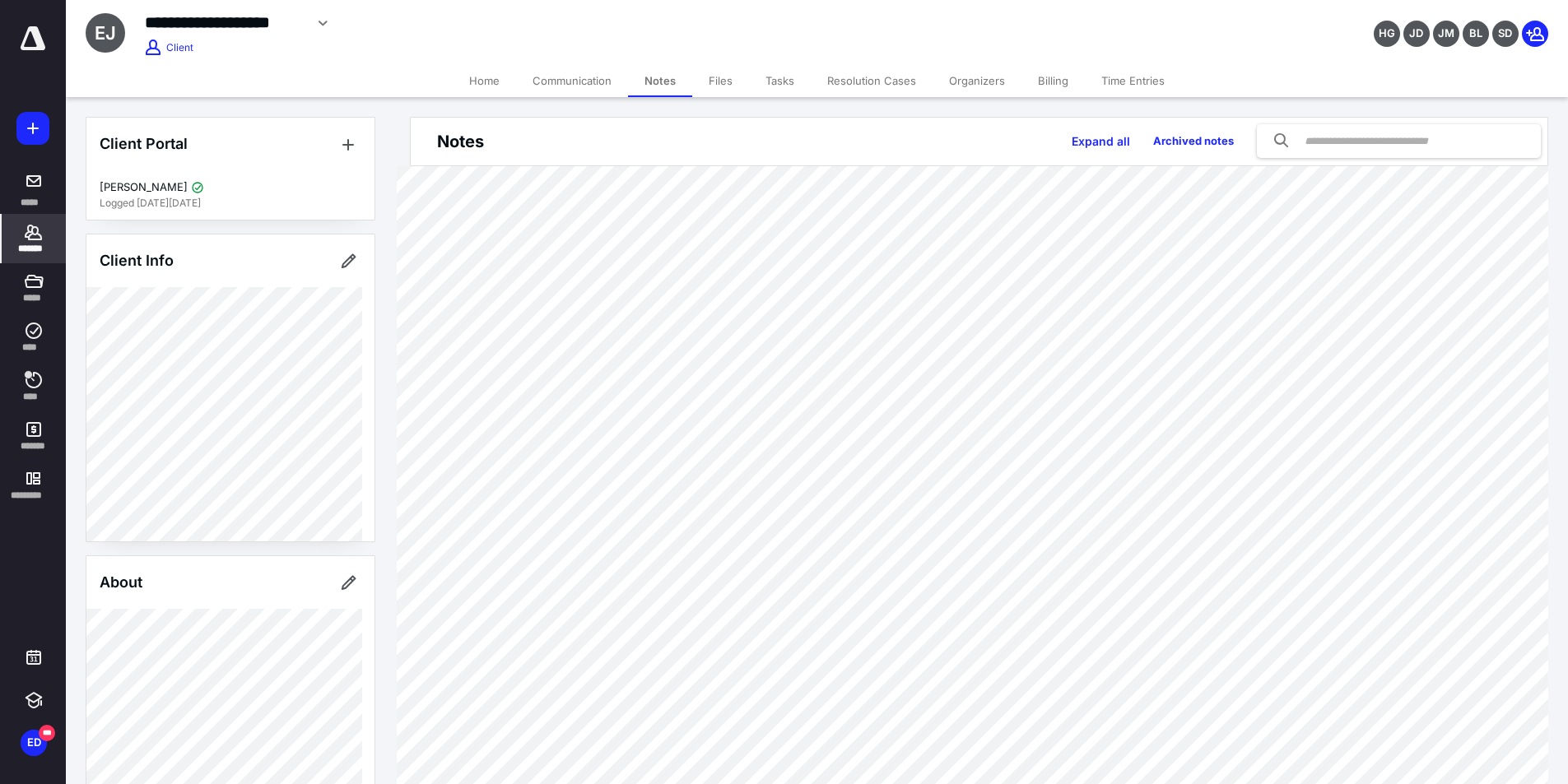 click on "Files" at bounding box center (720, 81) 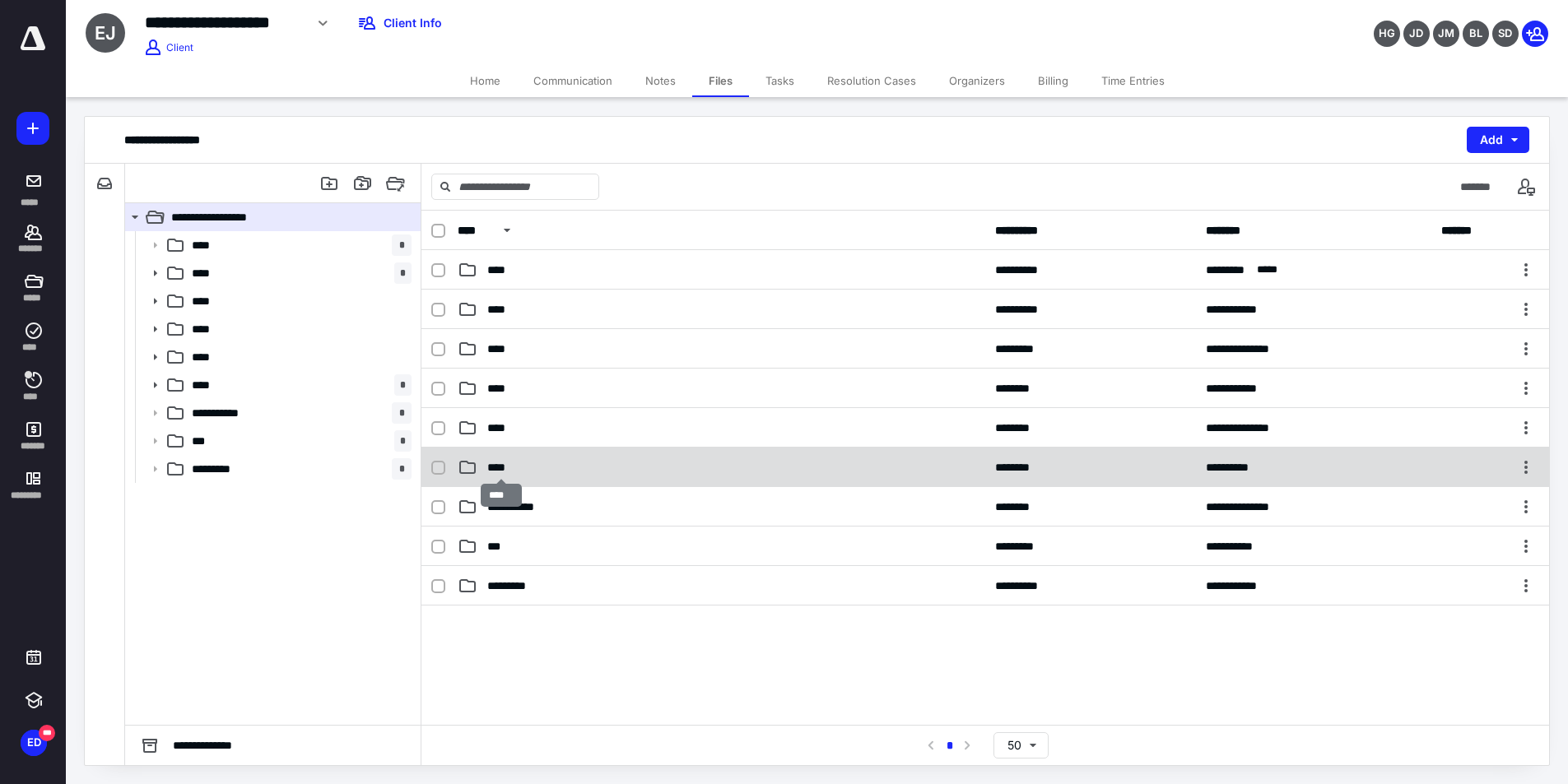 click on "****" at bounding box center (501, 467) 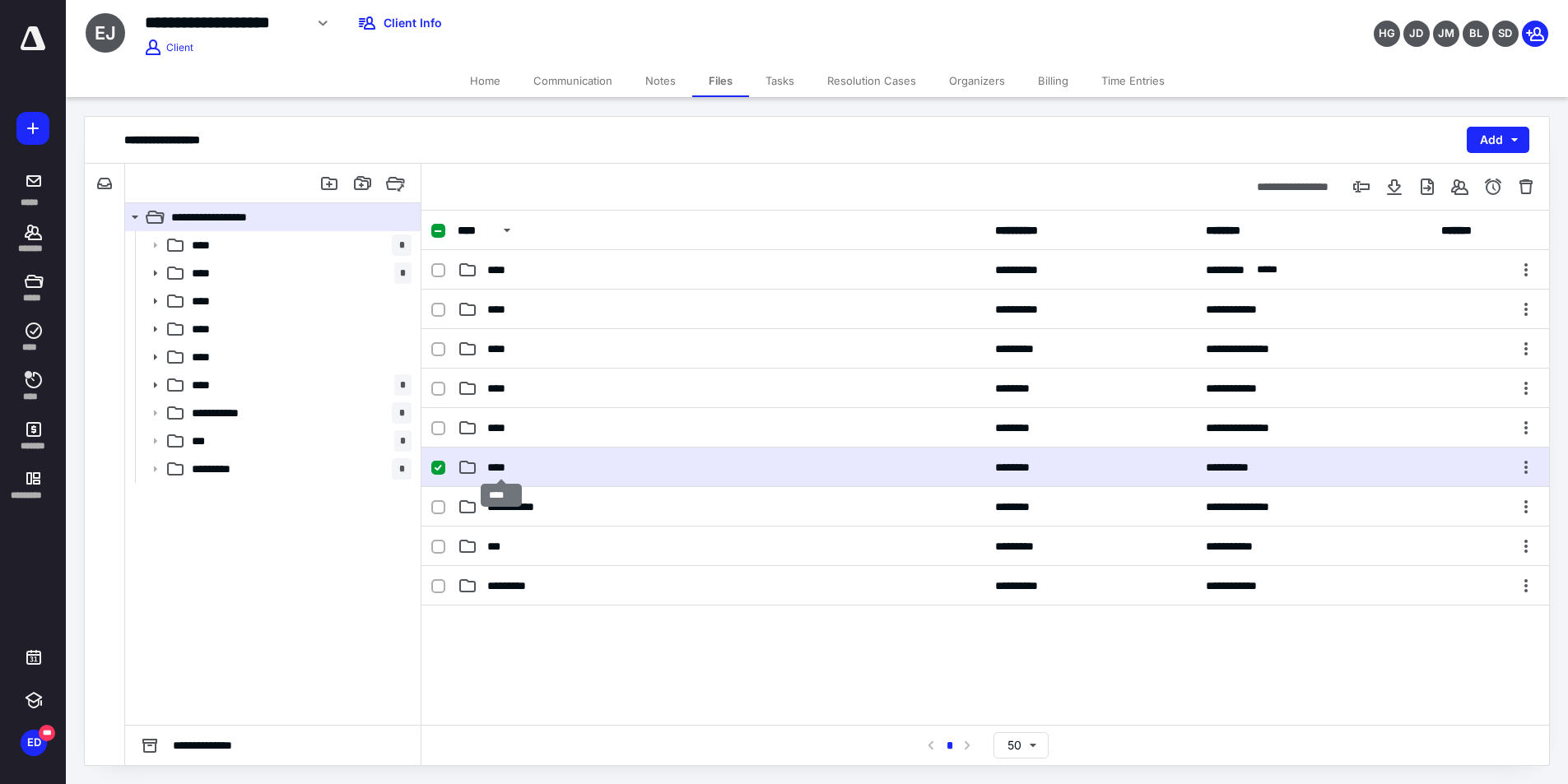 click on "****" at bounding box center [501, 467] 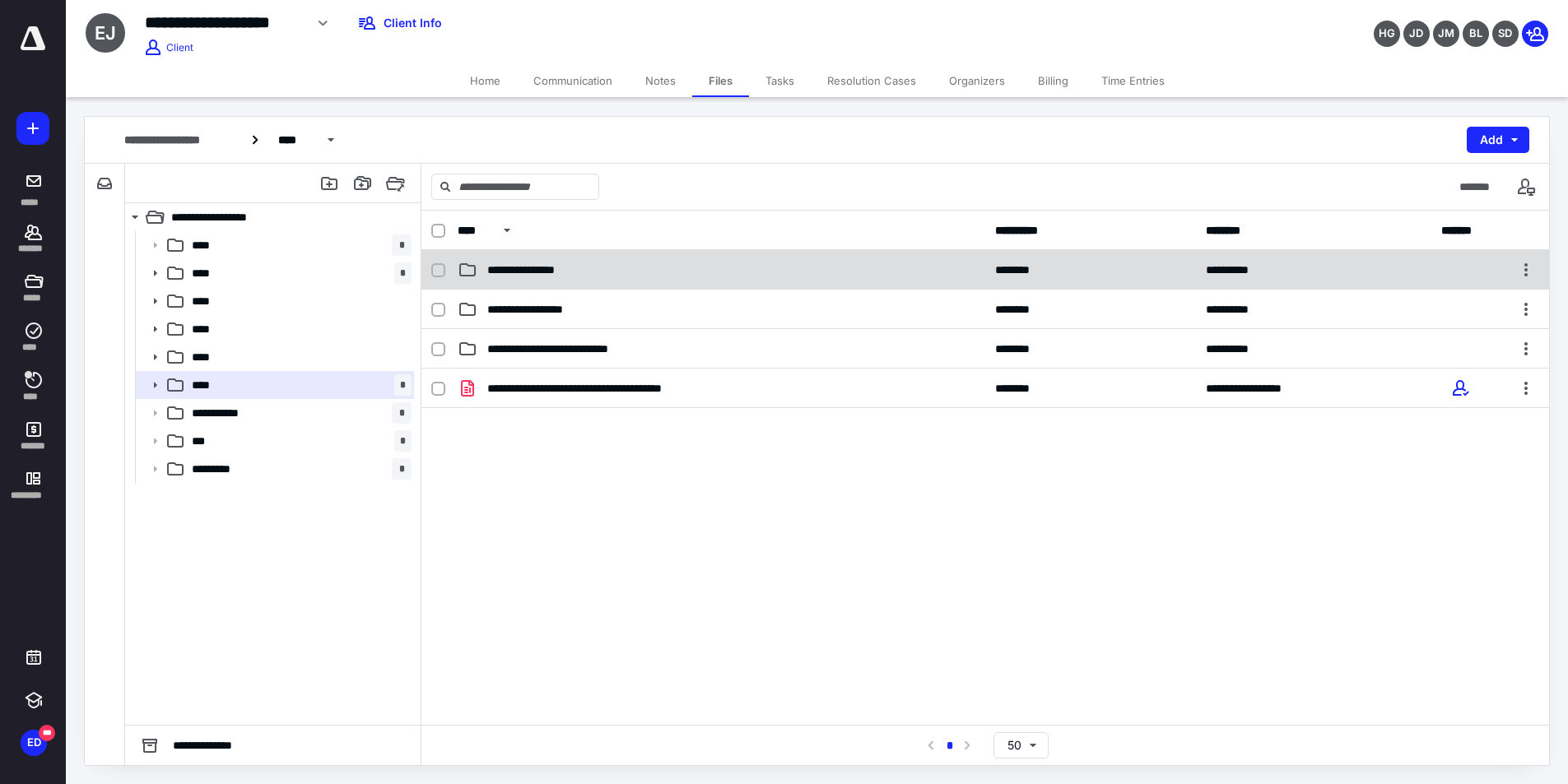 click on "**********" at bounding box center (533, 270) 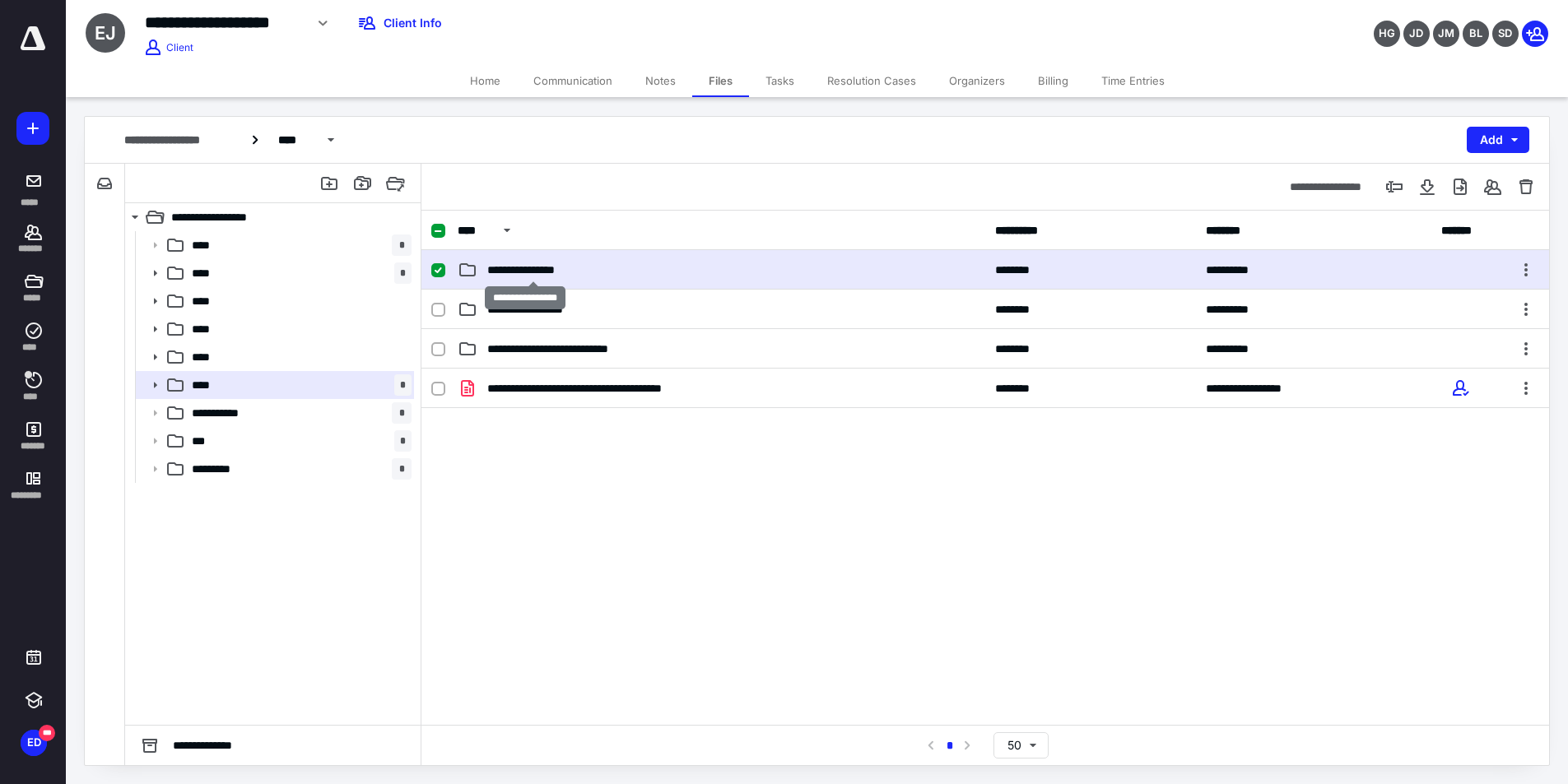 checkbox on "true" 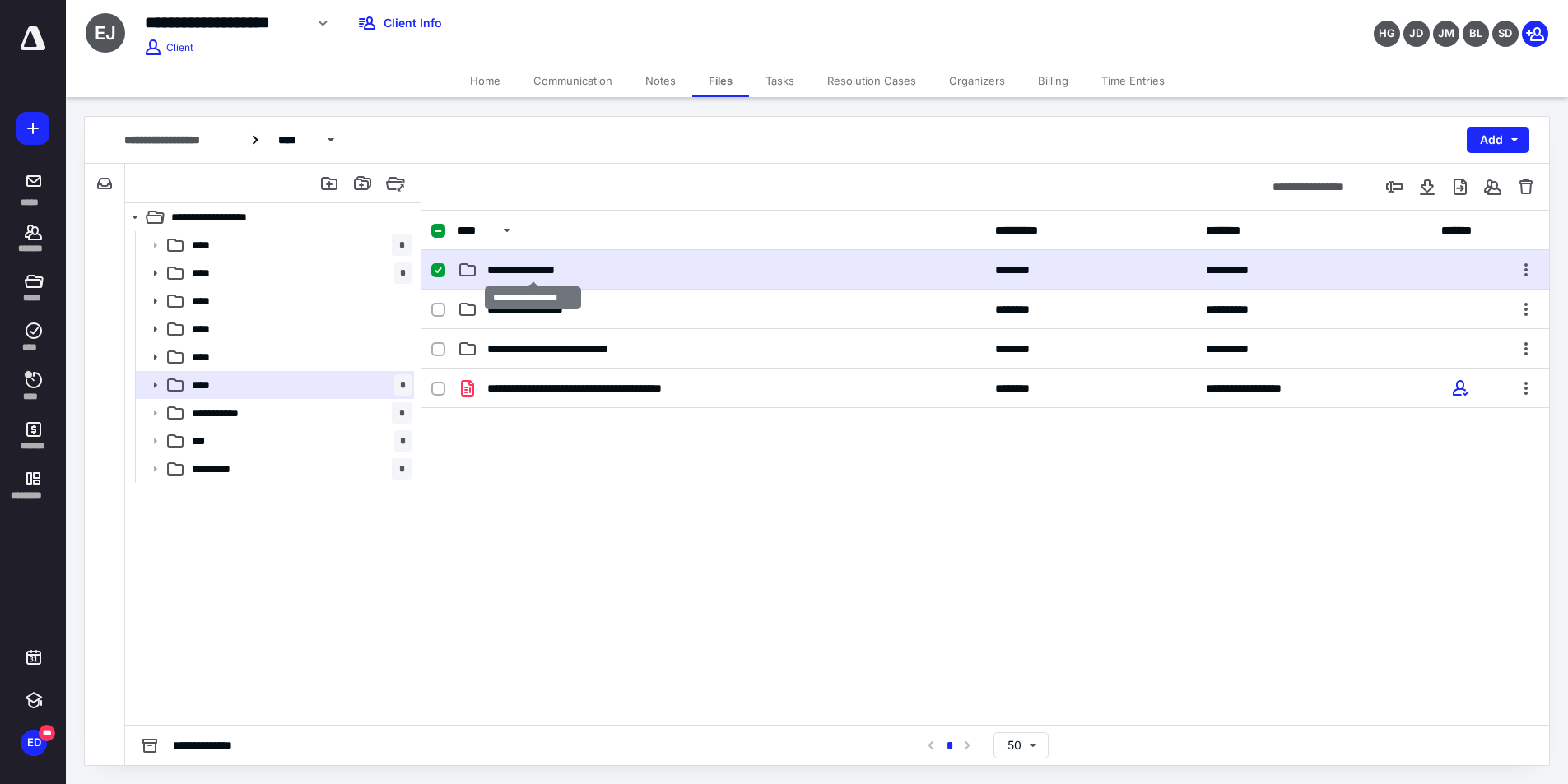 click on "**********" at bounding box center [533, 270] 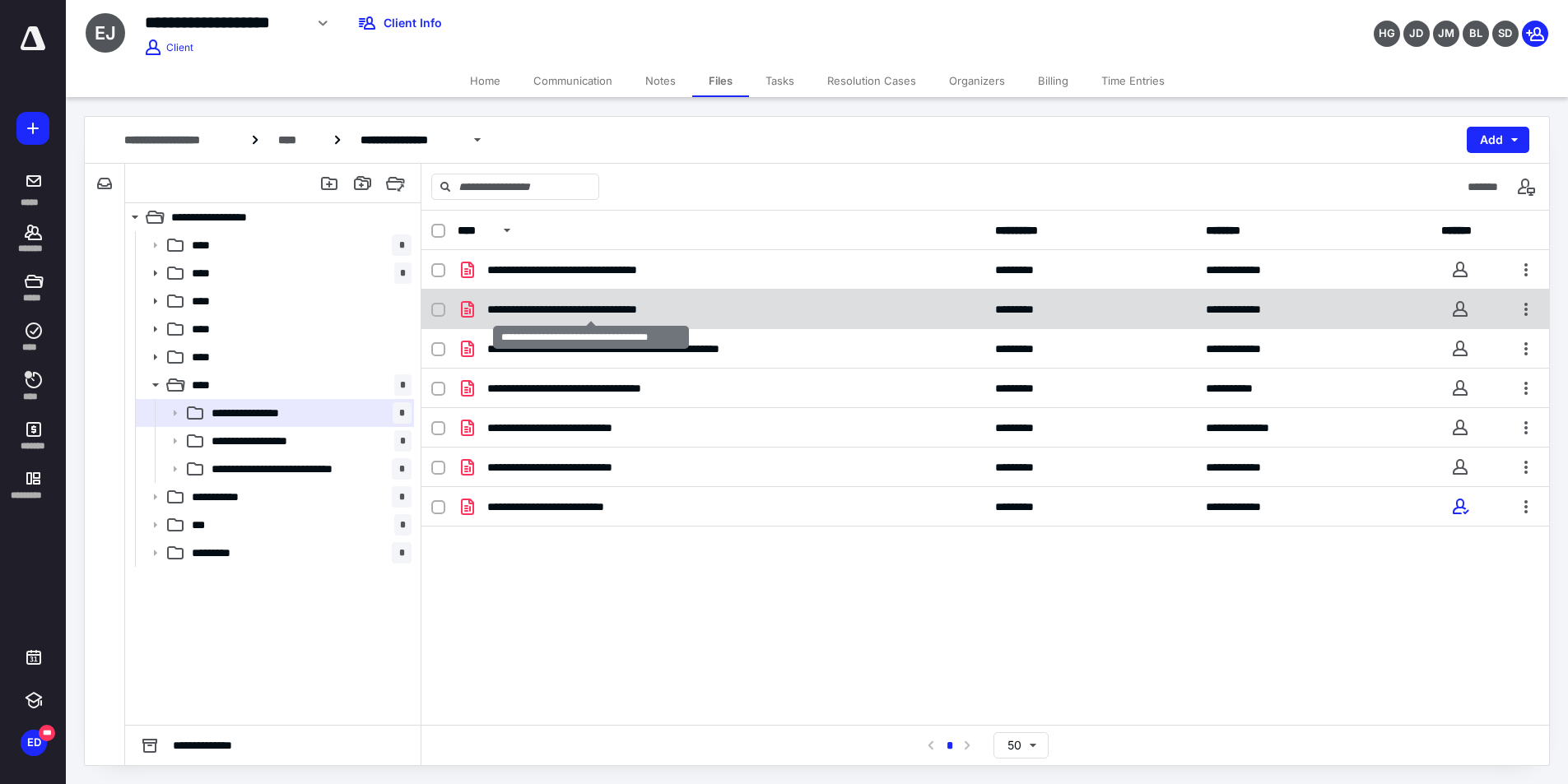 click on "**********" at bounding box center [591, 309] 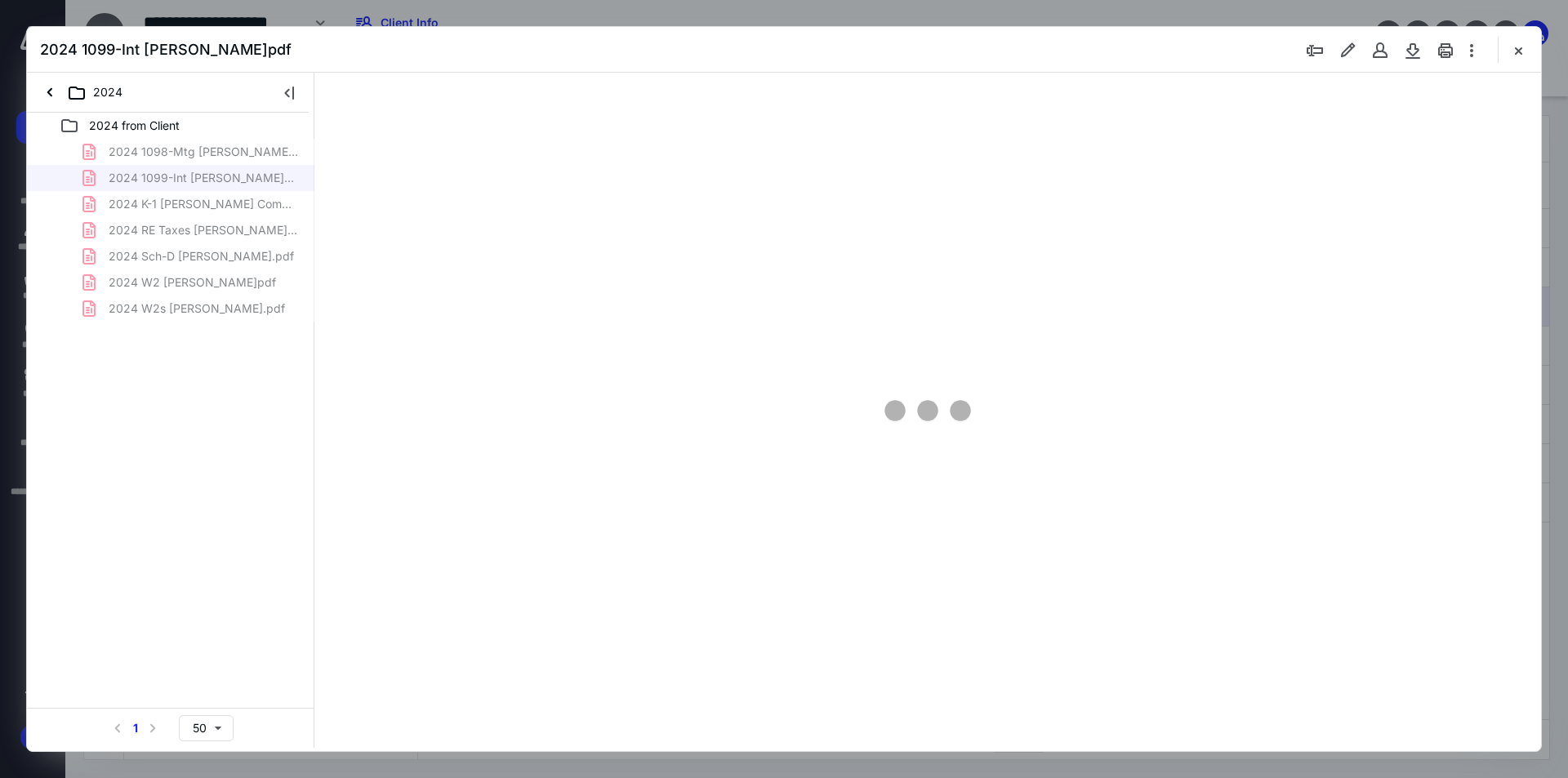 scroll, scrollTop: 0, scrollLeft: 0, axis: both 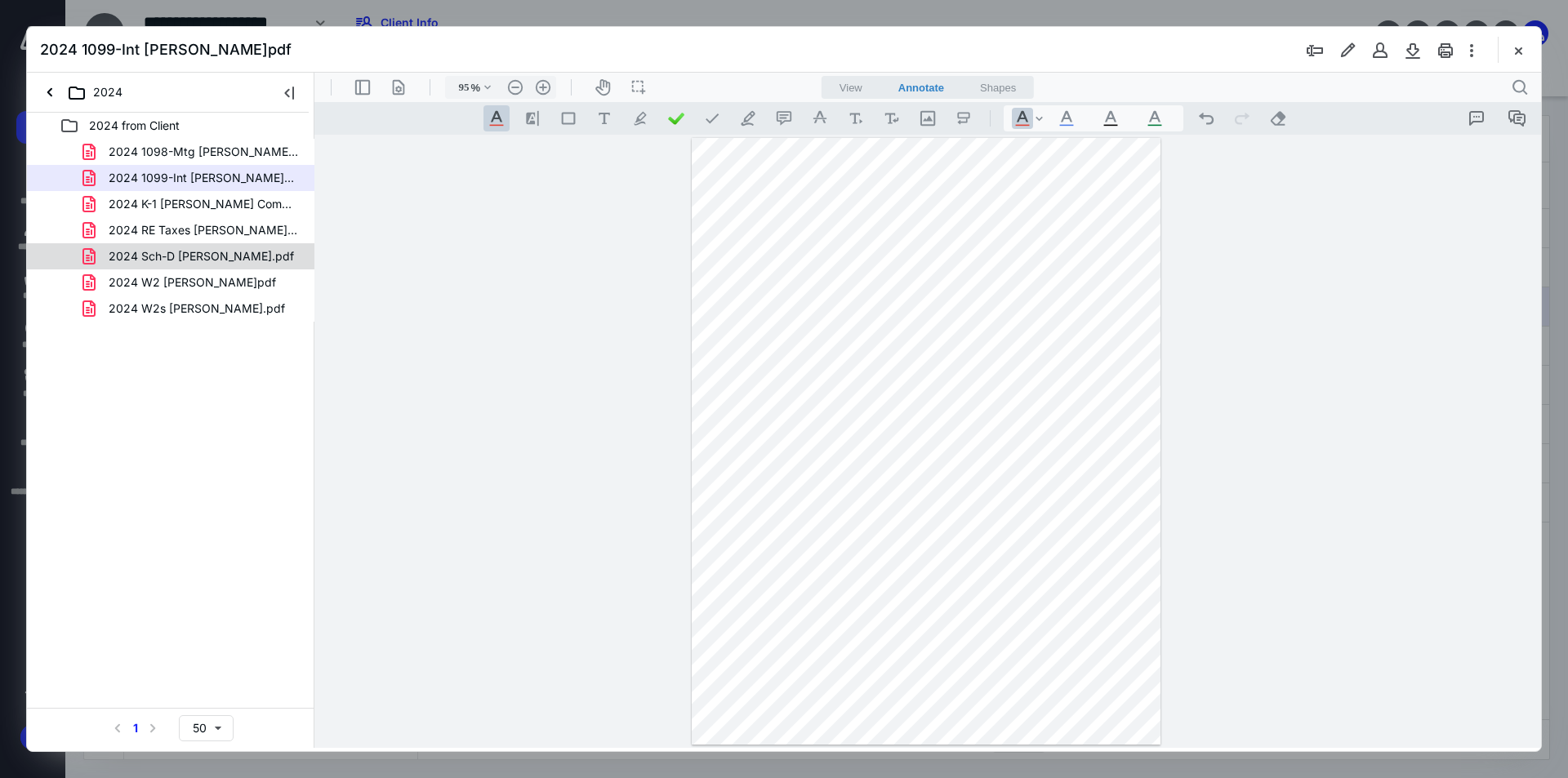 click on "2024 Sch-D [PERSON_NAME].pdf" at bounding box center [201, 256] 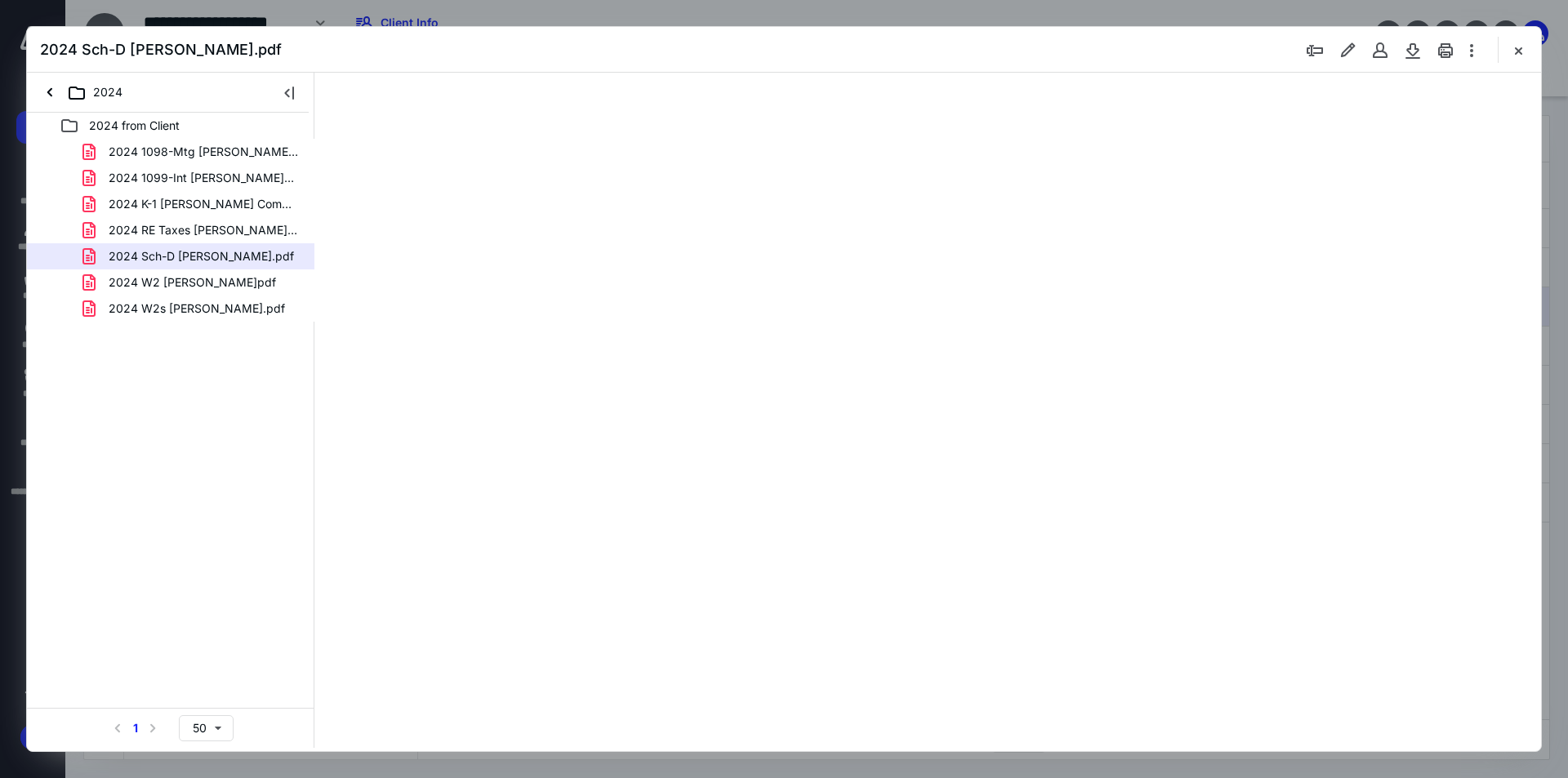 type on "94" 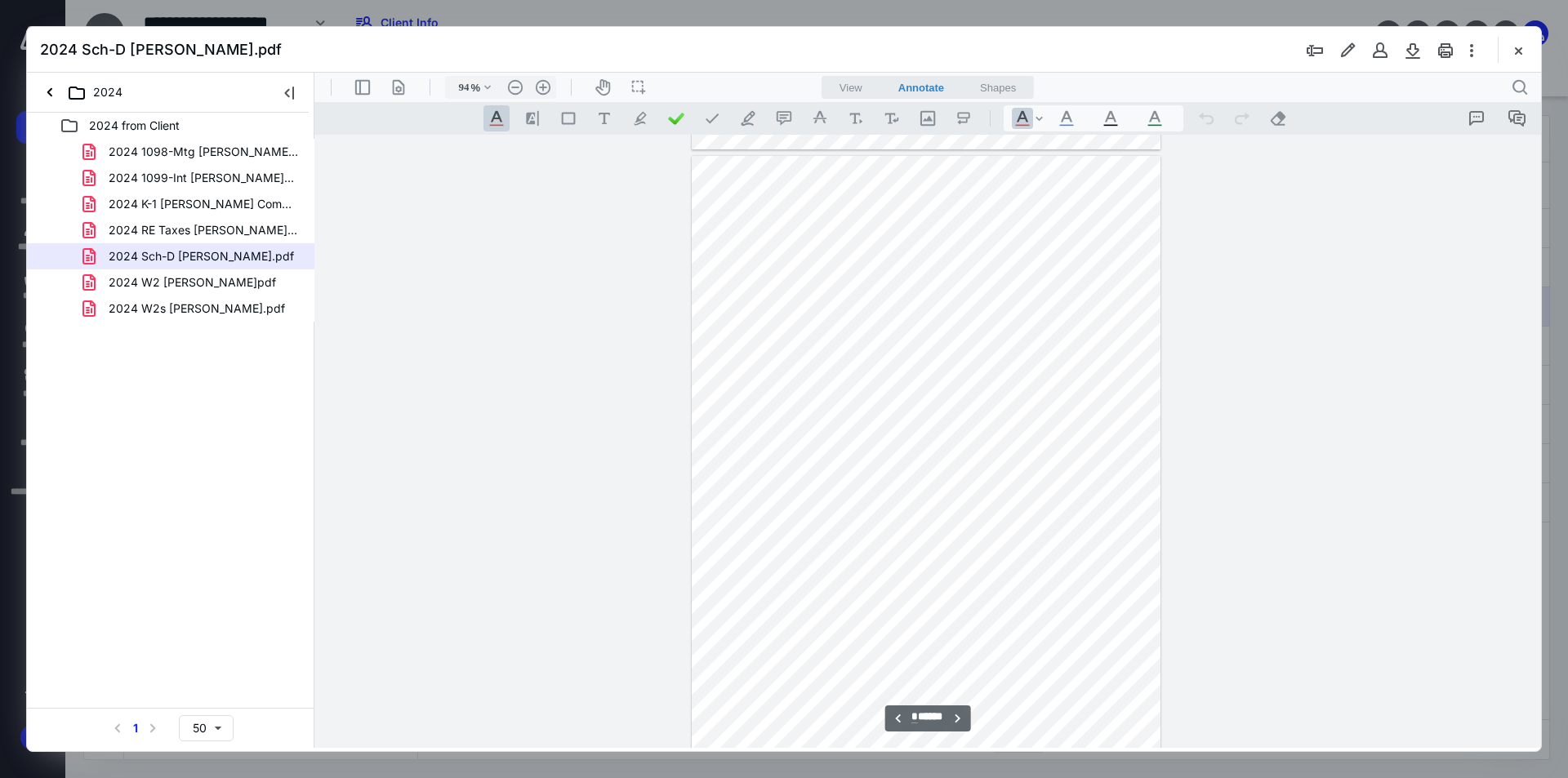 scroll, scrollTop: 392, scrollLeft: 0, axis: vertical 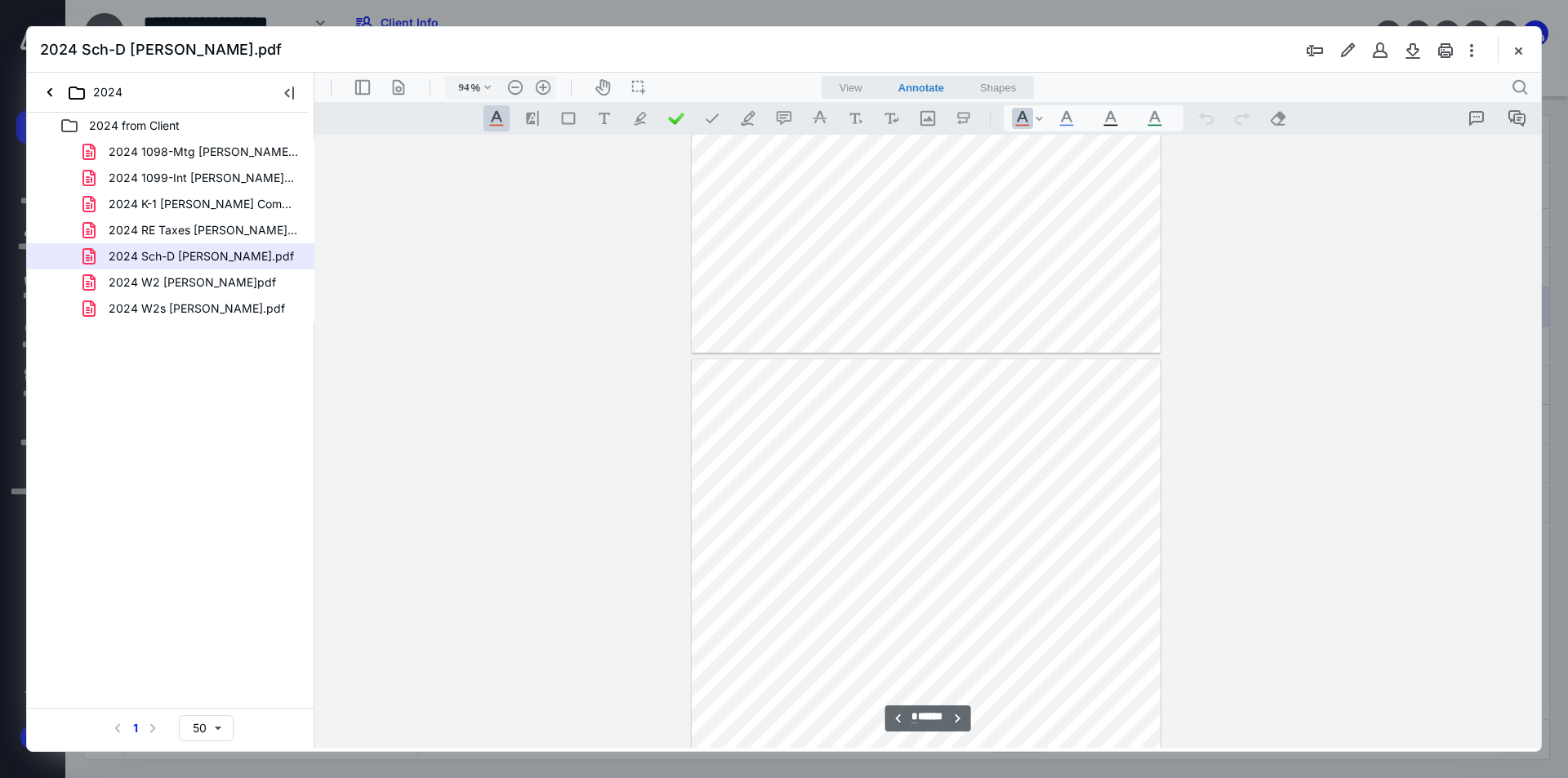 type on "*" 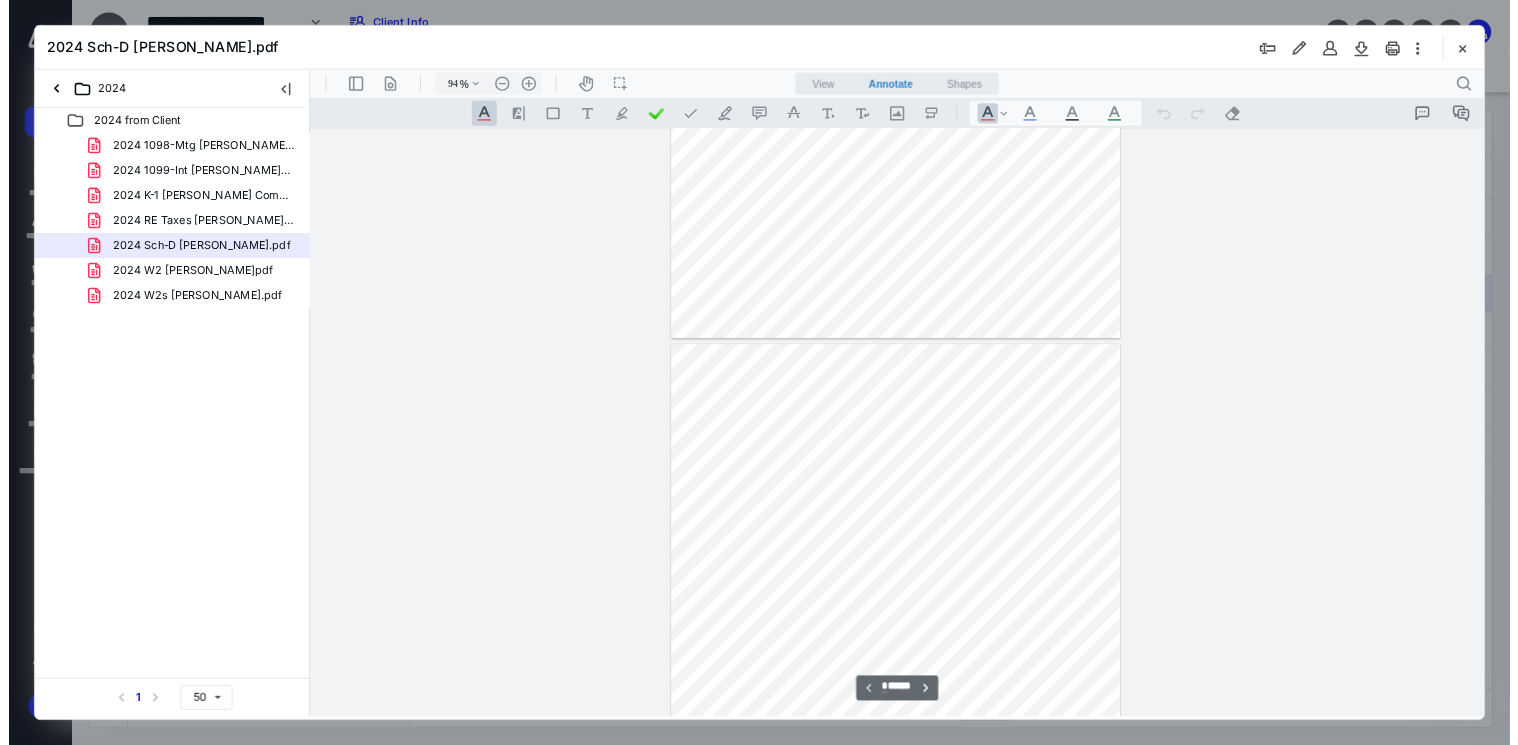 scroll, scrollTop: 0, scrollLeft: 0, axis: both 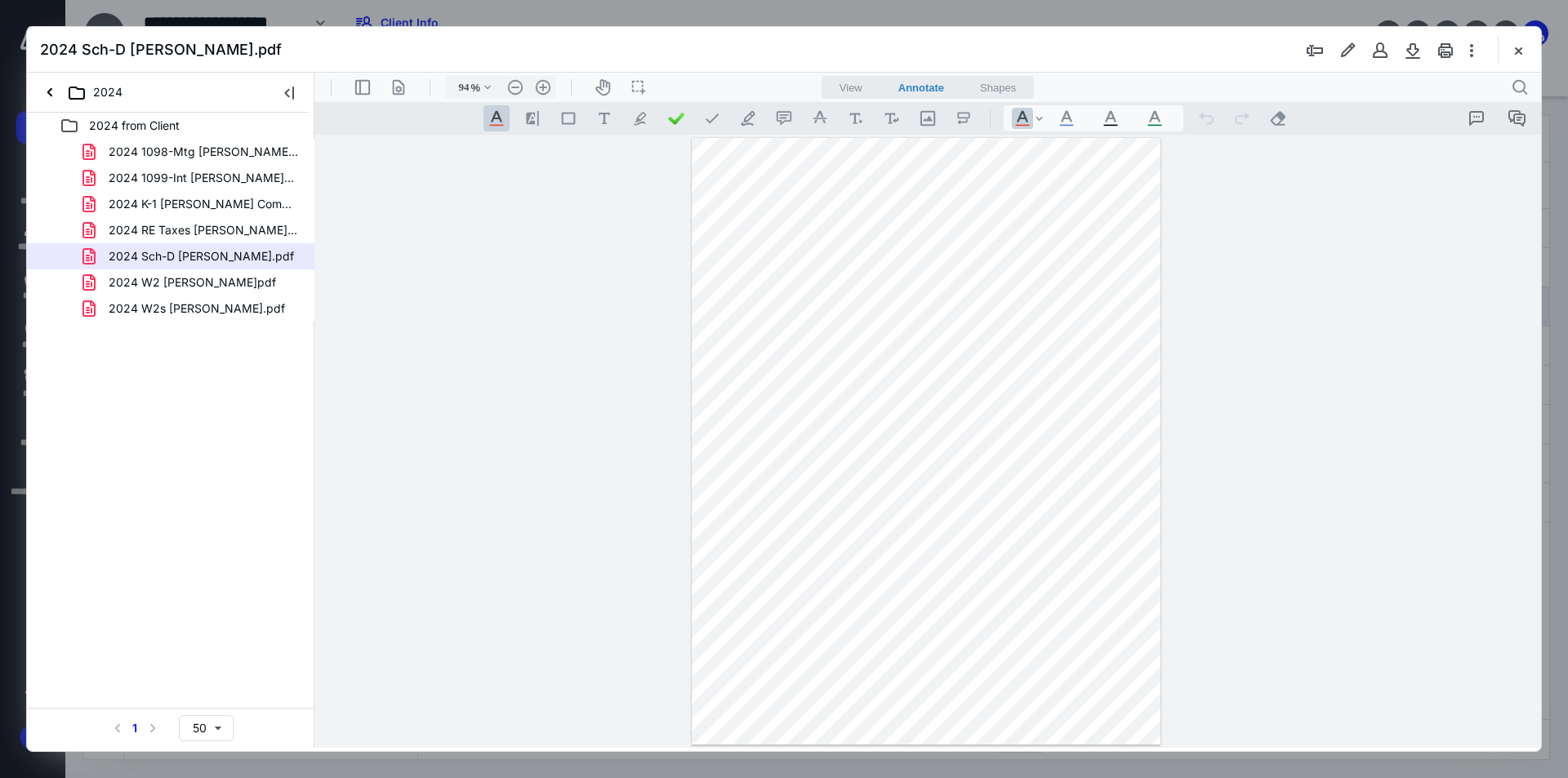 type on "68" 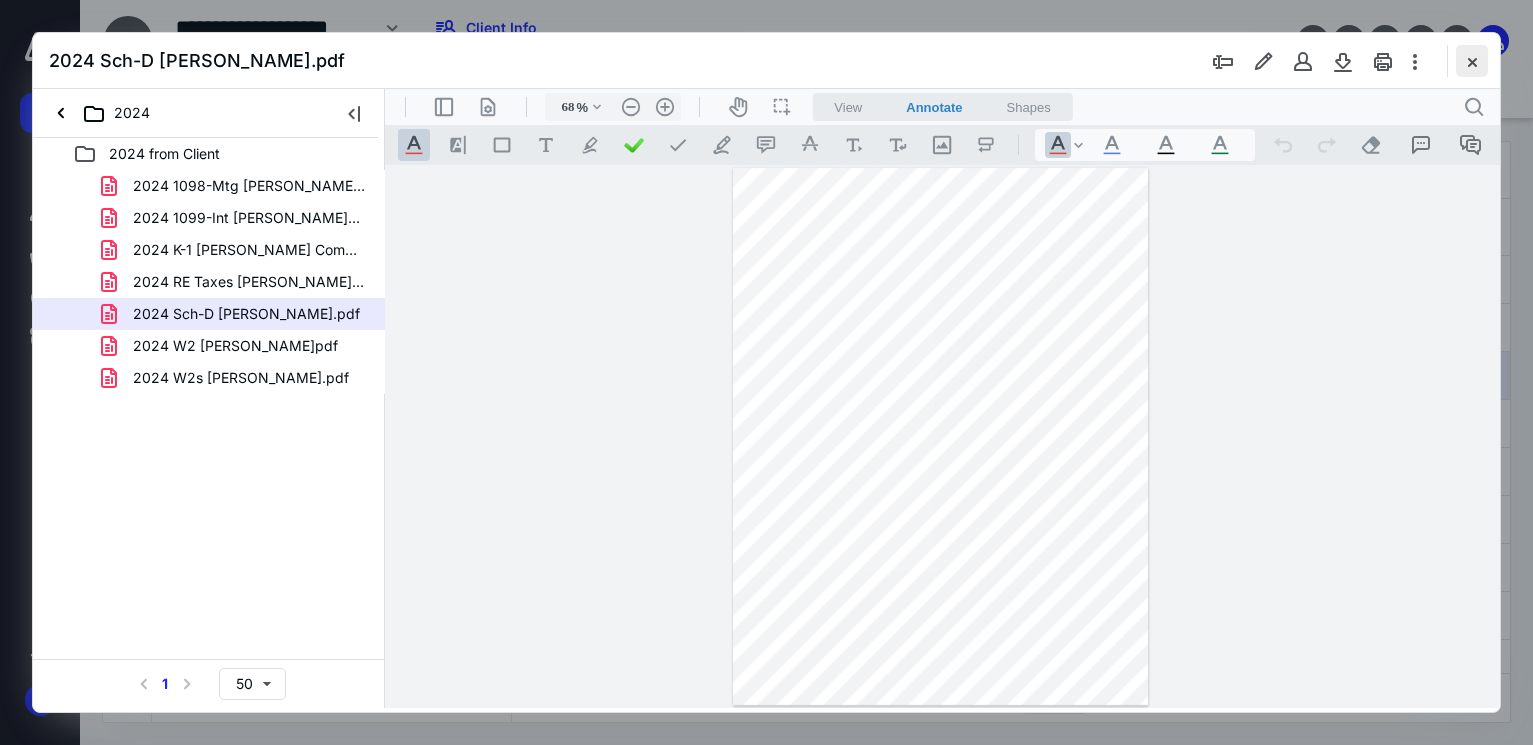click at bounding box center [1472, 61] 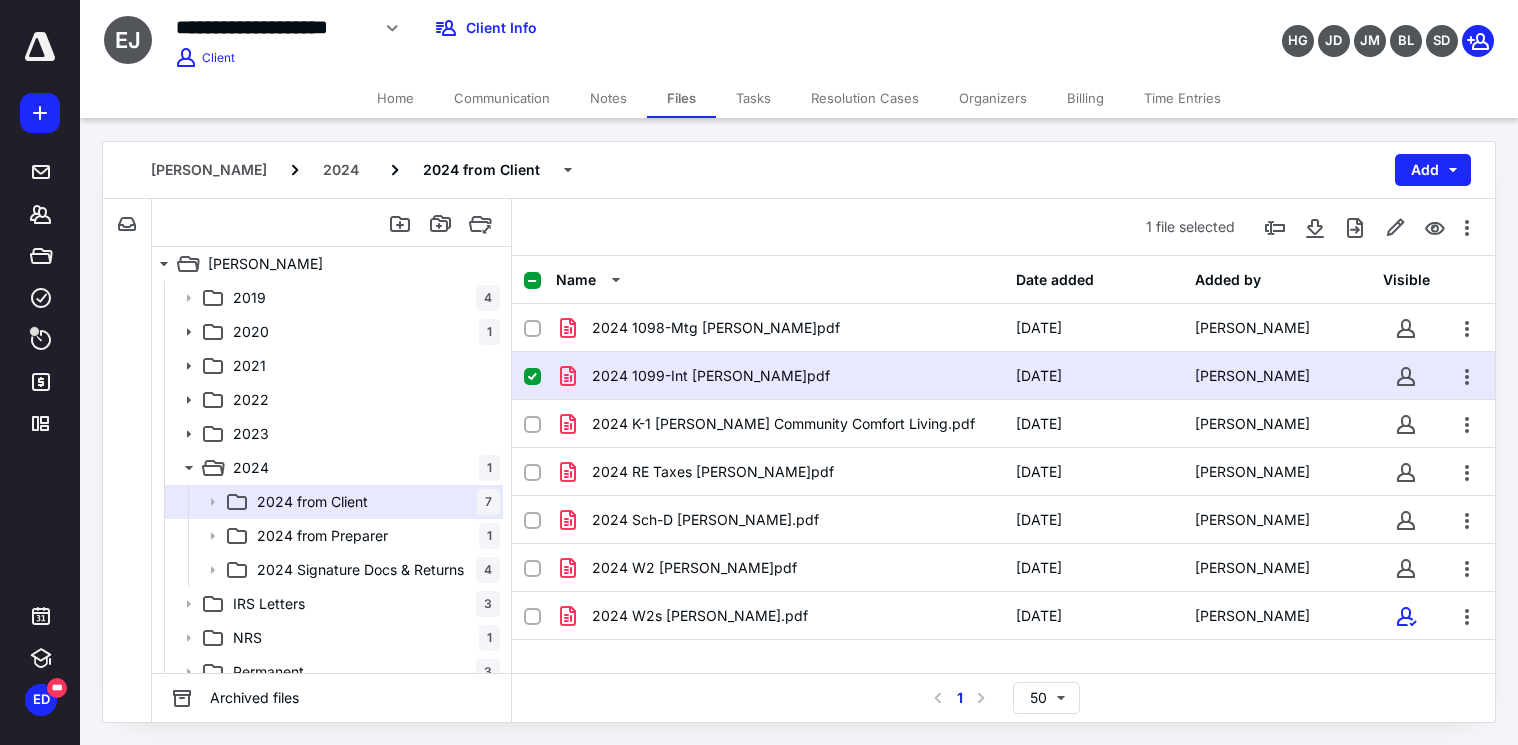 click on "Notes" at bounding box center (608, 98) 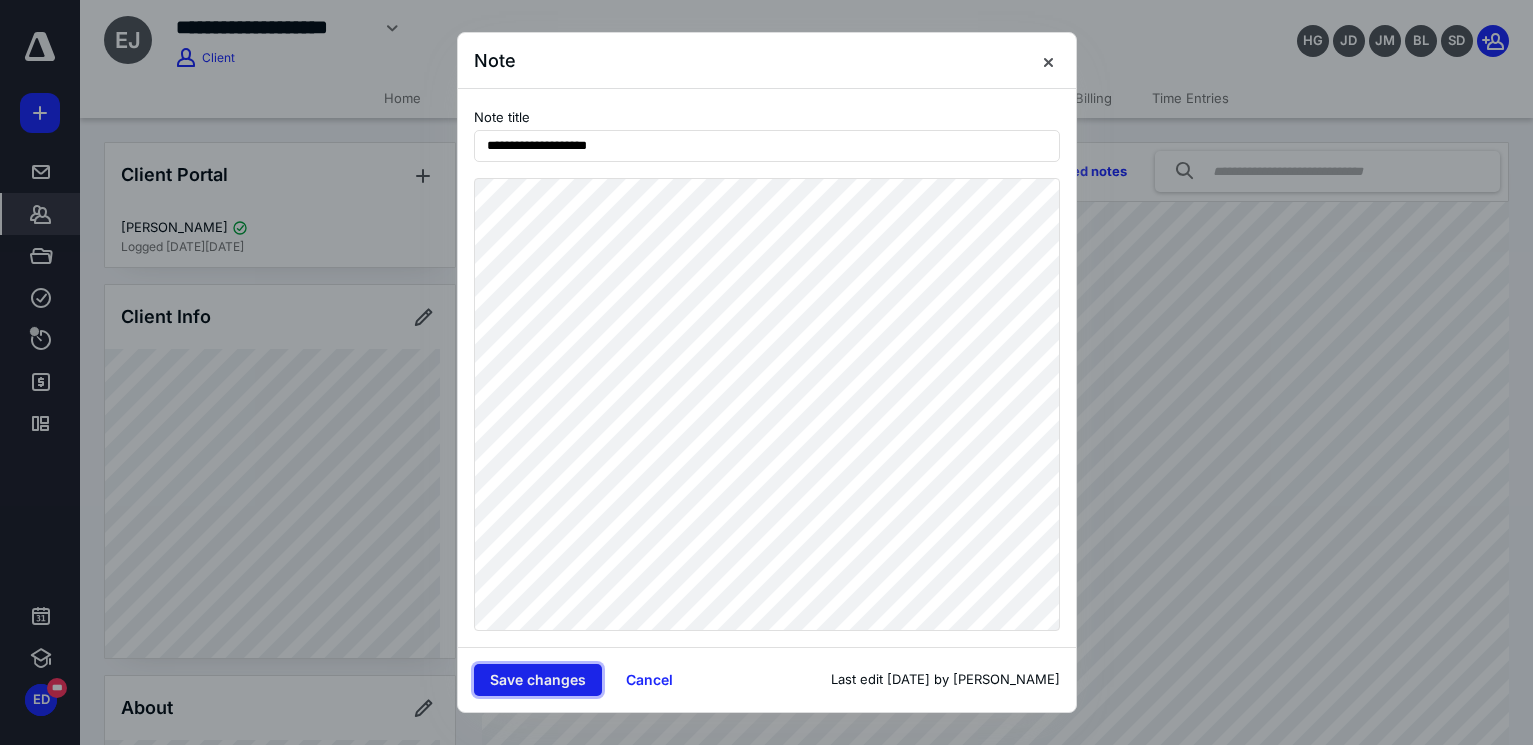 click on "Save changes" at bounding box center (538, 680) 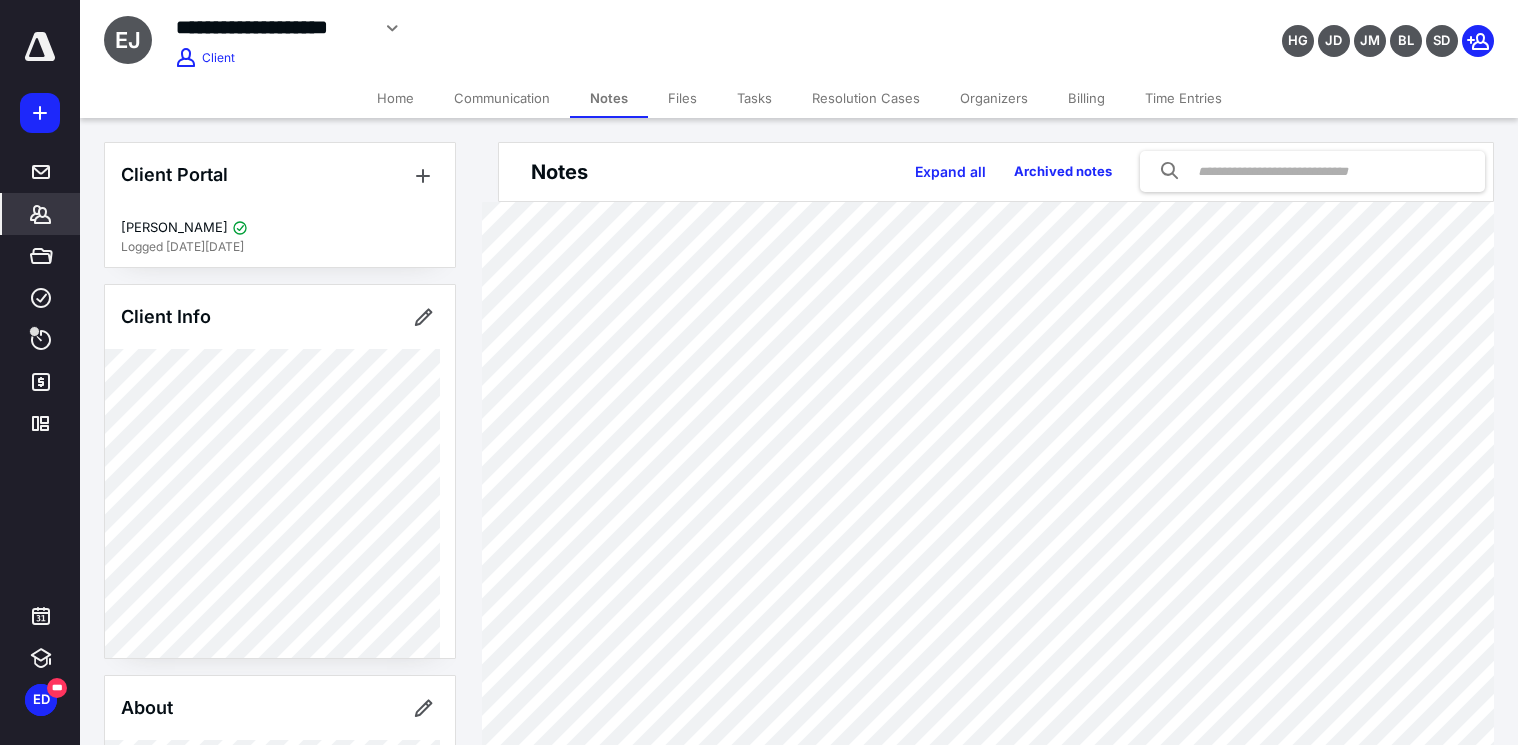 click on "Tasks" at bounding box center [754, 98] 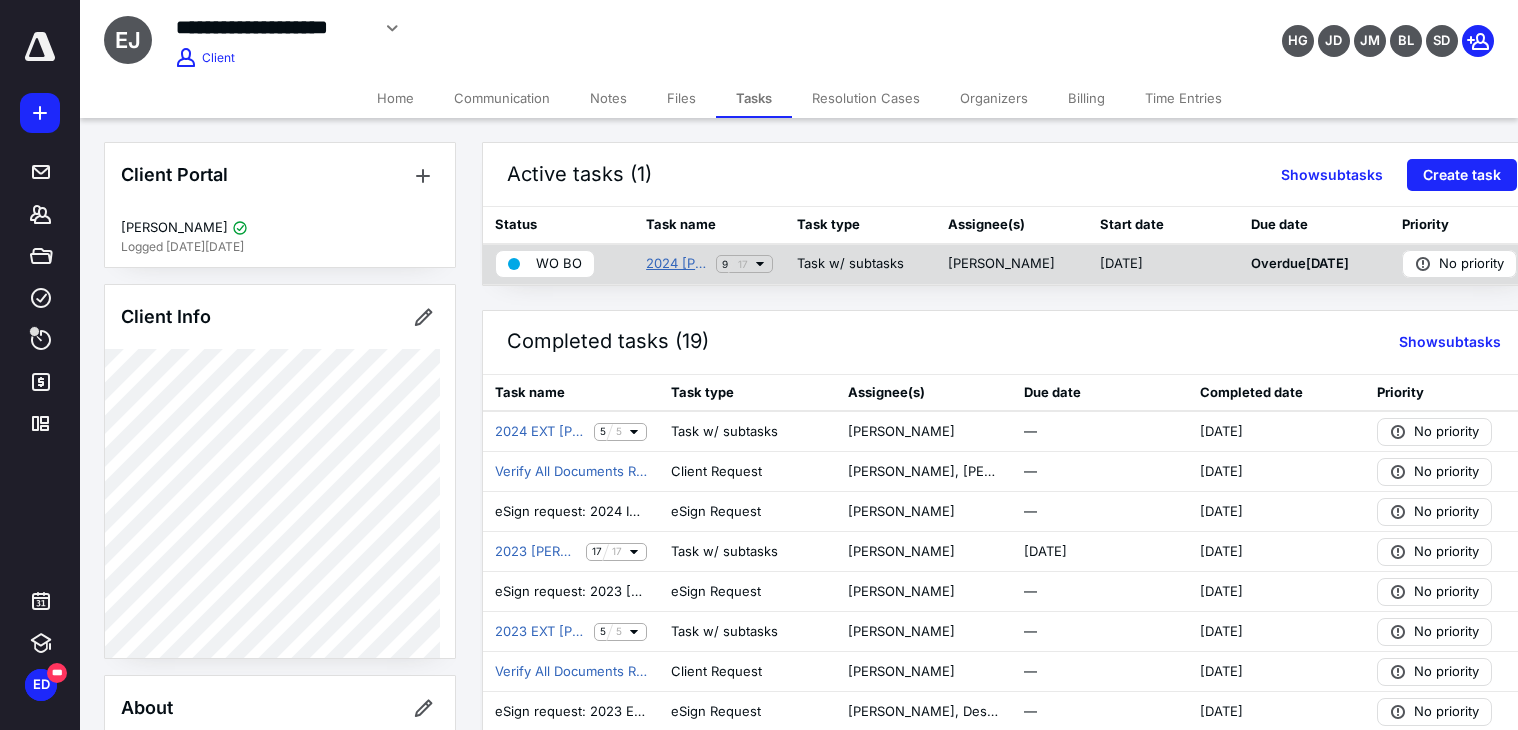 click on "2024 [PERSON_NAME]" at bounding box center [677, 264] 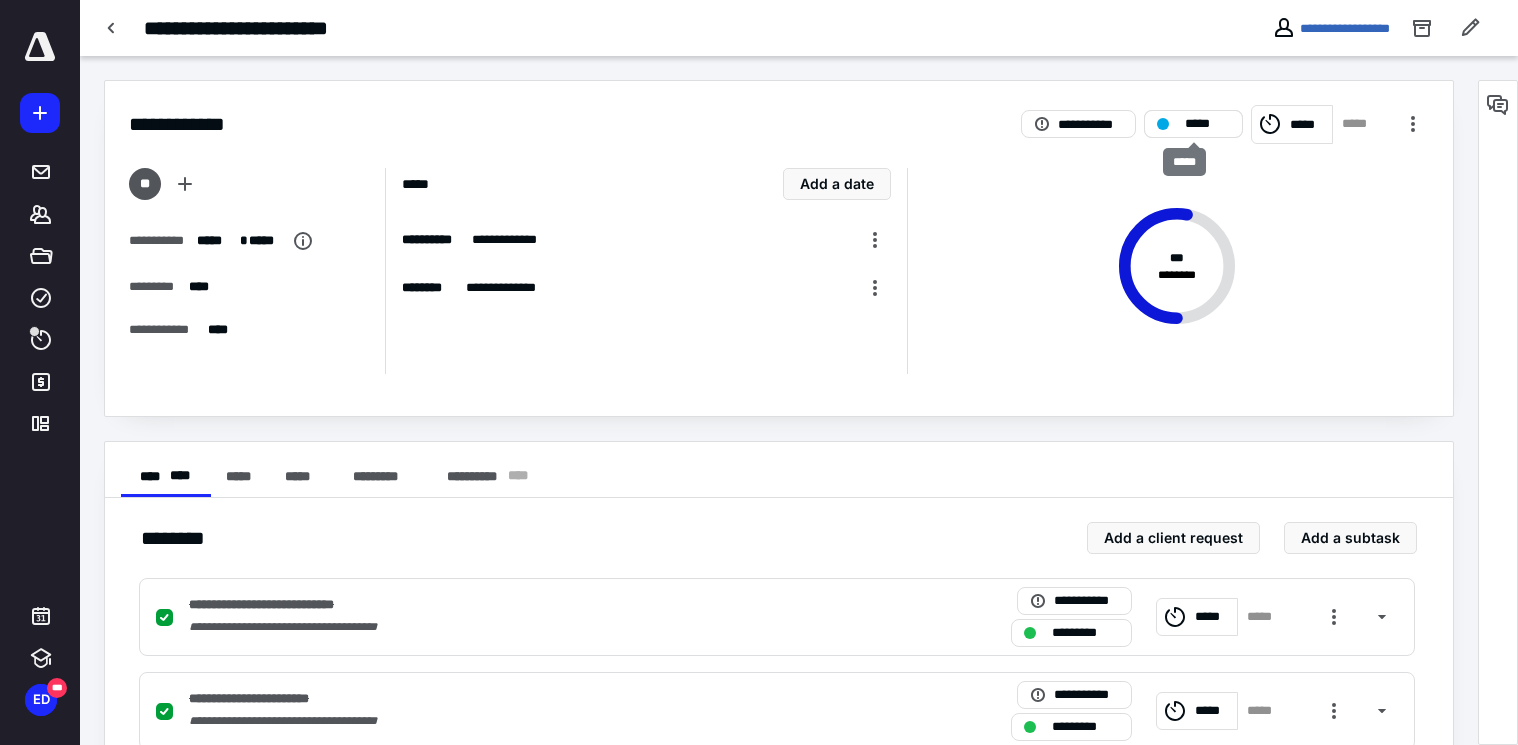 click on "*****" at bounding box center (1193, 124) 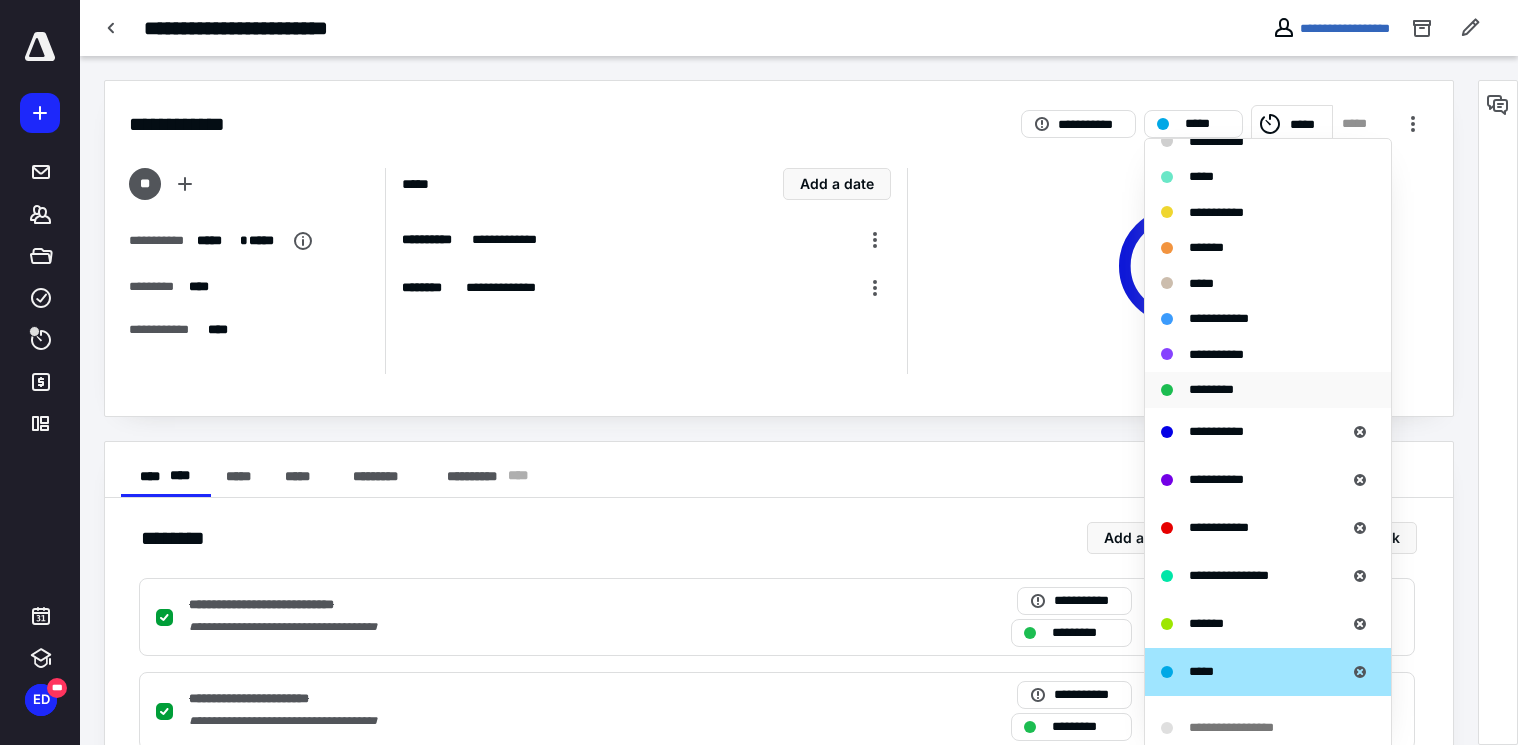 scroll, scrollTop: 200, scrollLeft: 0, axis: vertical 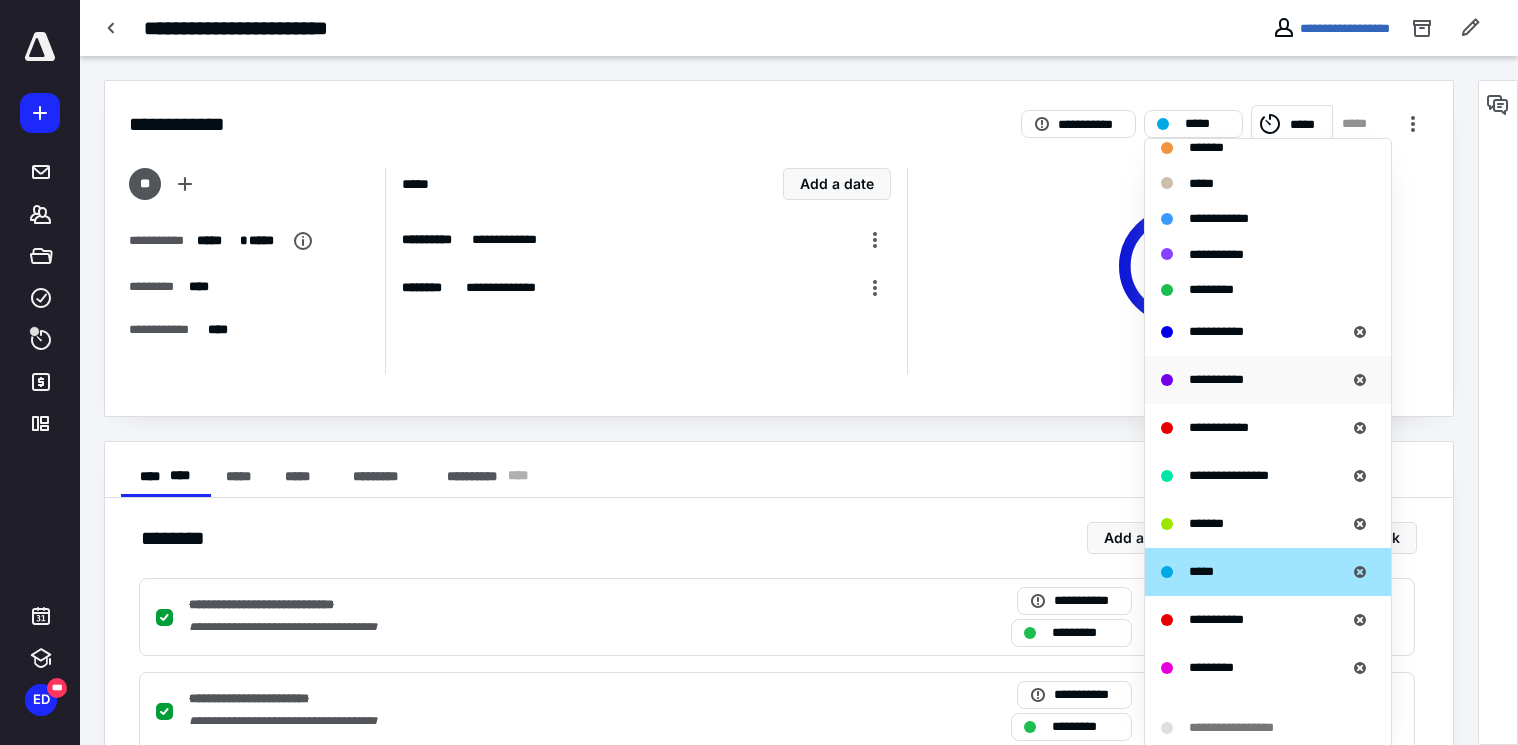 click on "**********" at bounding box center (1216, 379) 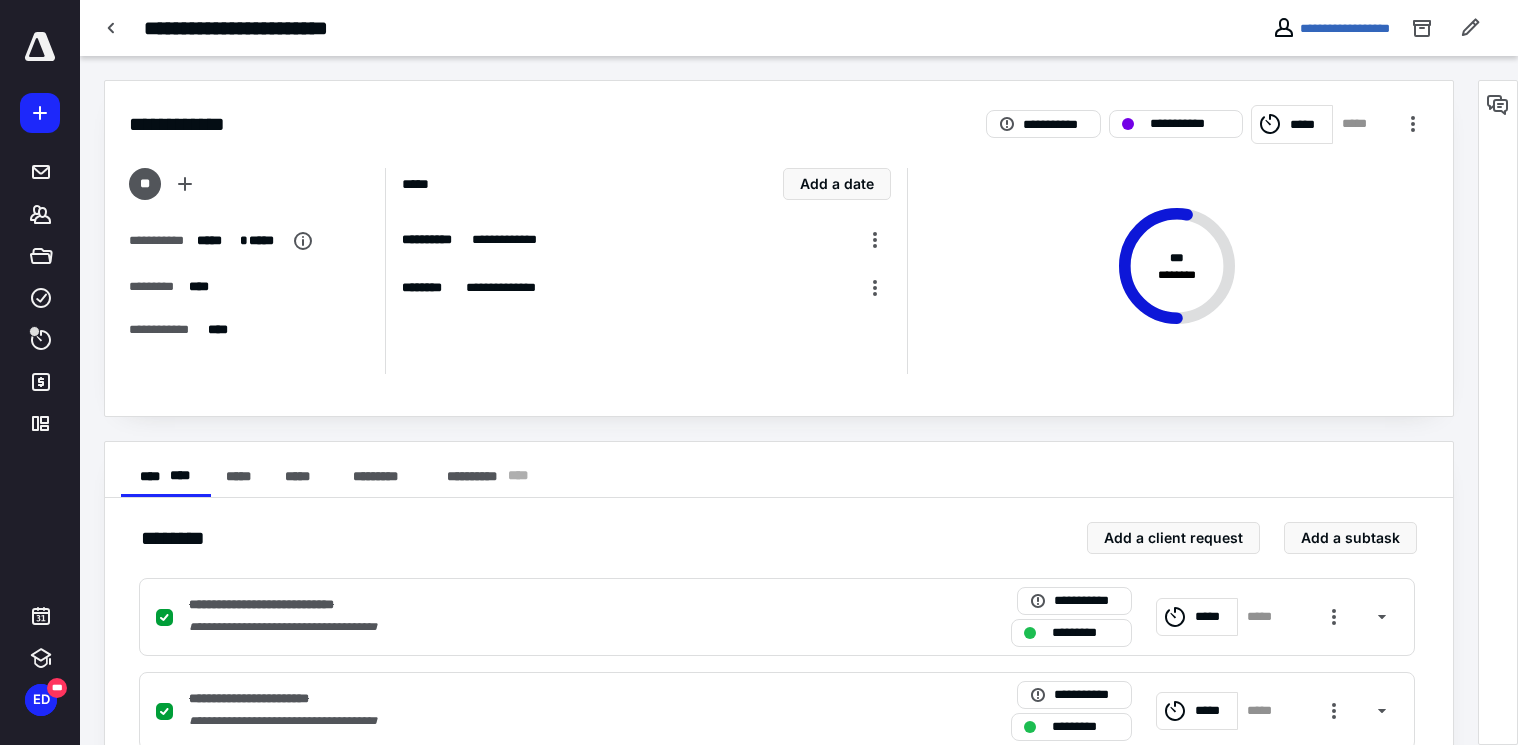 click on "**********" at bounding box center (594, 28) 